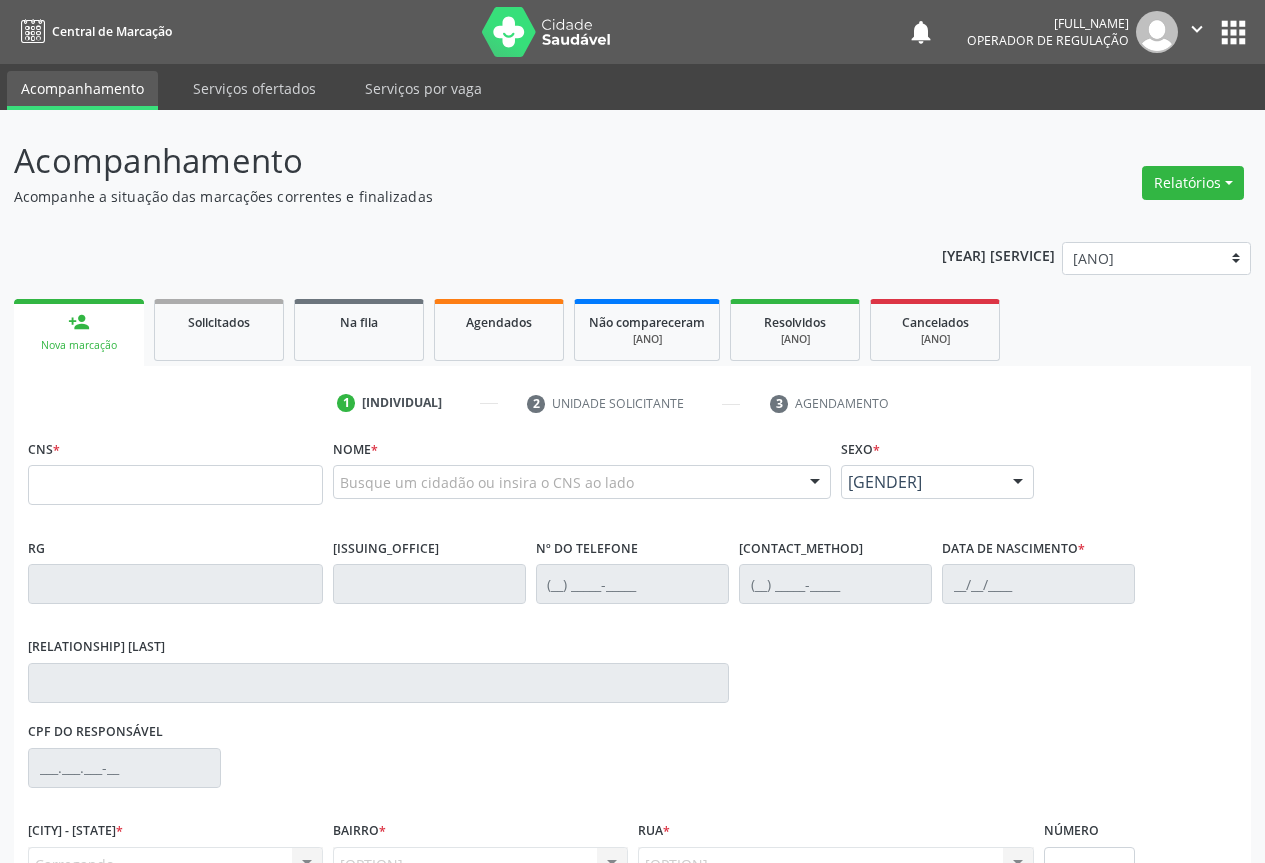 scroll, scrollTop: 0, scrollLeft: 0, axis: both 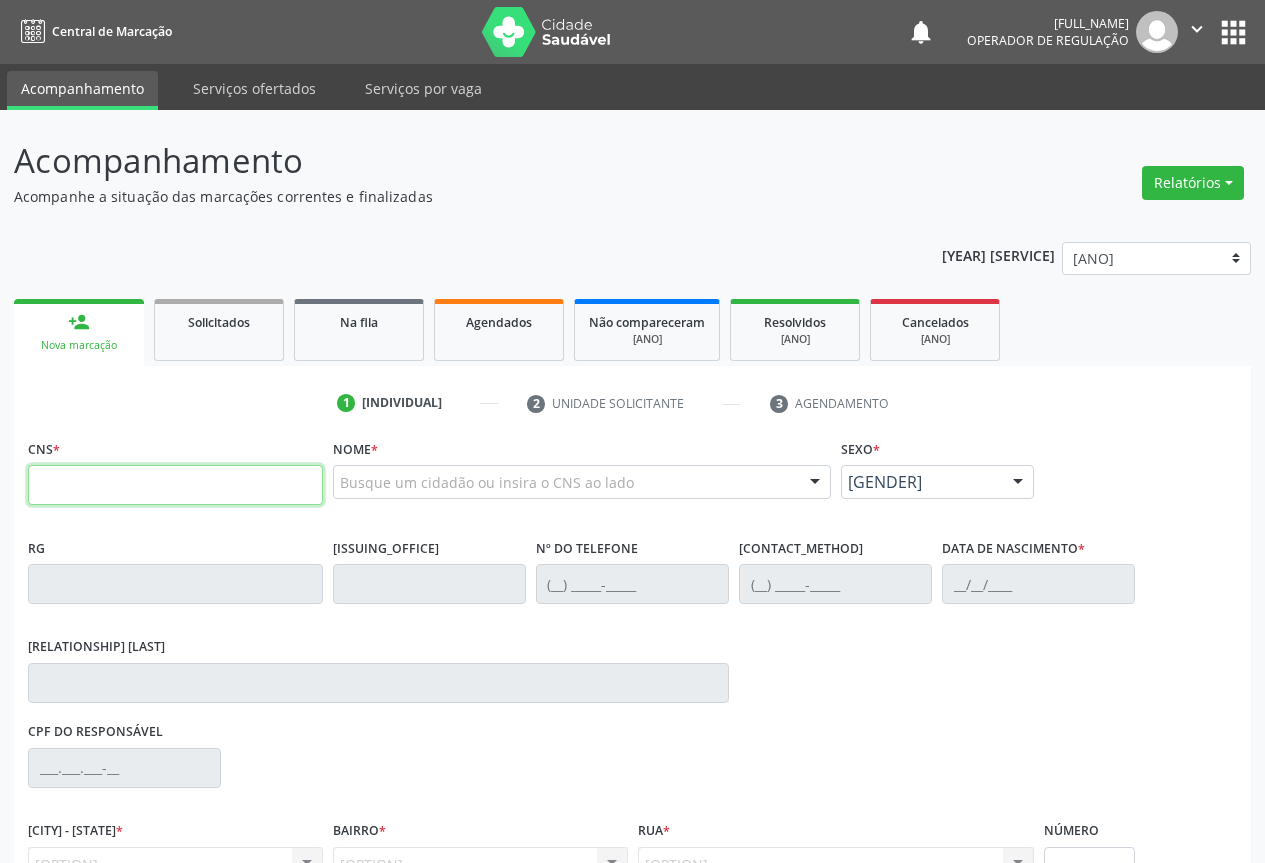 click at bounding box center (175, 485) 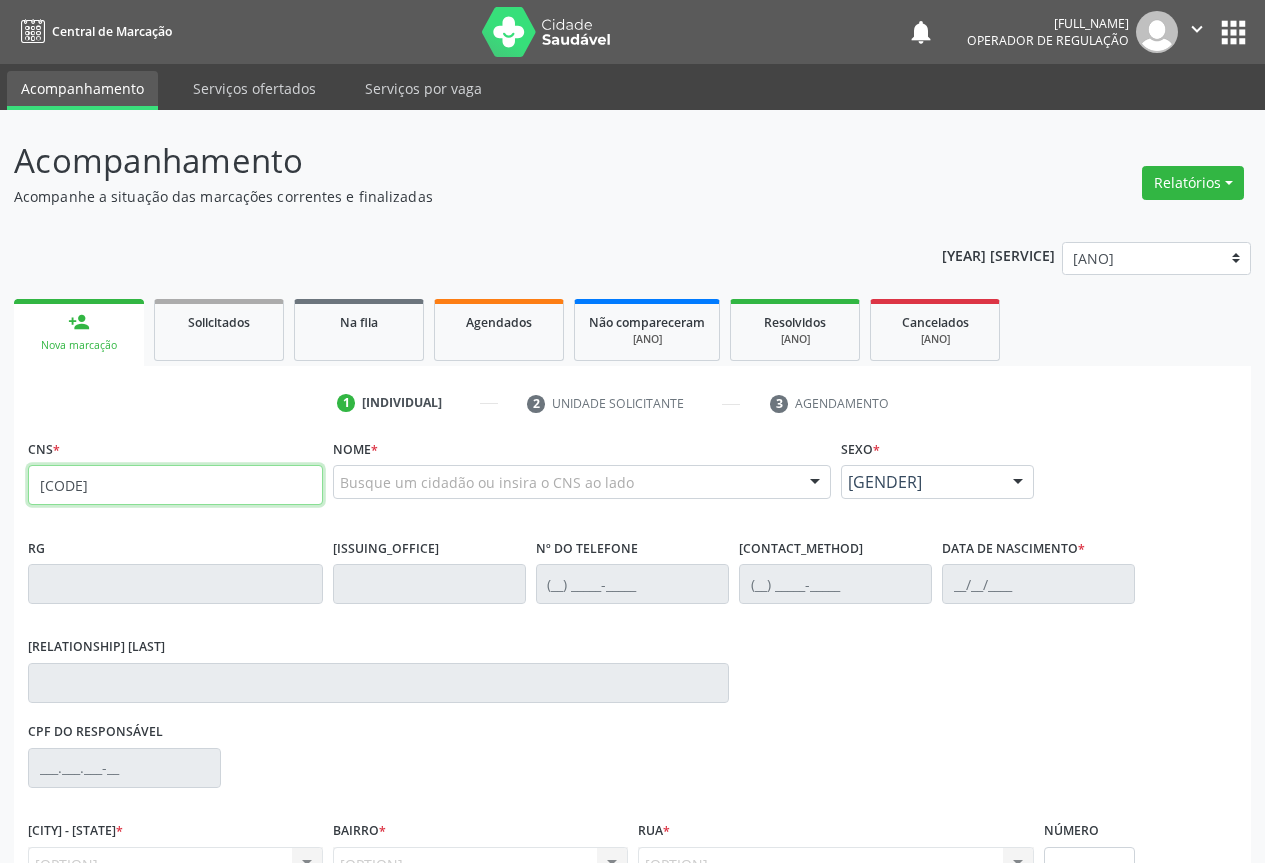 type on "[CODE]" 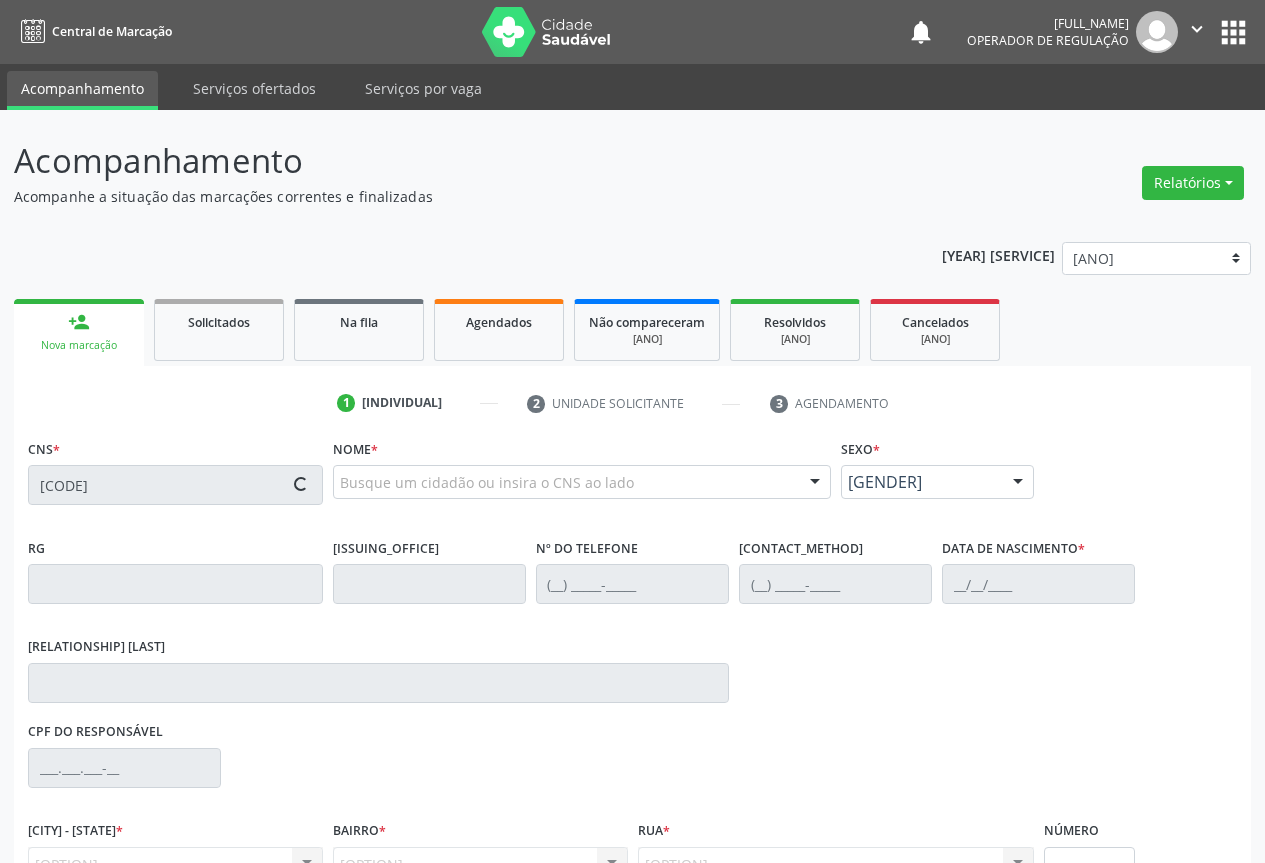 scroll, scrollTop: 100, scrollLeft: 0, axis: vertical 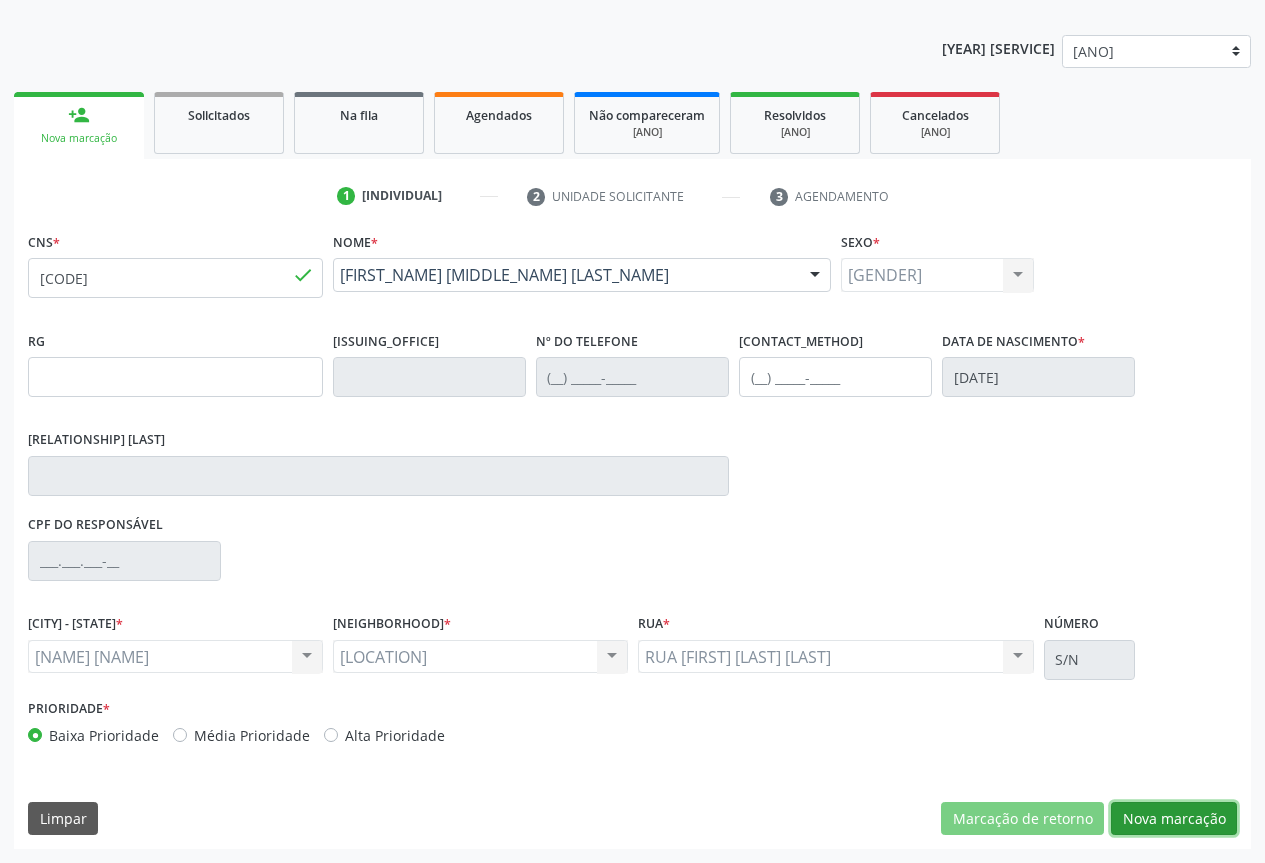 click on "Nova marcação" at bounding box center [1022, 819] 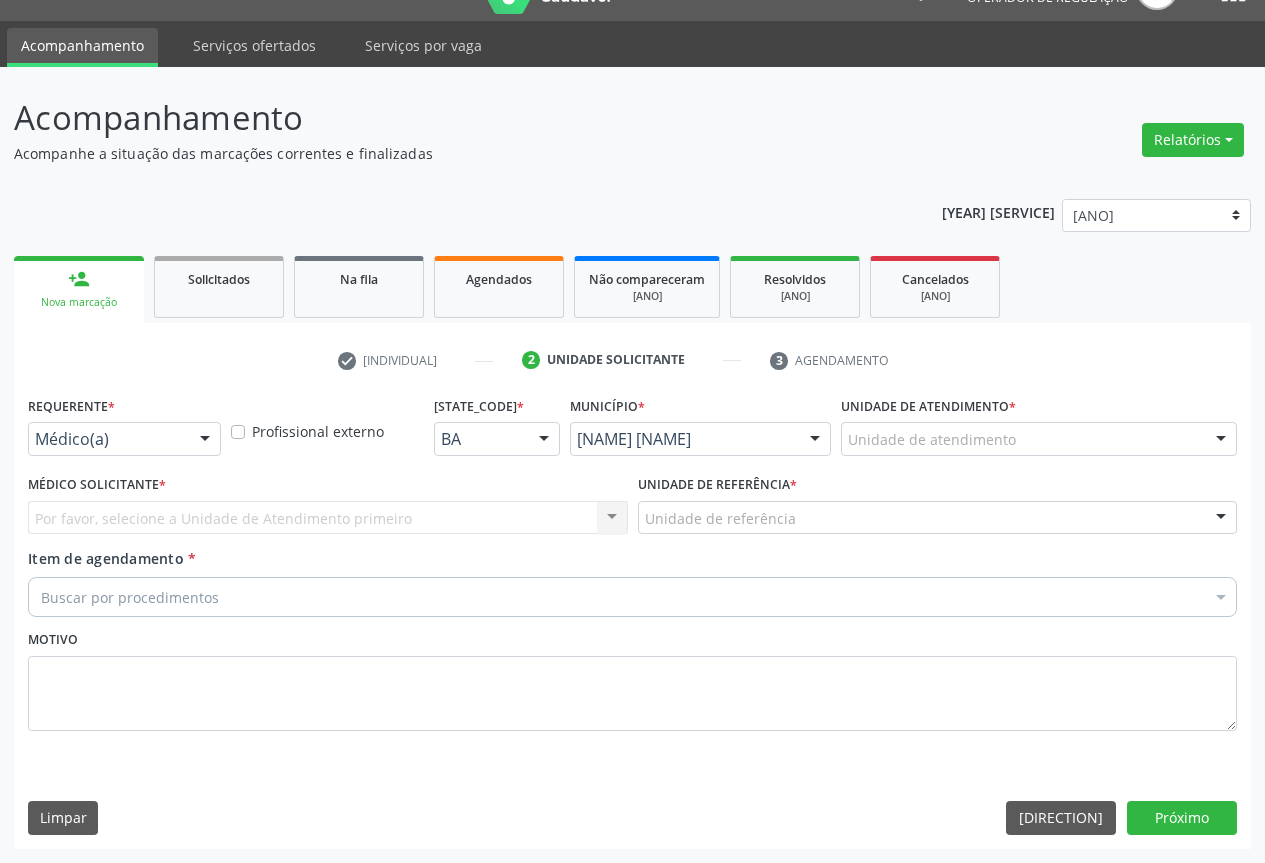 scroll, scrollTop: 43, scrollLeft: 0, axis: vertical 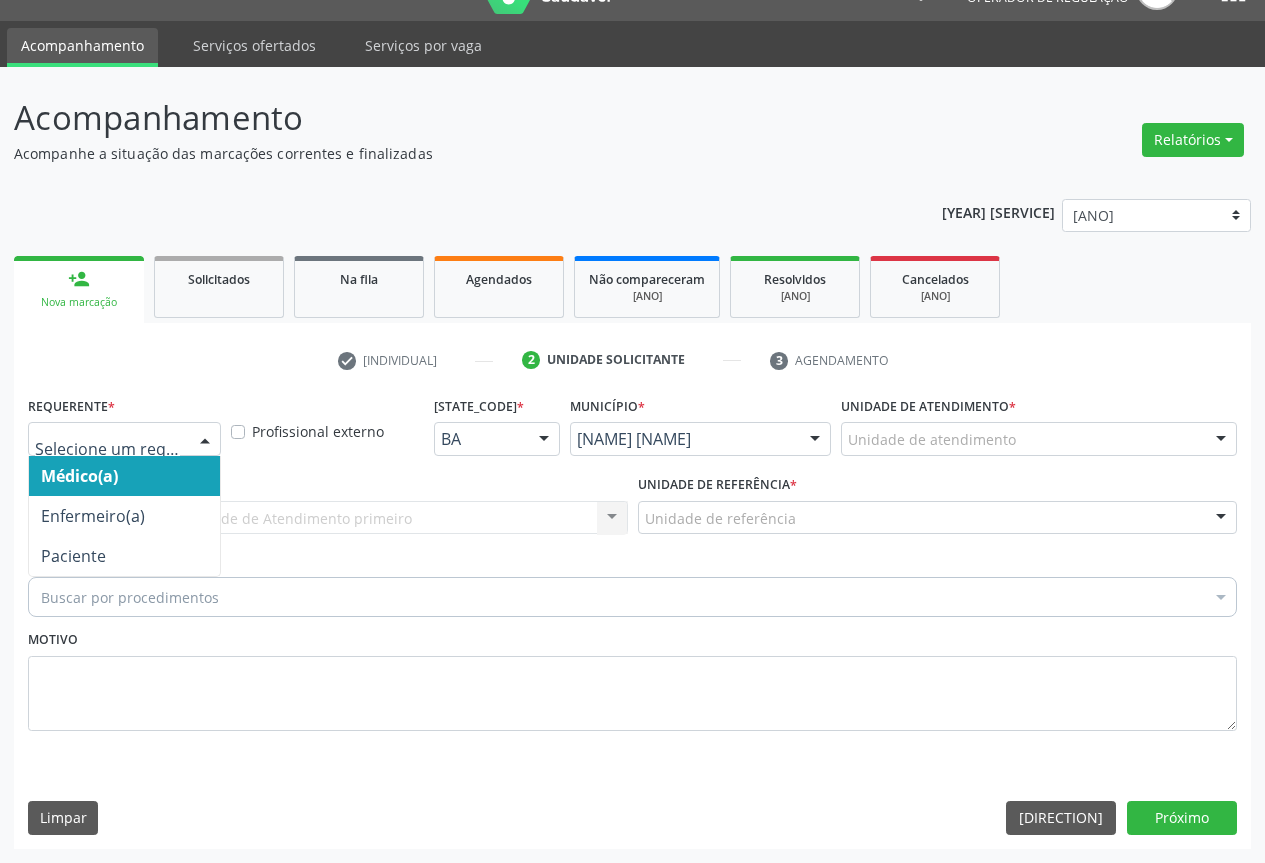 click at bounding box center [205, 440] 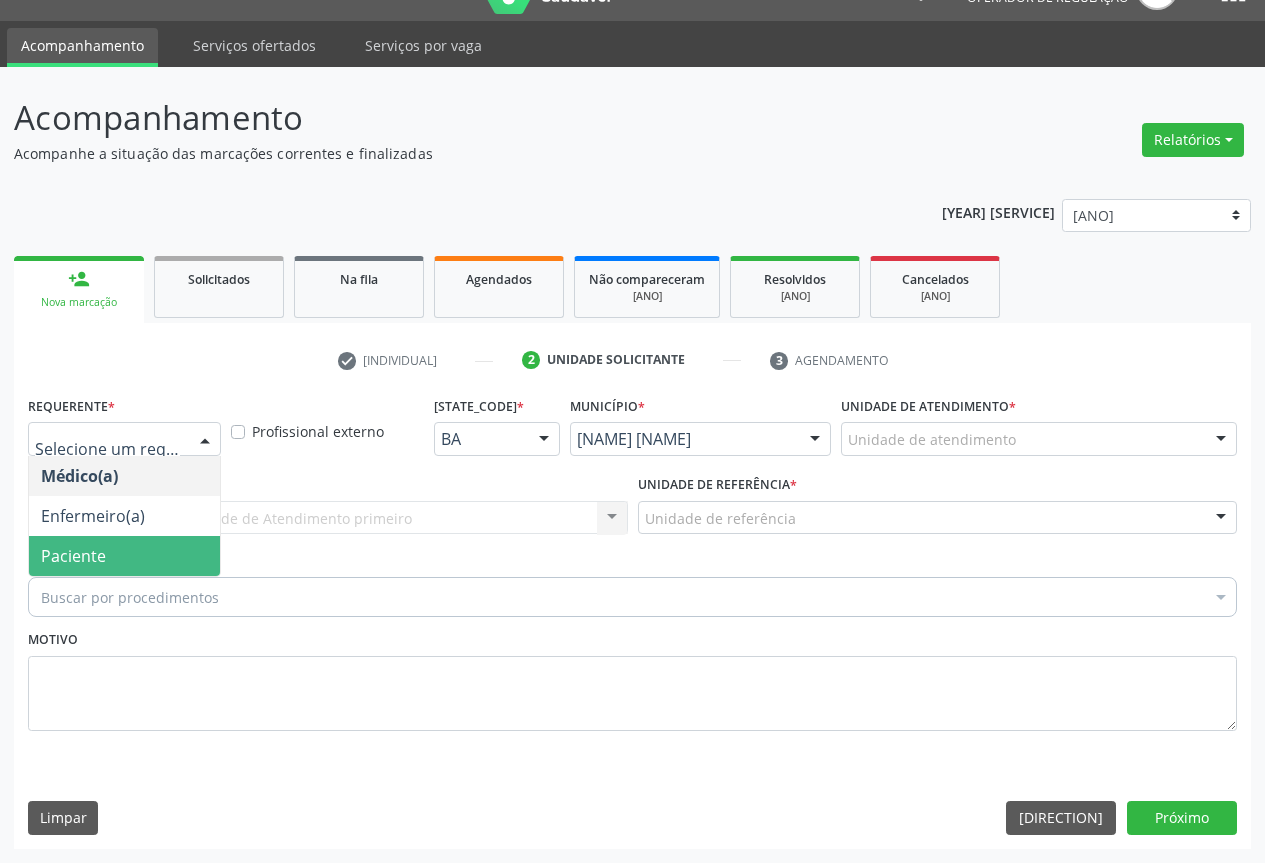 click on "Paciente" at bounding box center (124, 556) 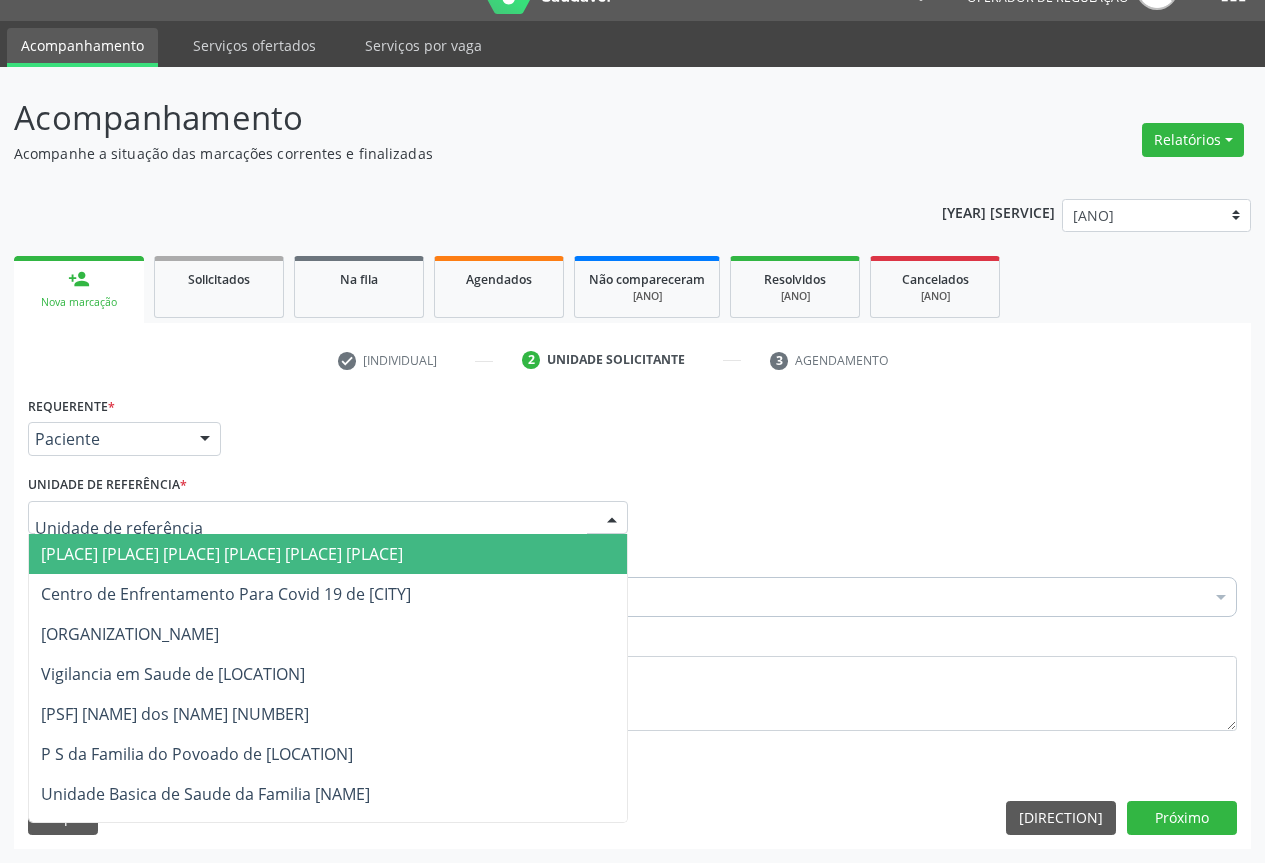 click at bounding box center (328, 518) 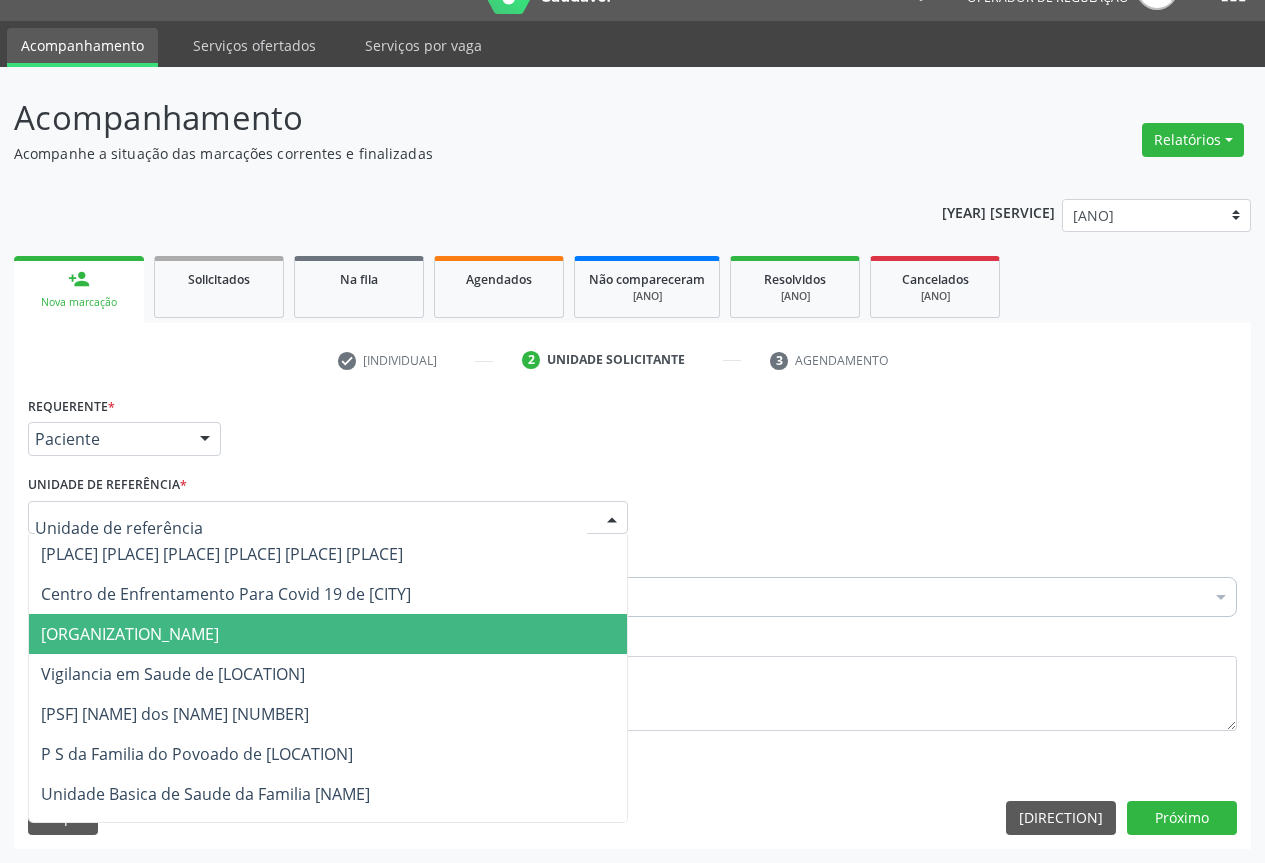 click on "[ORGANIZATION_NAME]" at bounding box center (130, 634) 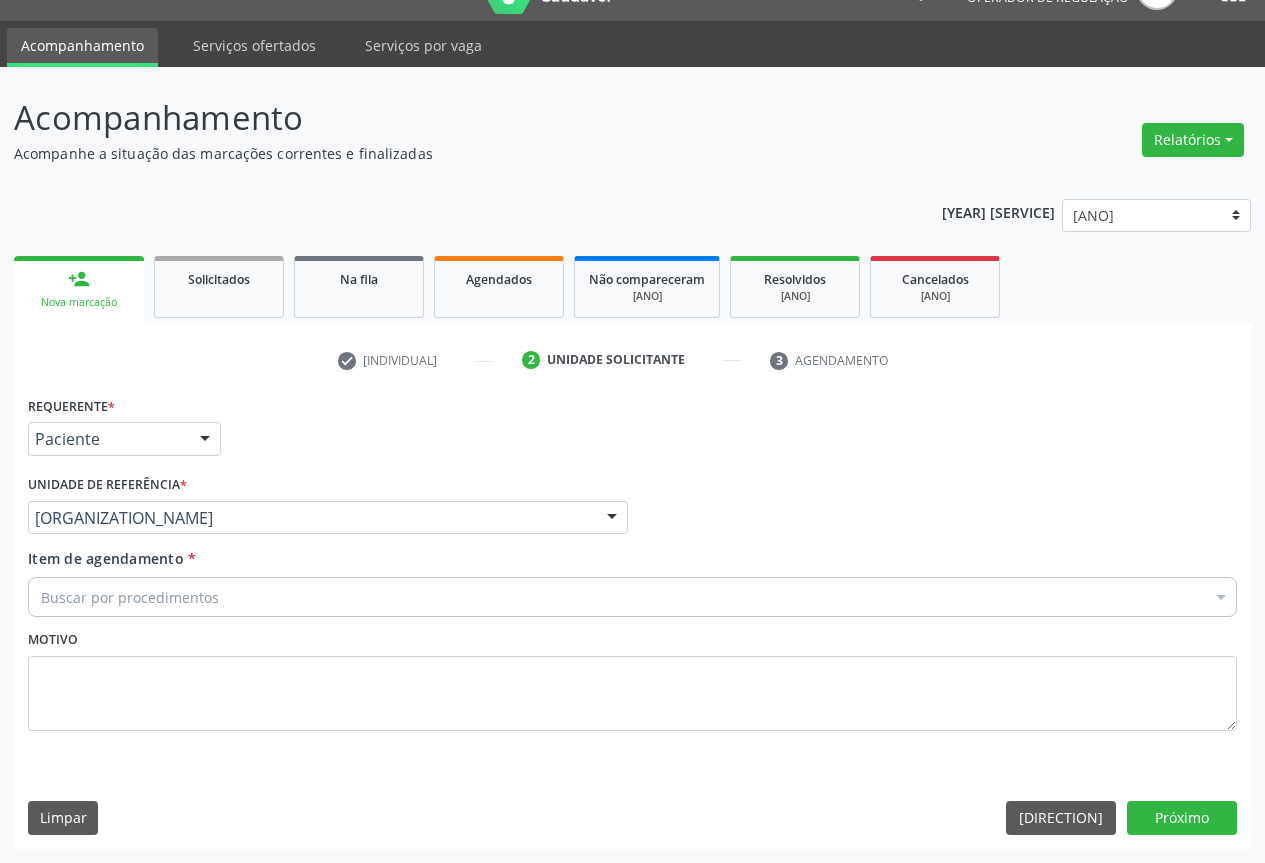 click on "Buscar por procedimentos" at bounding box center (632, 597) 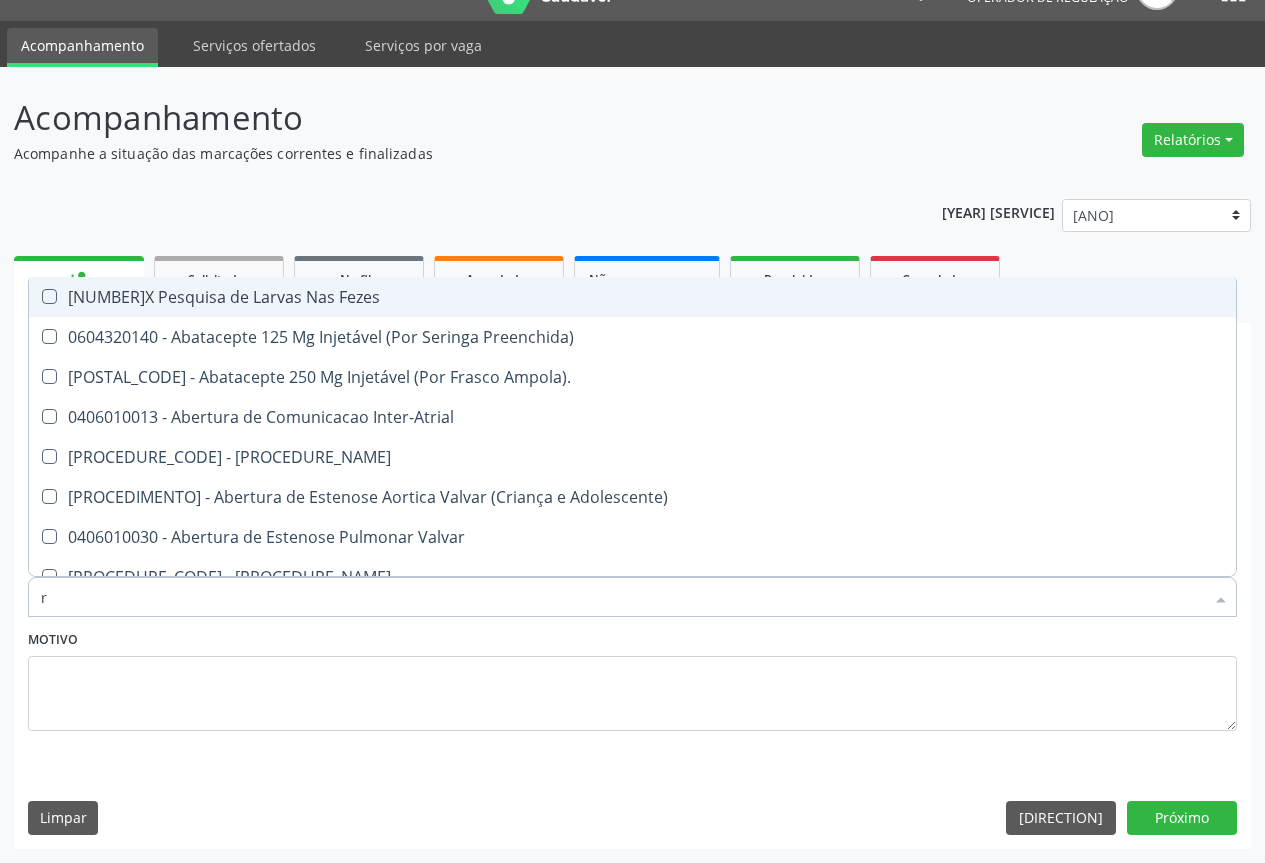 type on "re" 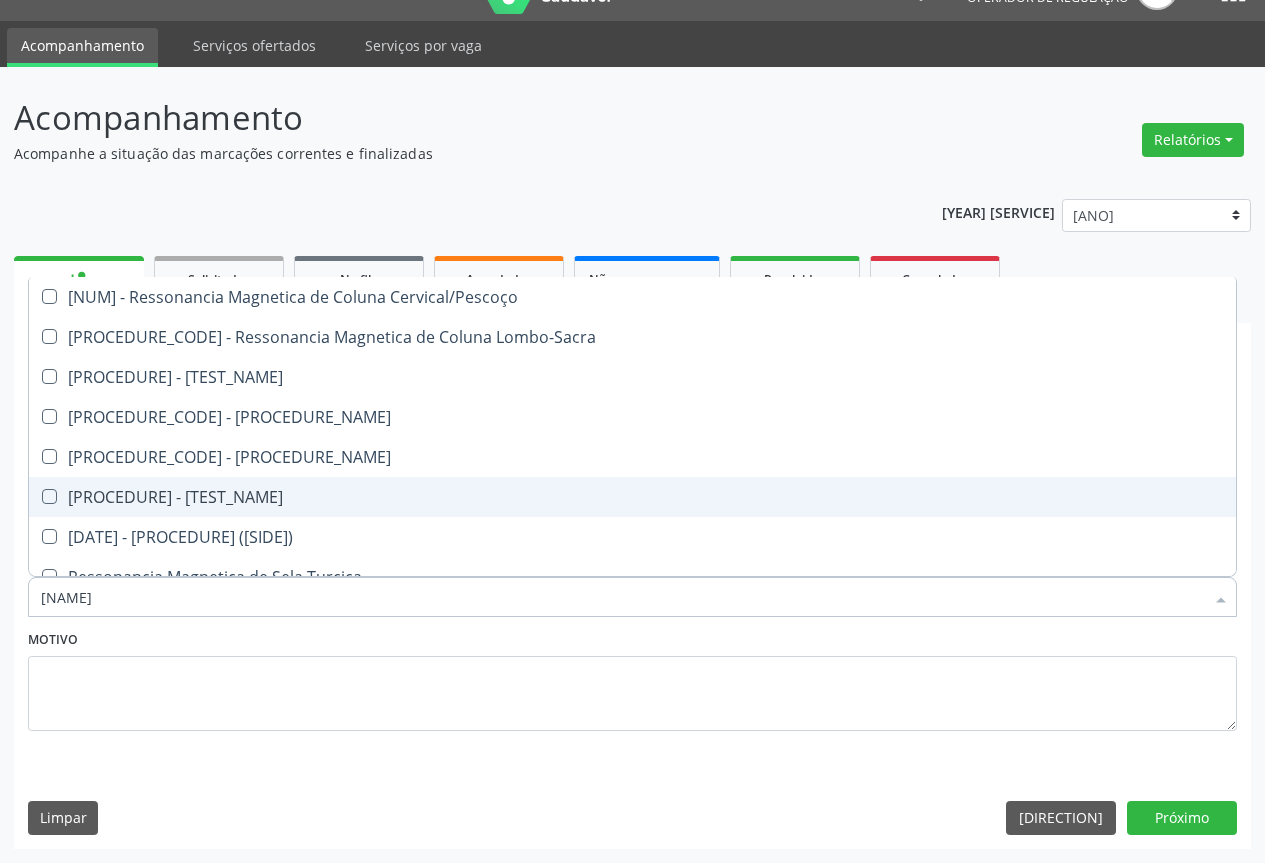 scroll, scrollTop: 0, scrollLeft: 0, axis: both 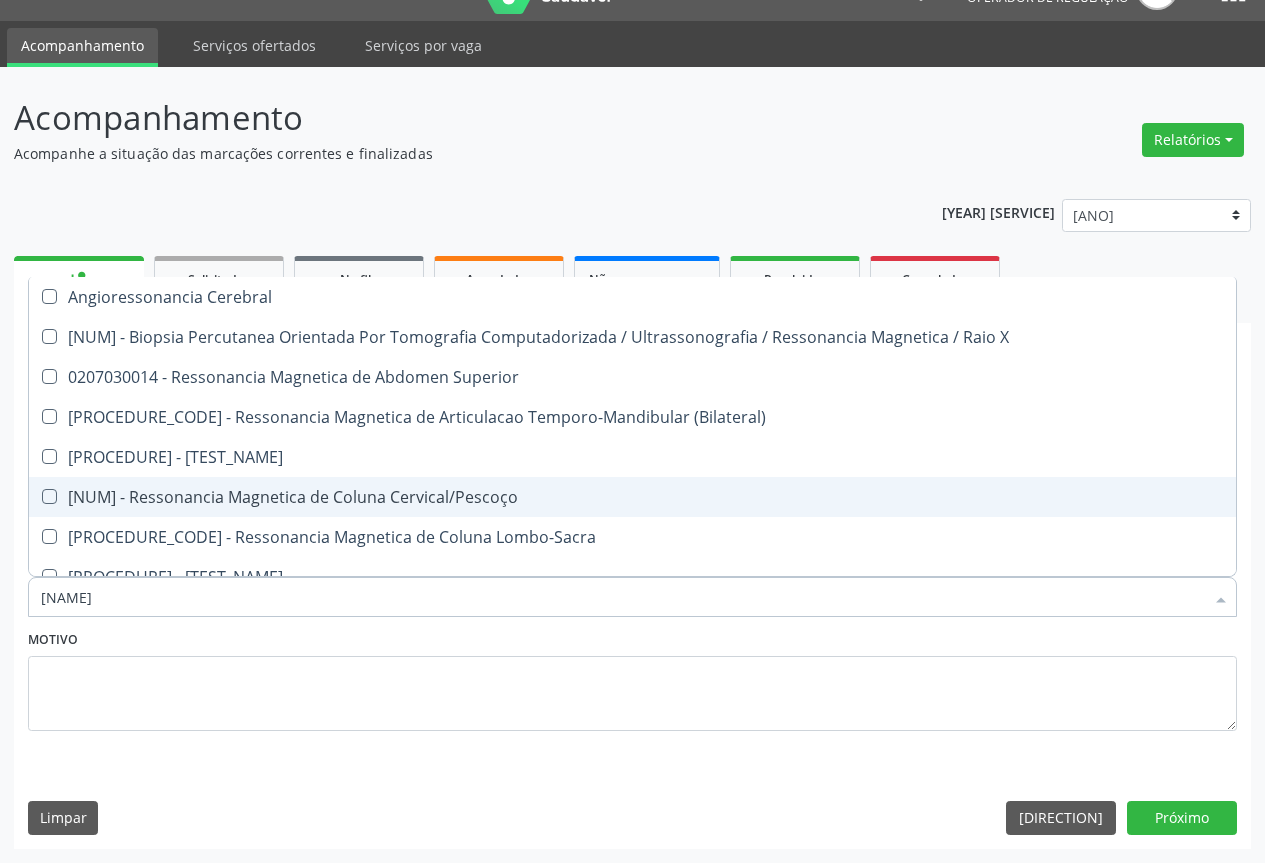 click on "[NUM] - Ressonancia Magnetica de Coluna Cervical/Pescoço" at bounding box center (632, 497) 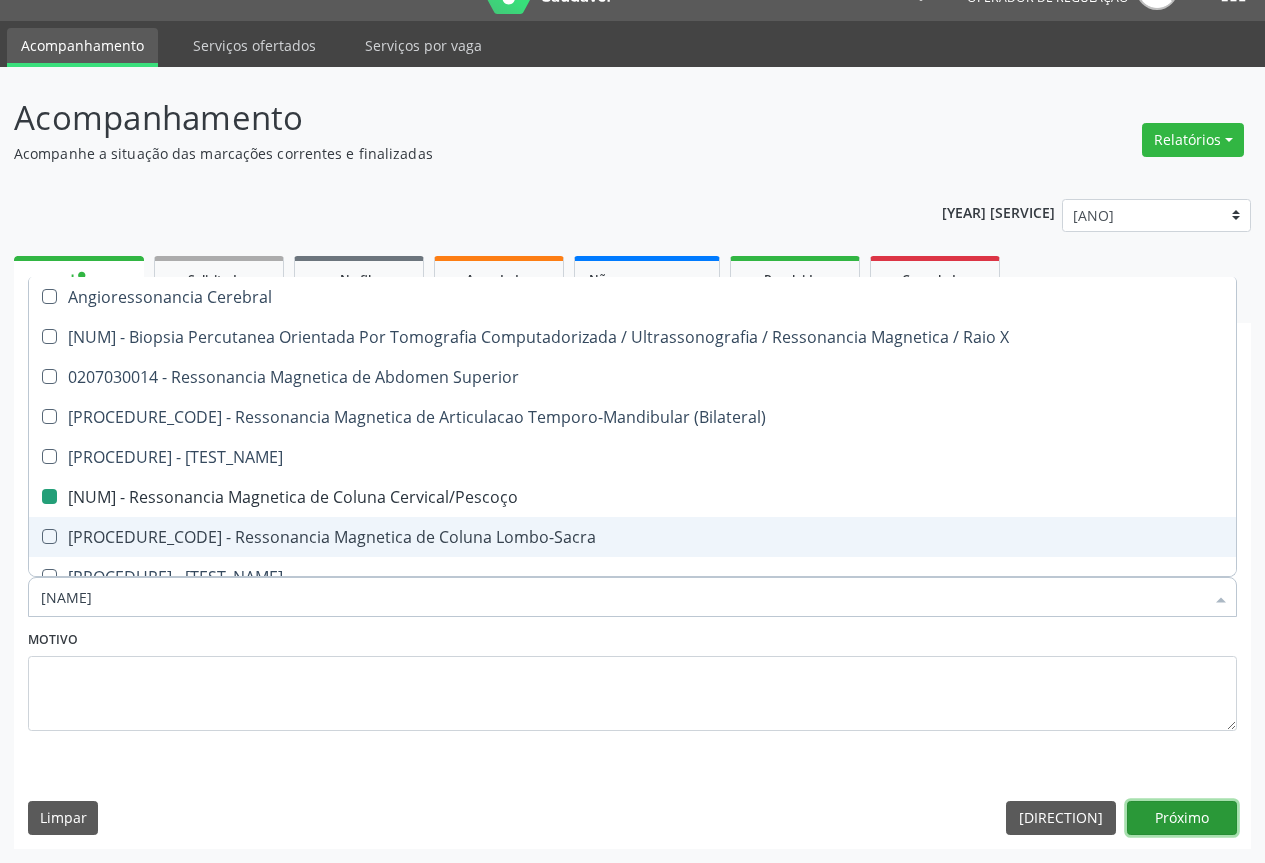click on "Próximo" at bounding box center (1182, 818) 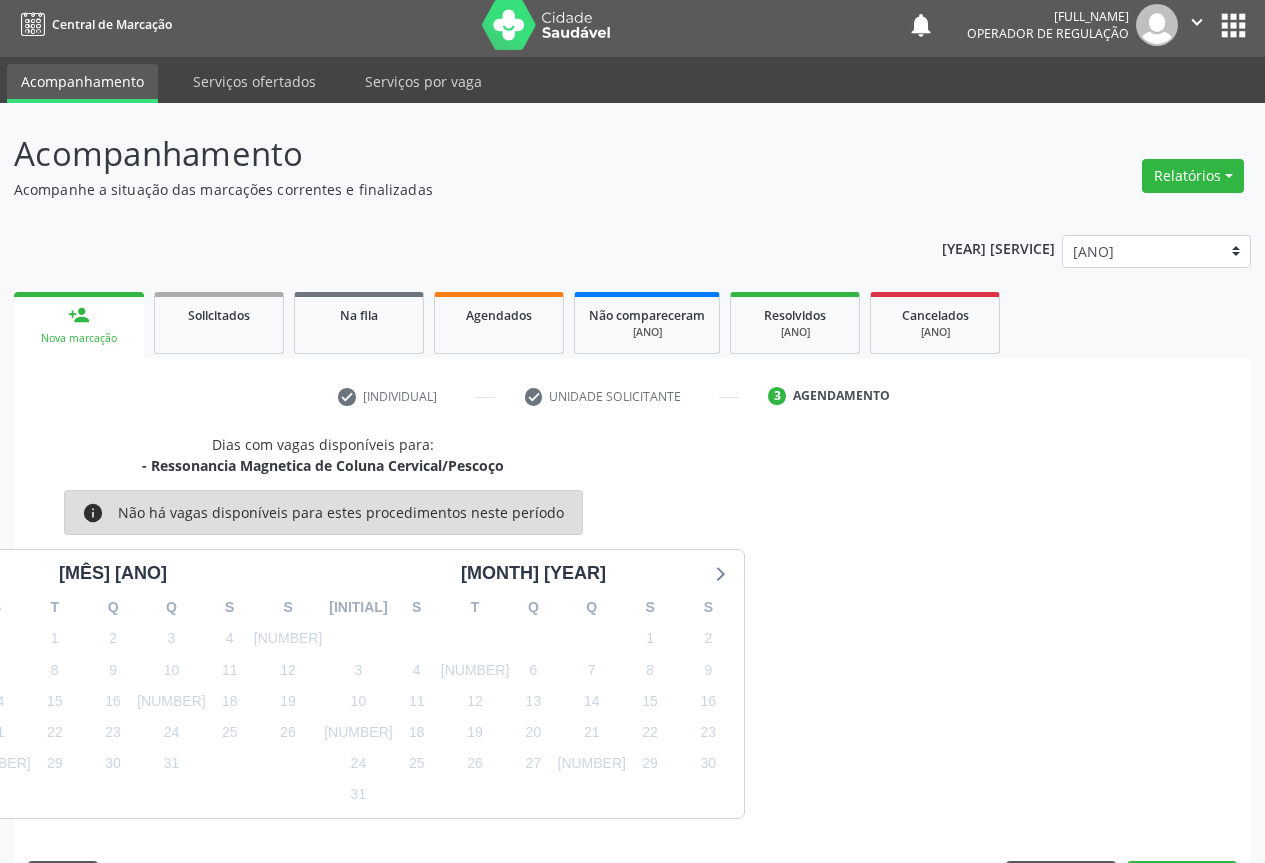 scroll, scrollTop: 43, scrollLeft: 0, axis: vertical 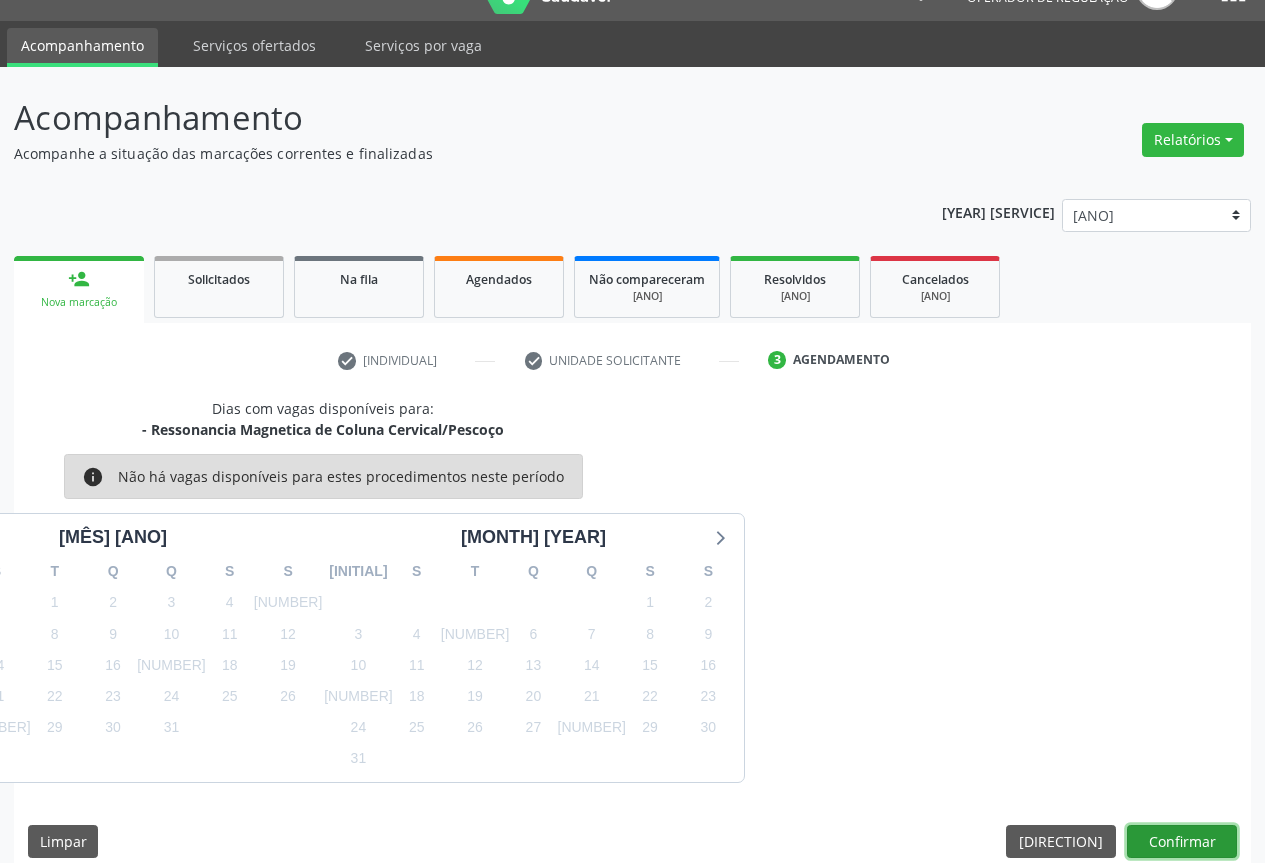 click on "Confirmar" at bounding box center [1182, 842] 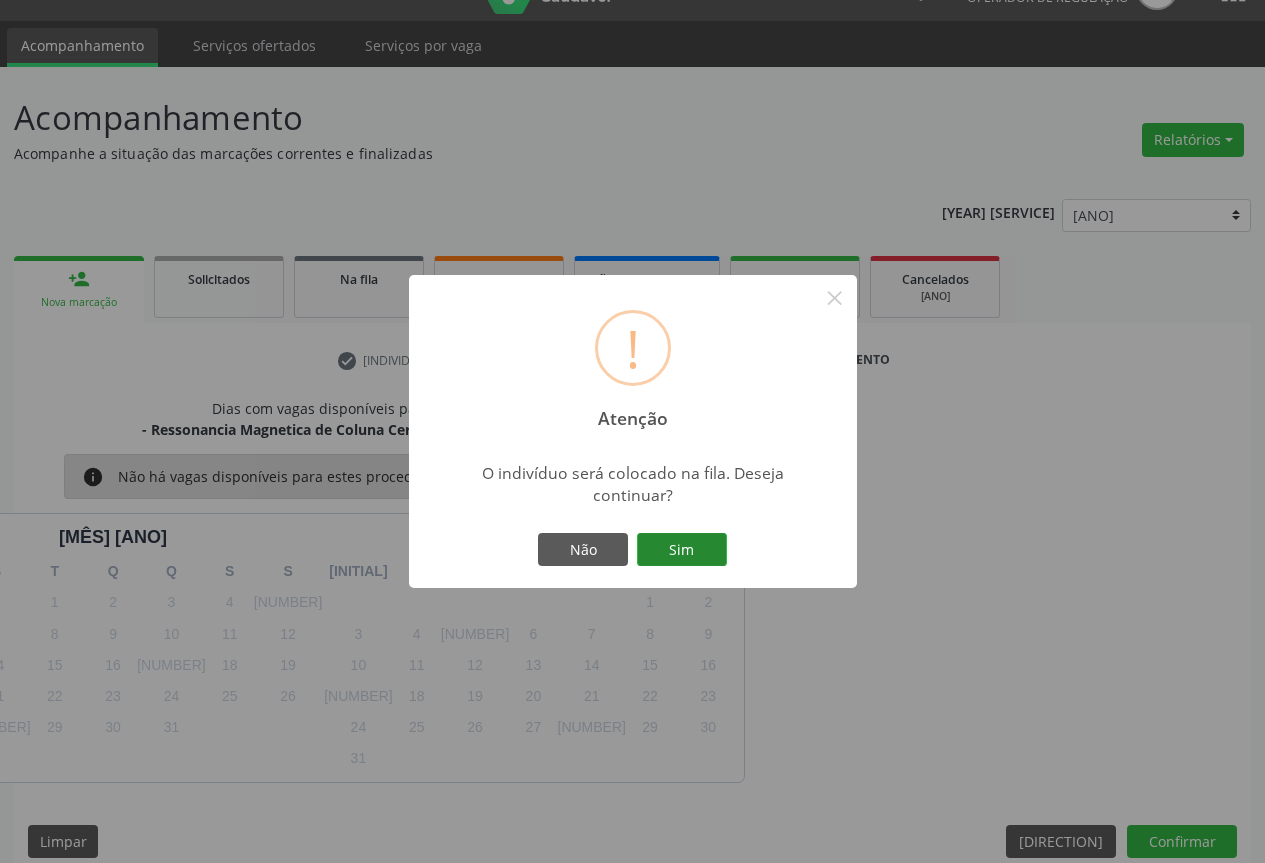 click on "Sim" at bounding box center [682, 550] 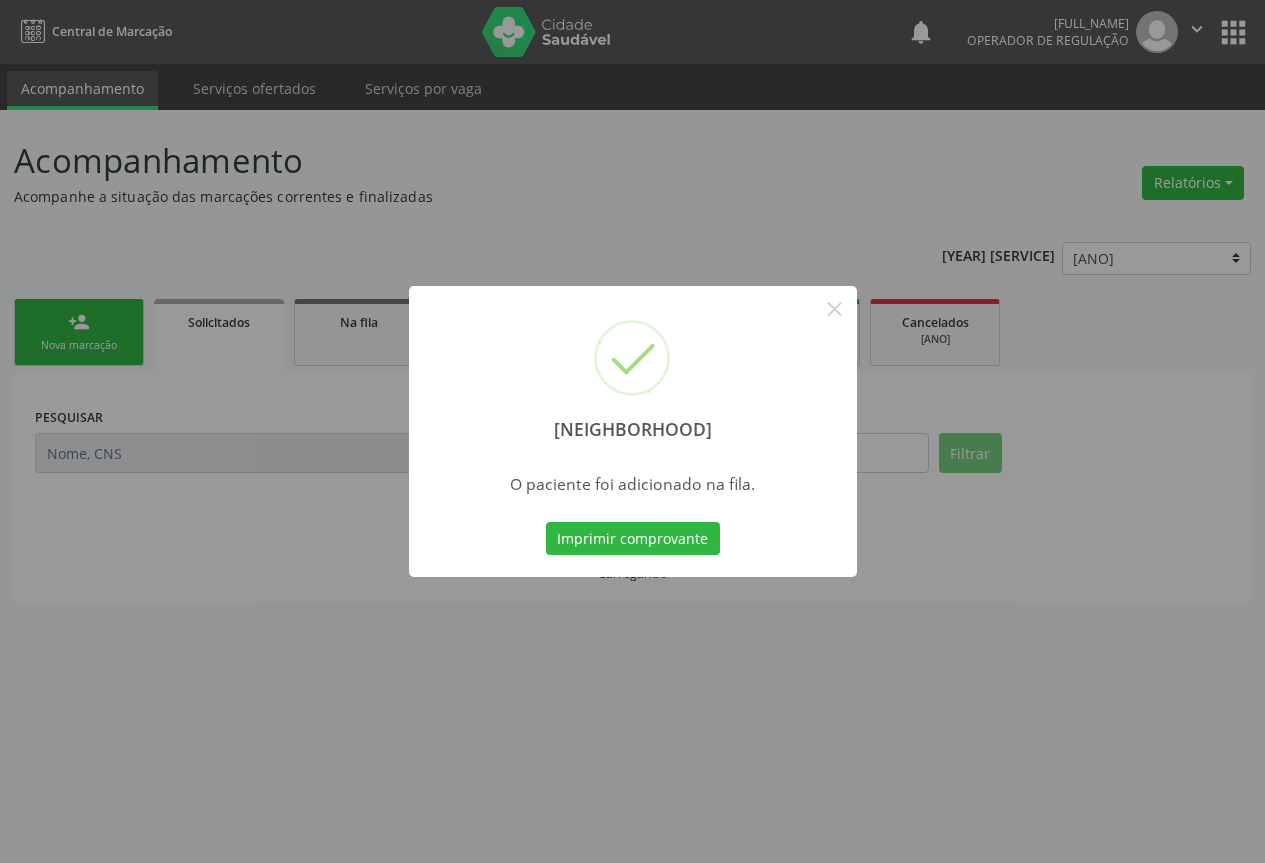 scroll, scrollTop: 0, scrollLeft: 0, axis: both 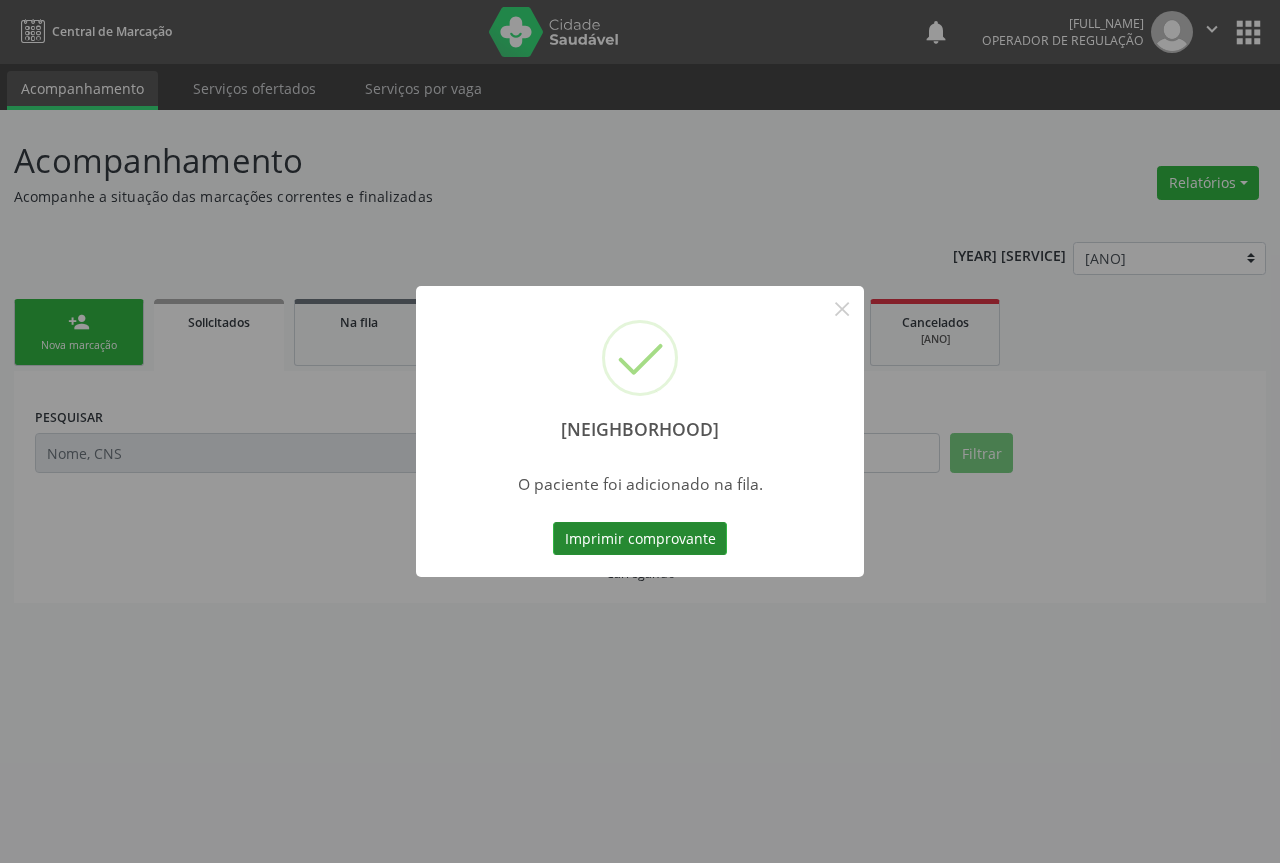 click on "Imprimir comprovante" at bounding box center (640, 539) 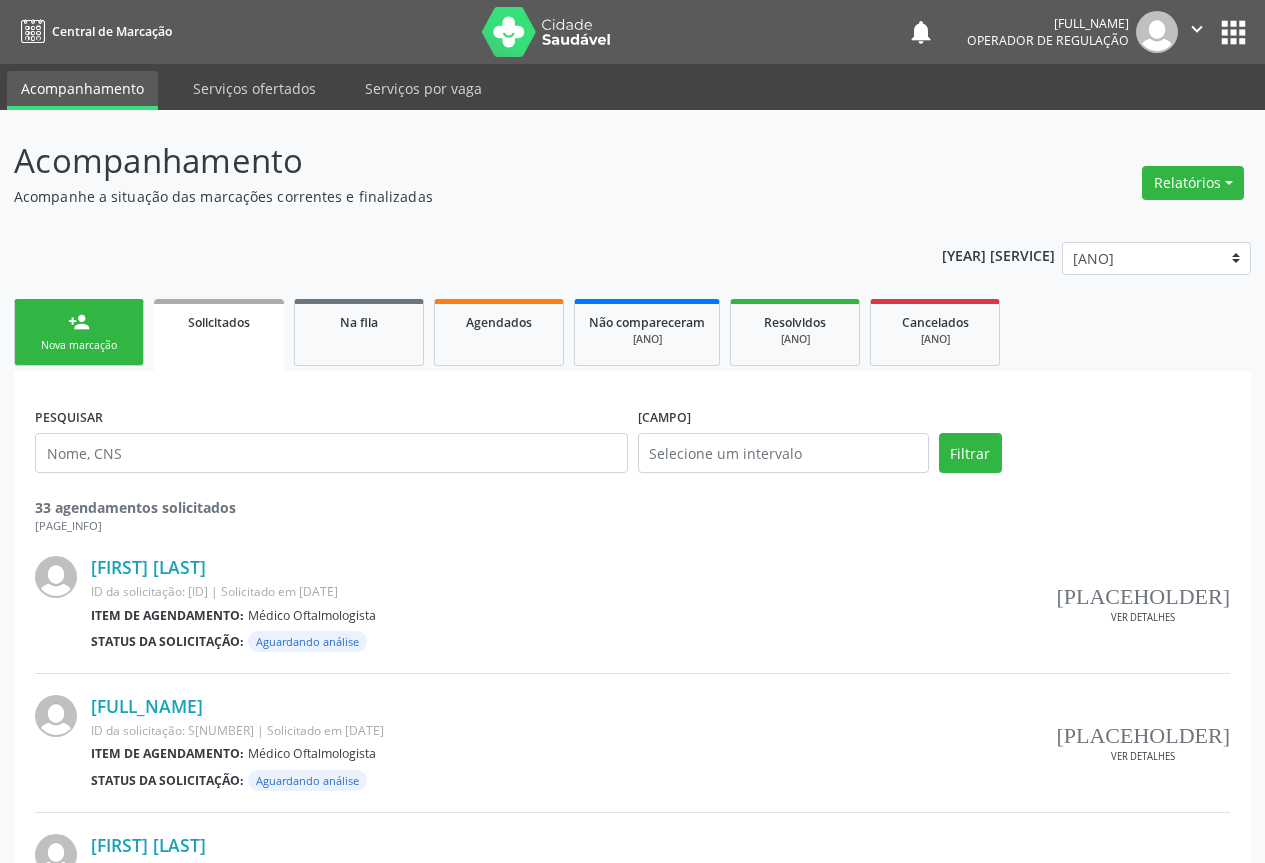 click on "person_add
Nova marcação
Solicitados   Na fila   Agendados   Não compareceram
2025
Resolvidos
2025
Cancelados
2025" at bounding box center (632, 332) 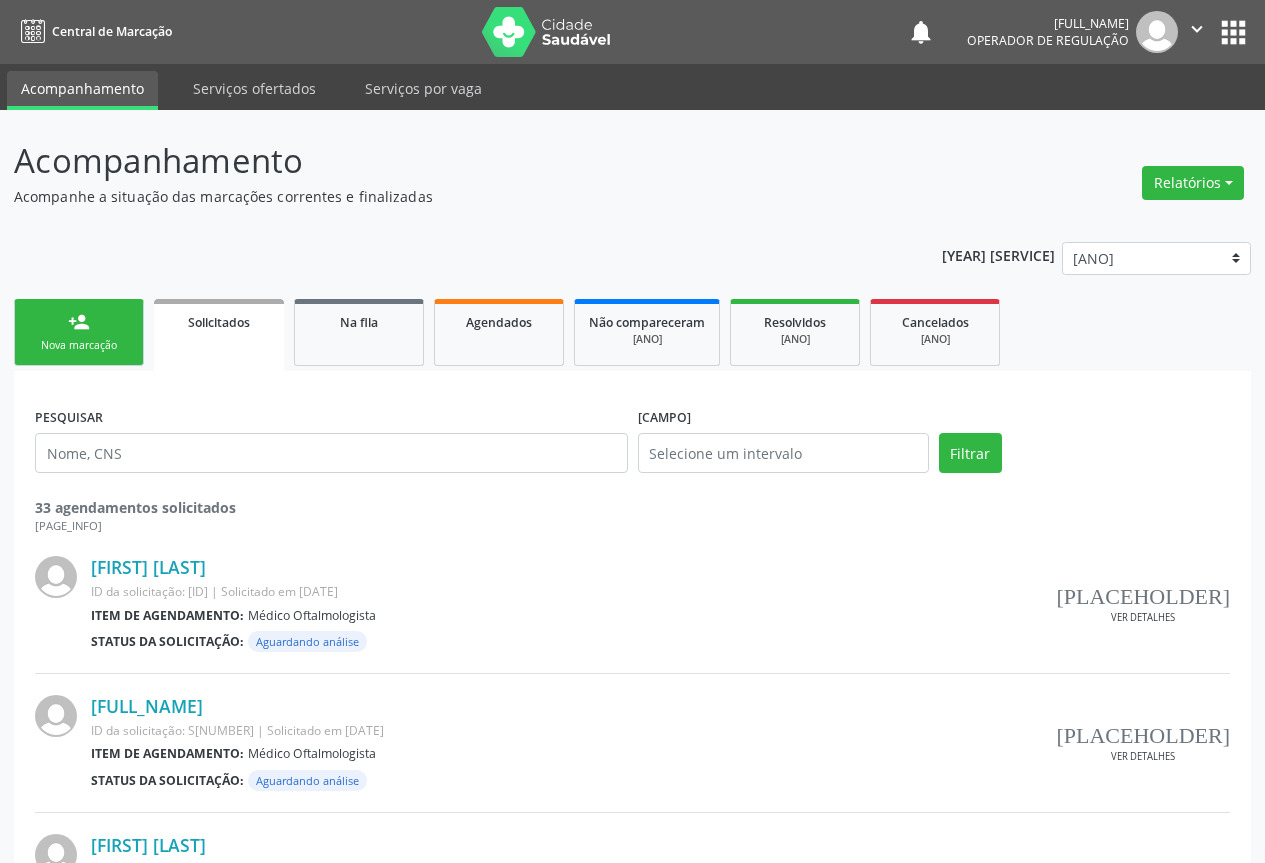 click on "person_add
[NEW_MARKING]" at bounding box center (79, 332) 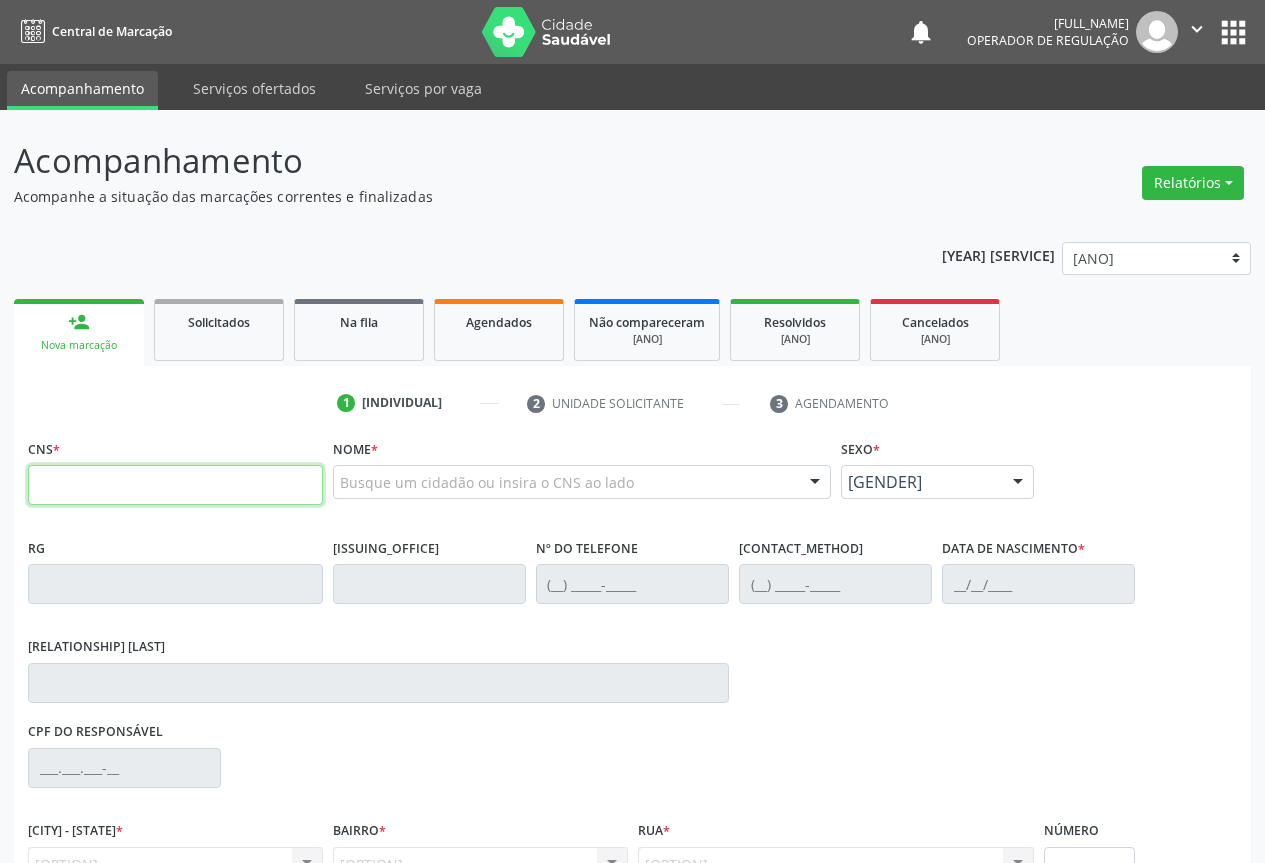 click at bounding box center [175, 485] 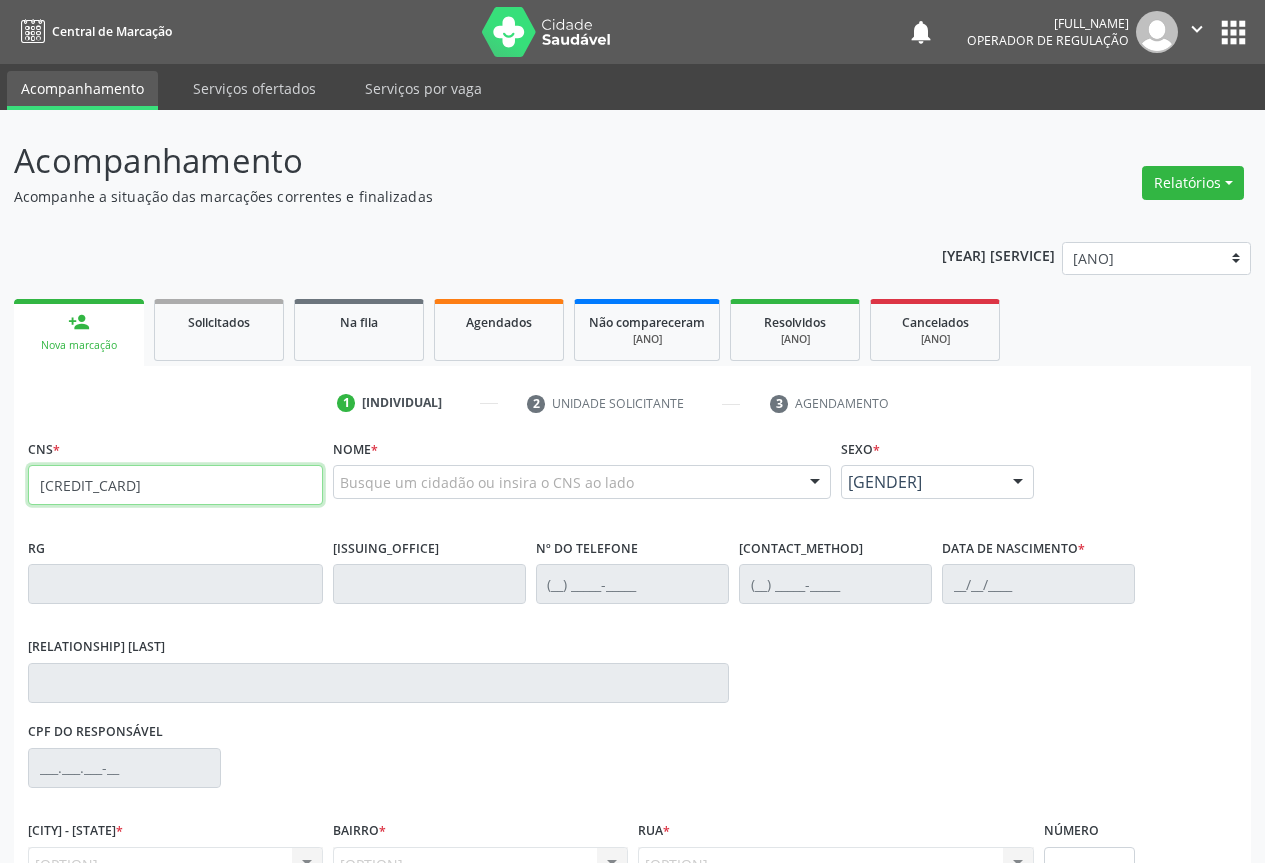 type on "[CREDIT_CARD]" 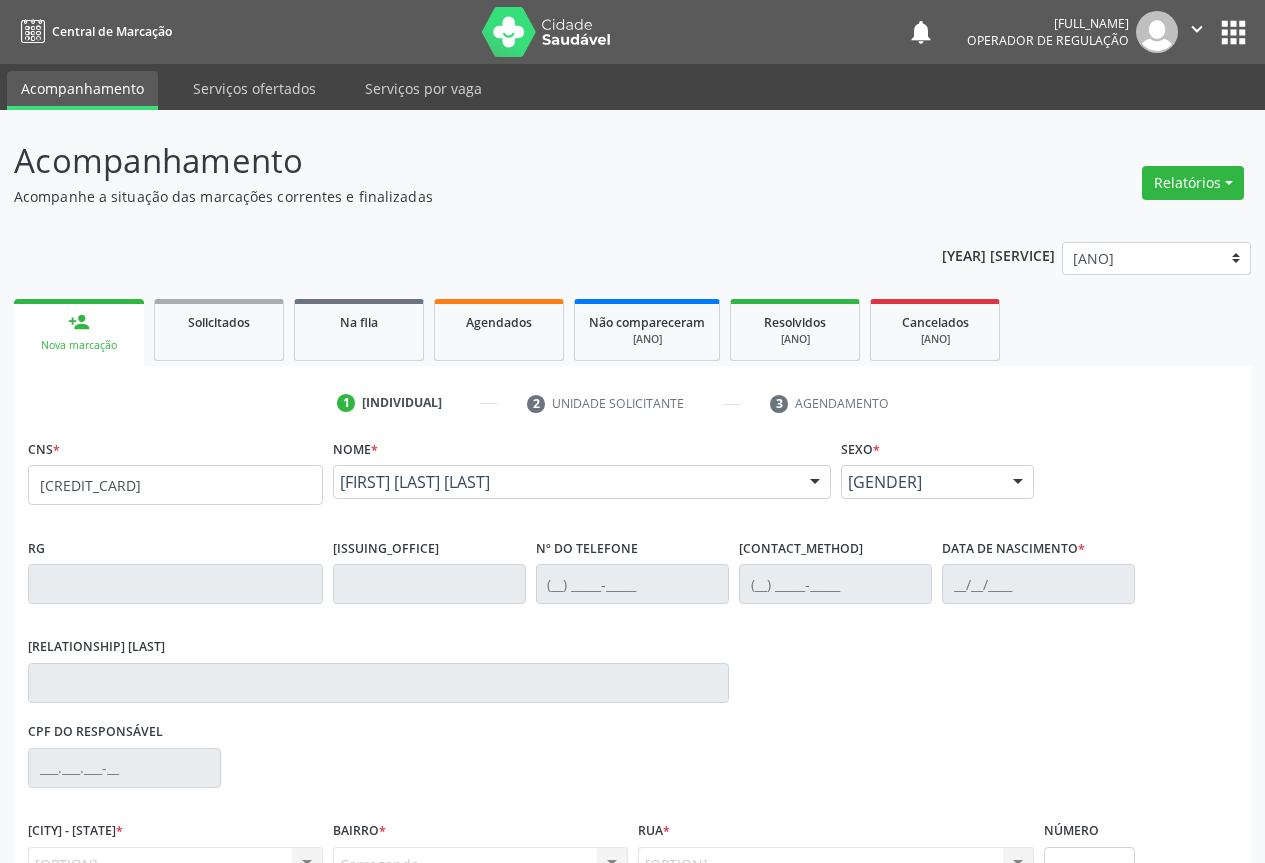 scroll, scrollTop: 207, scrollLeft: 0, axis: vertical 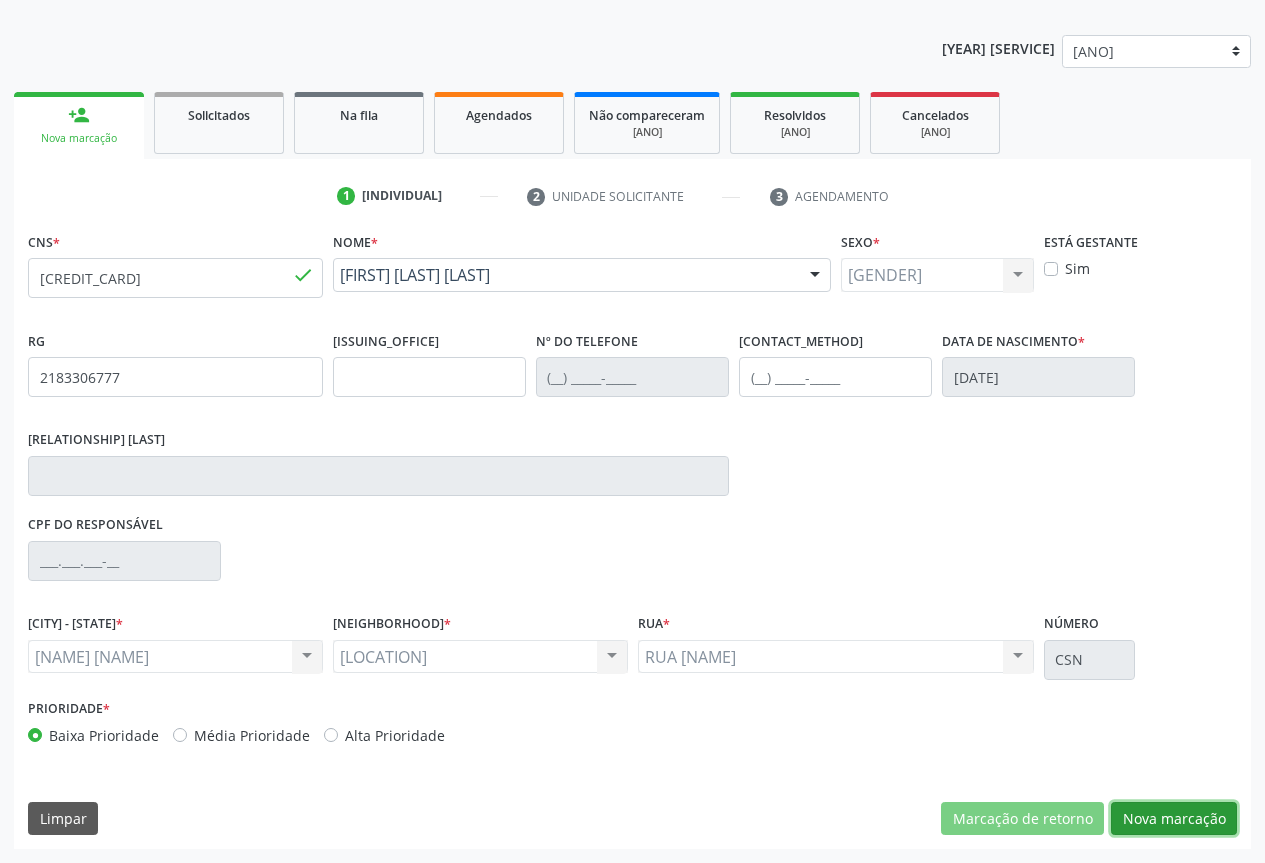 click on "Nova marcação" at bounding box center (1022, 819) 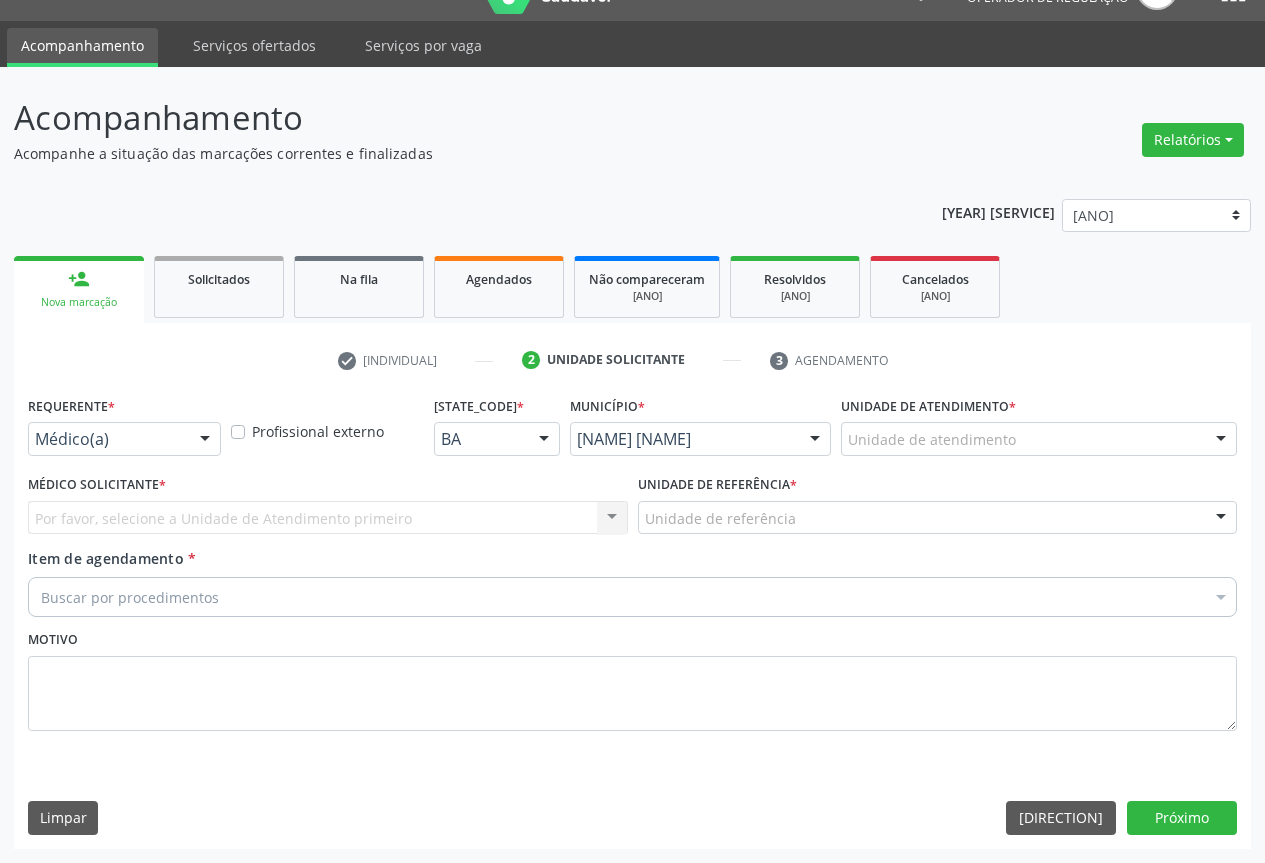 scroll, scrollTop: 43, scrollLeft: 0, axis: vertical 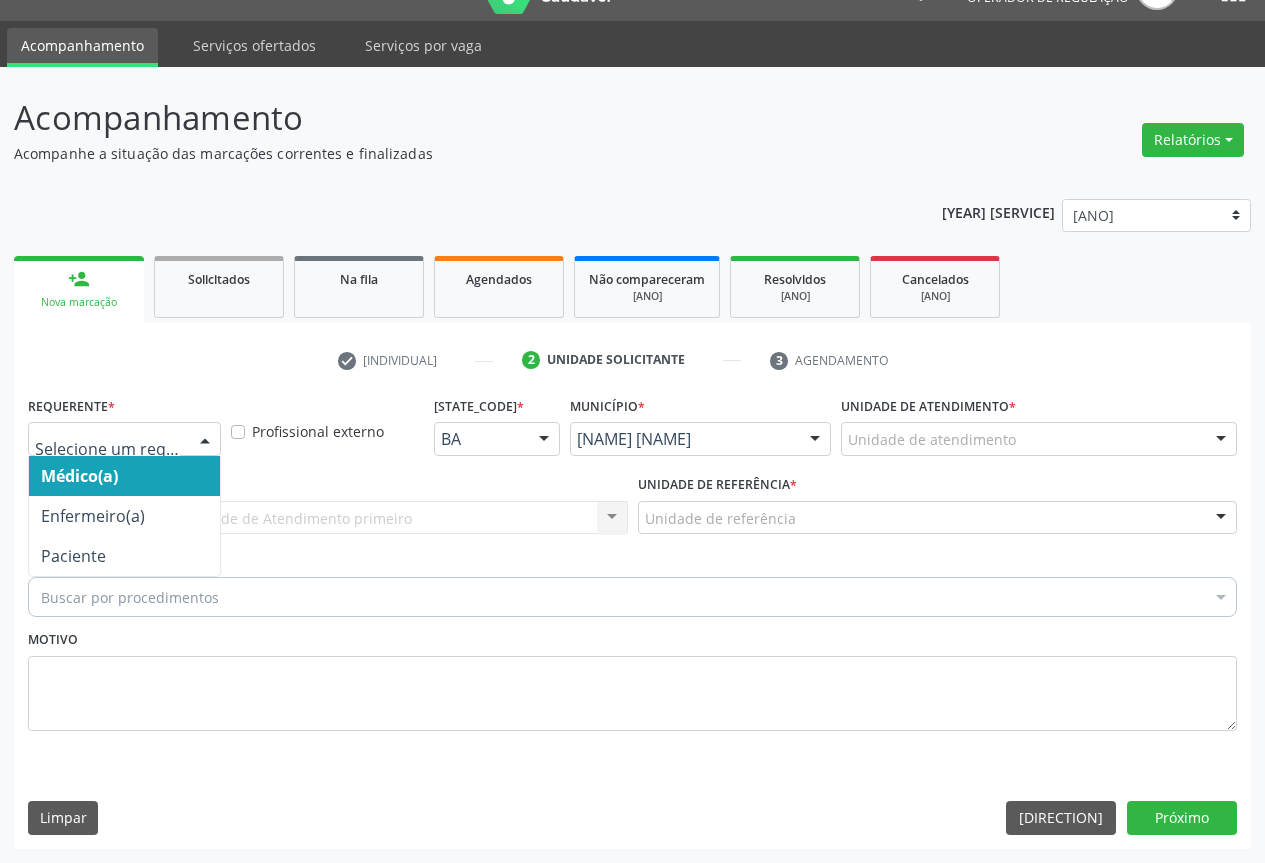 drag, startPoint x: 209, startPoint y: 447, endPoint x: 157, endPoint y: 548, distance: 113.600174 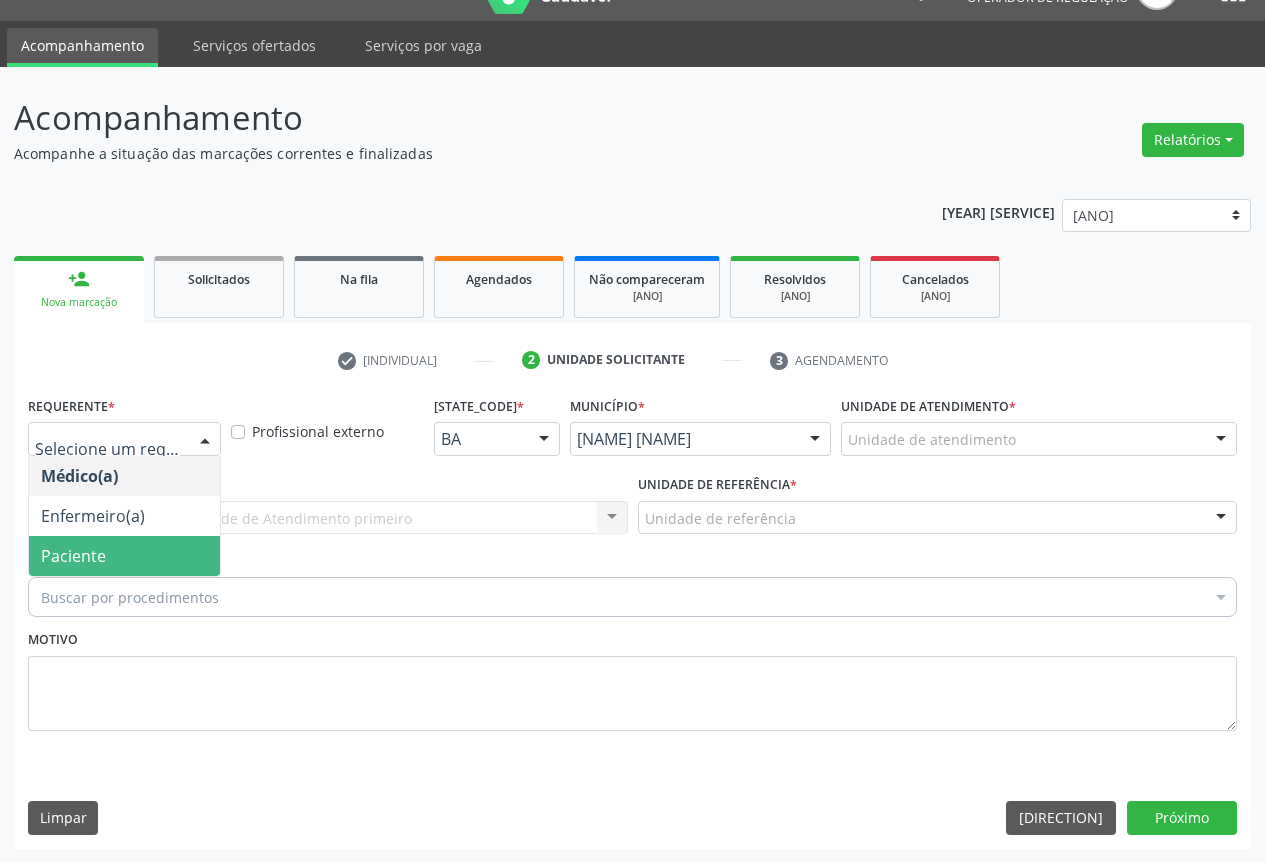 click on "Paciente" at bounding box center [124, 556] 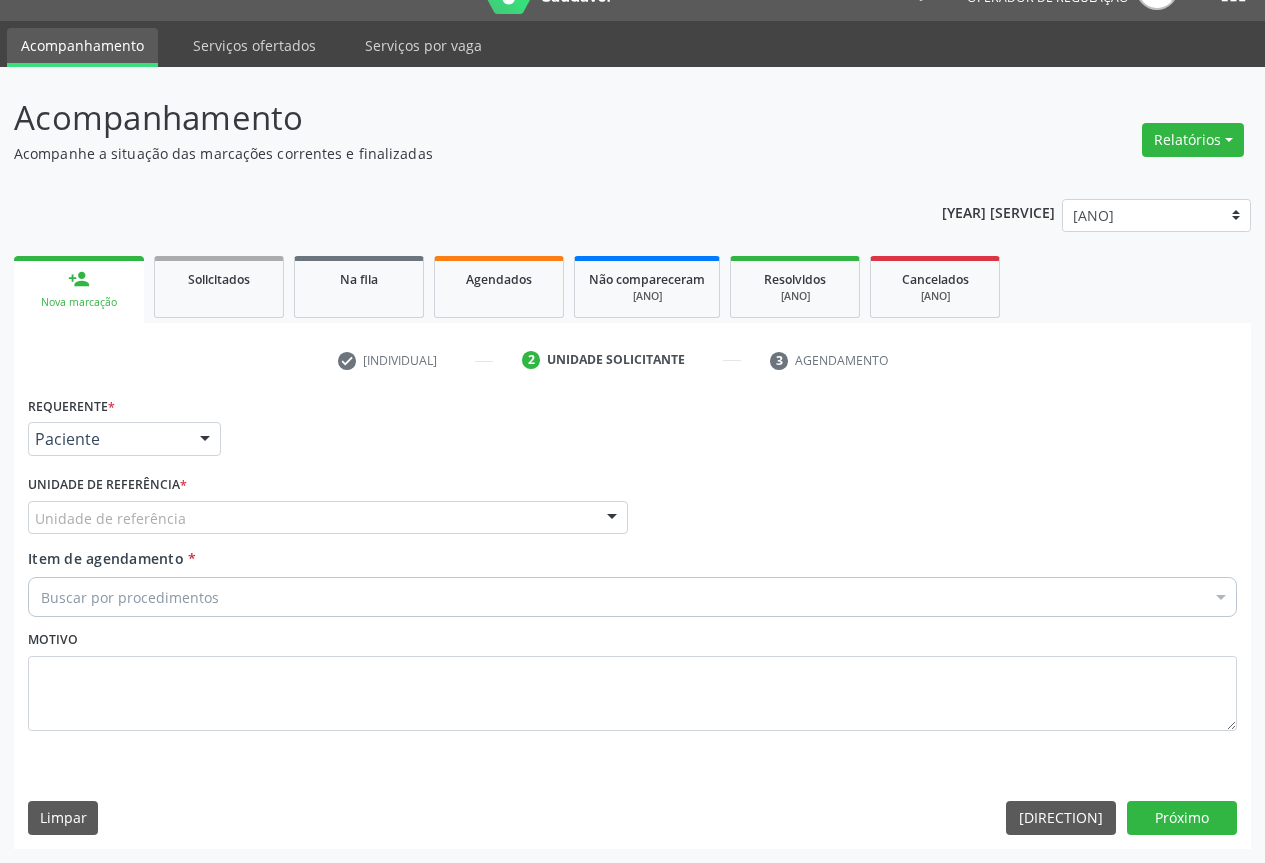 click on "Unidade de referência" at bounding box center [328, 518] 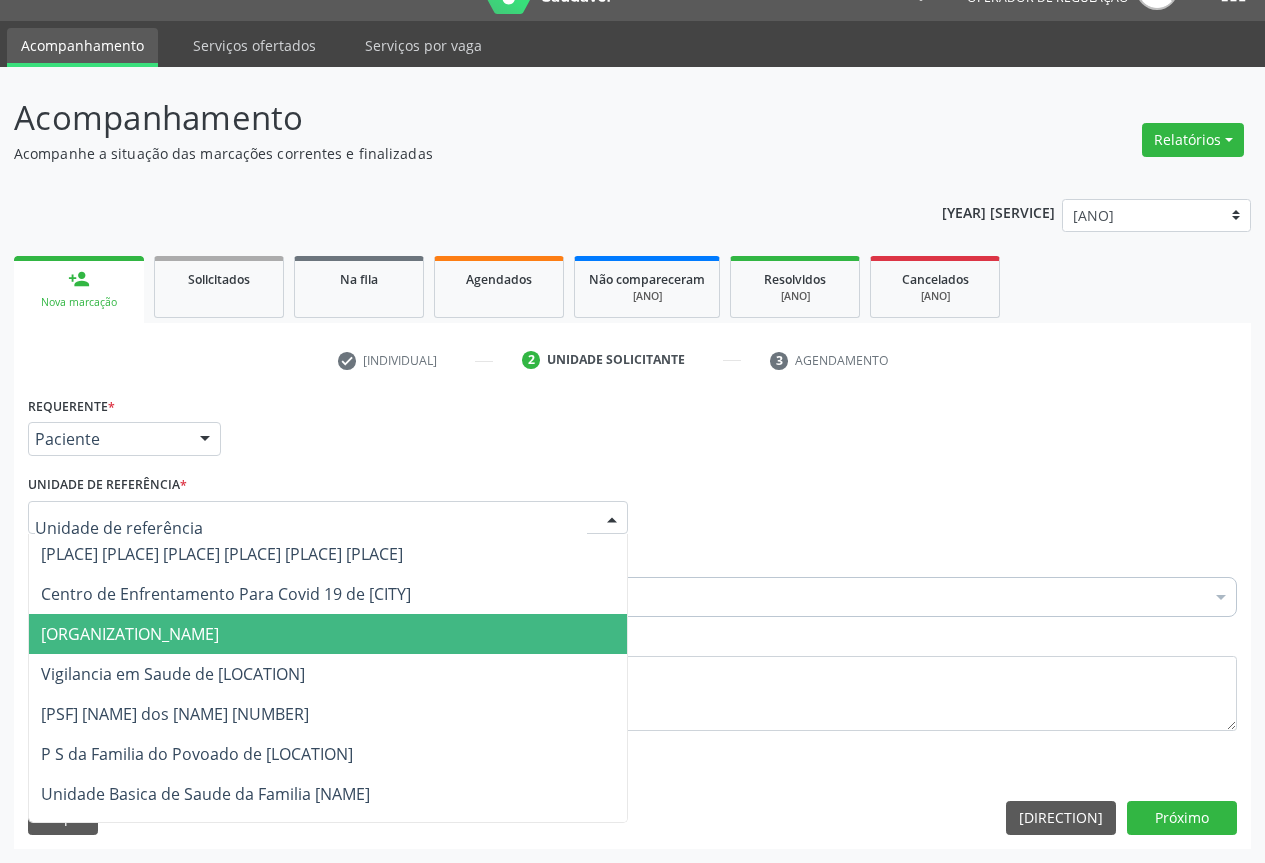 click on "[ORGANIZATION_NAME]" at bounding box center [328, 634] 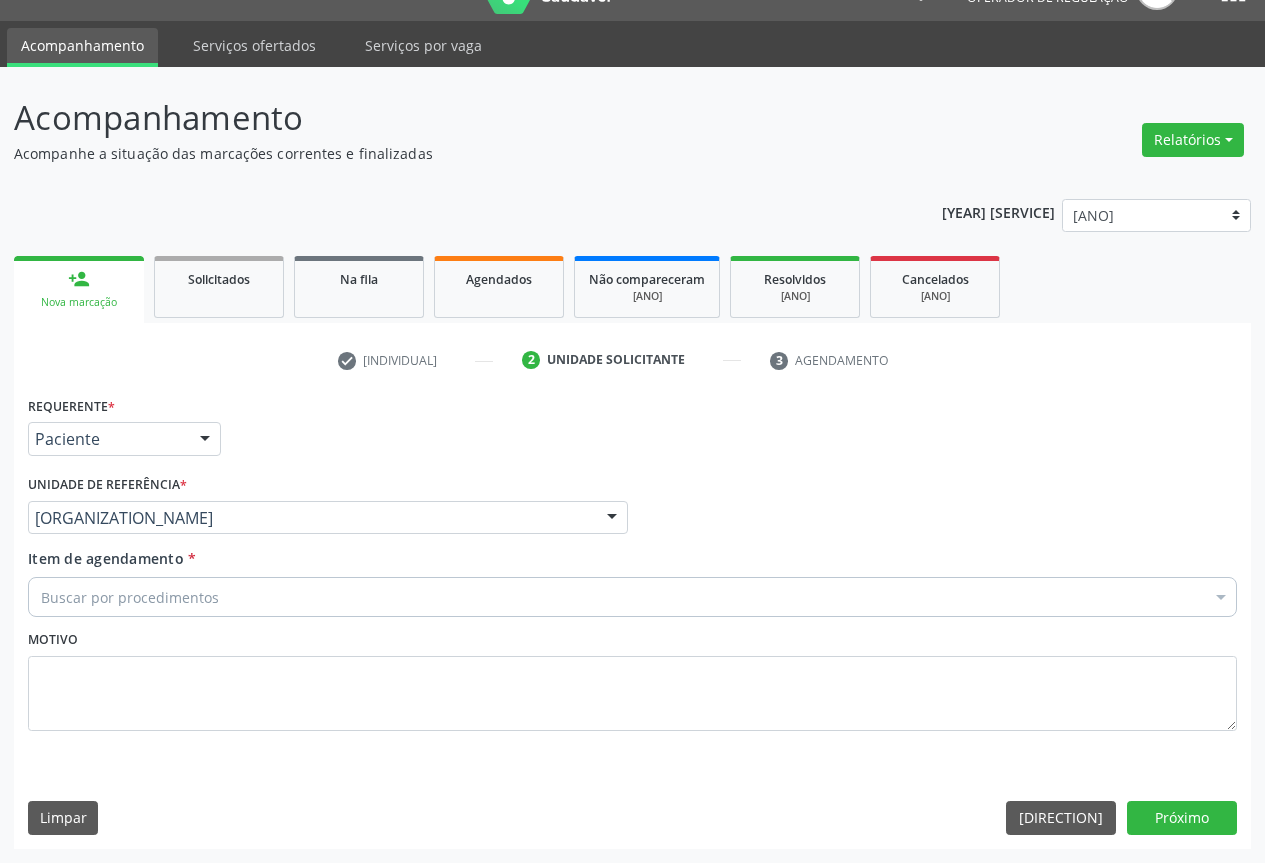 click on "Buscar por procedimentos" at bounding box center [632, 597] 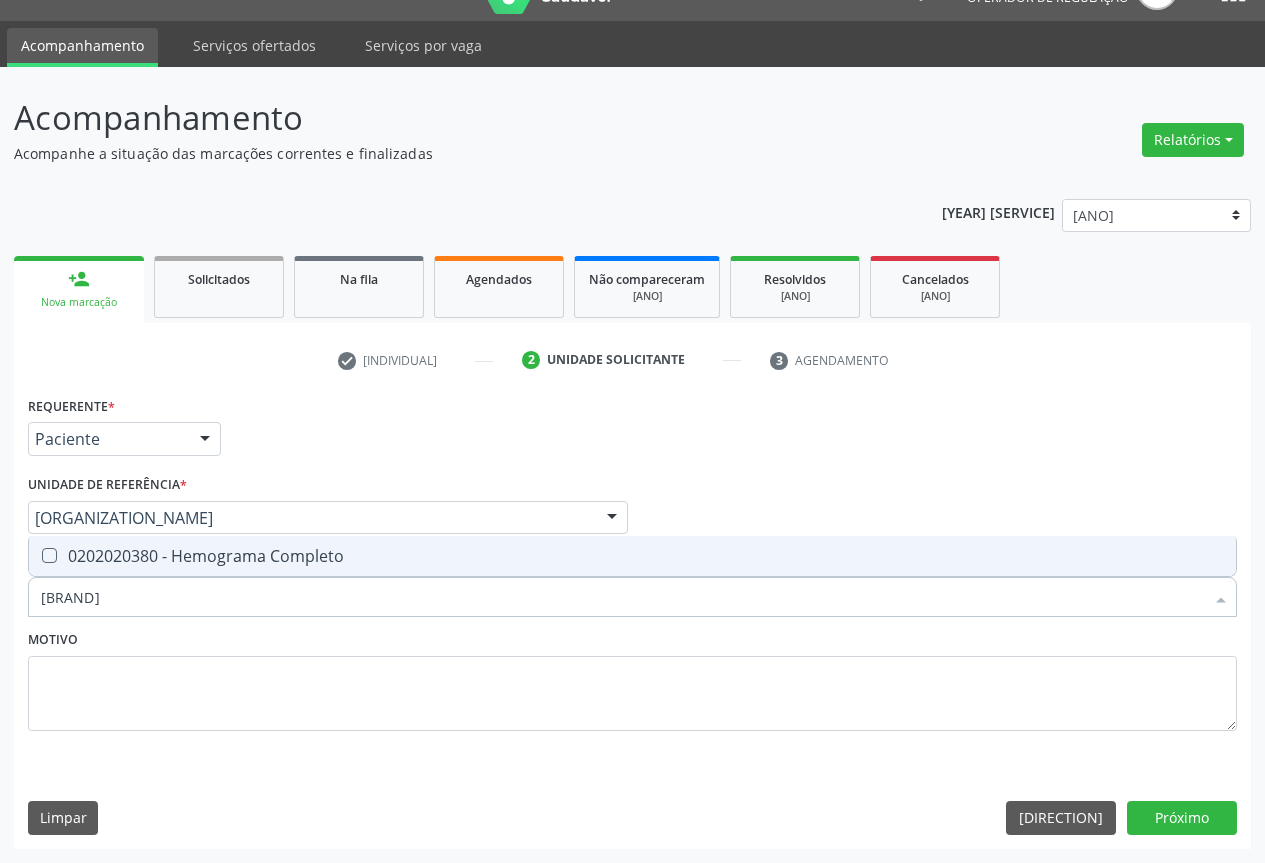 click on "0202020380 - Hemograma Completo" at bounding box center (632, 556) 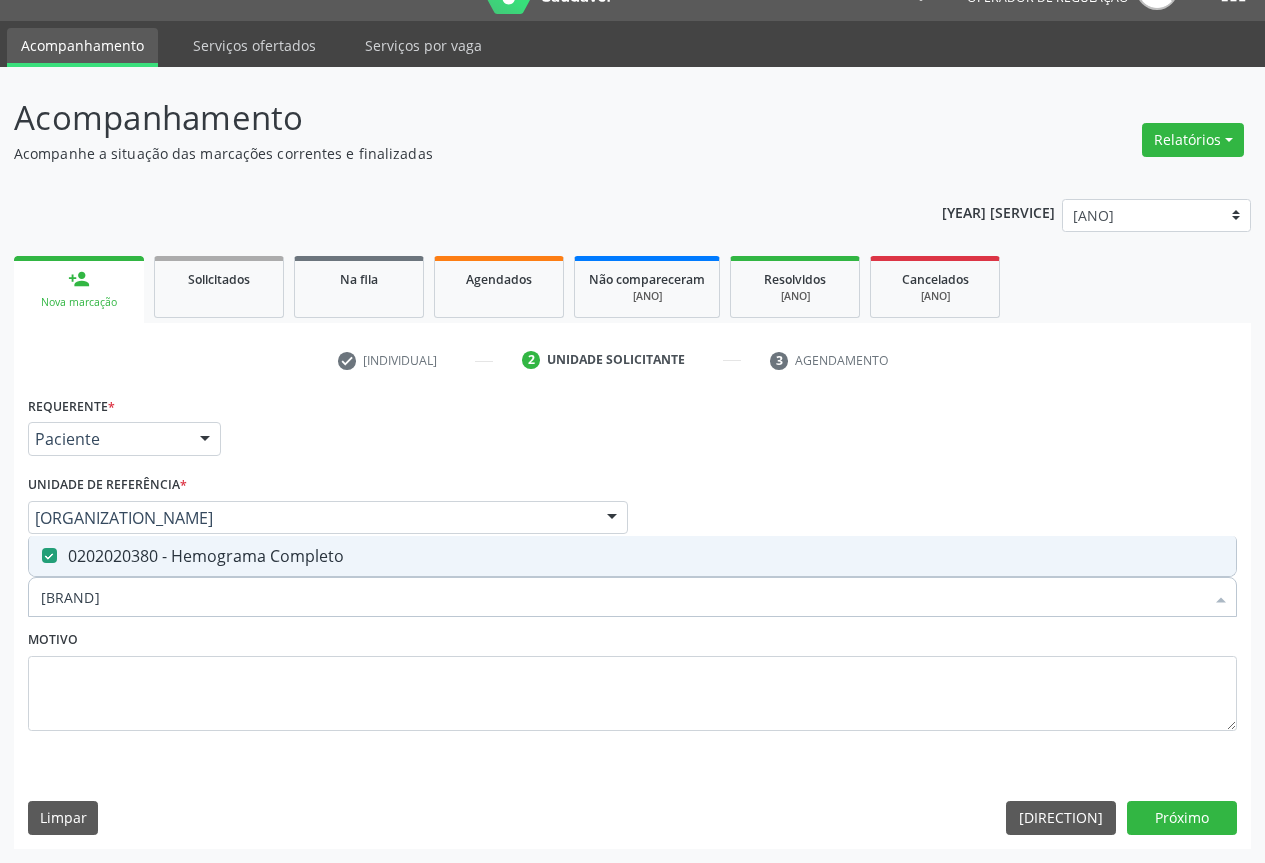 click on "[BRAND]" at bounding box center [622, 597] 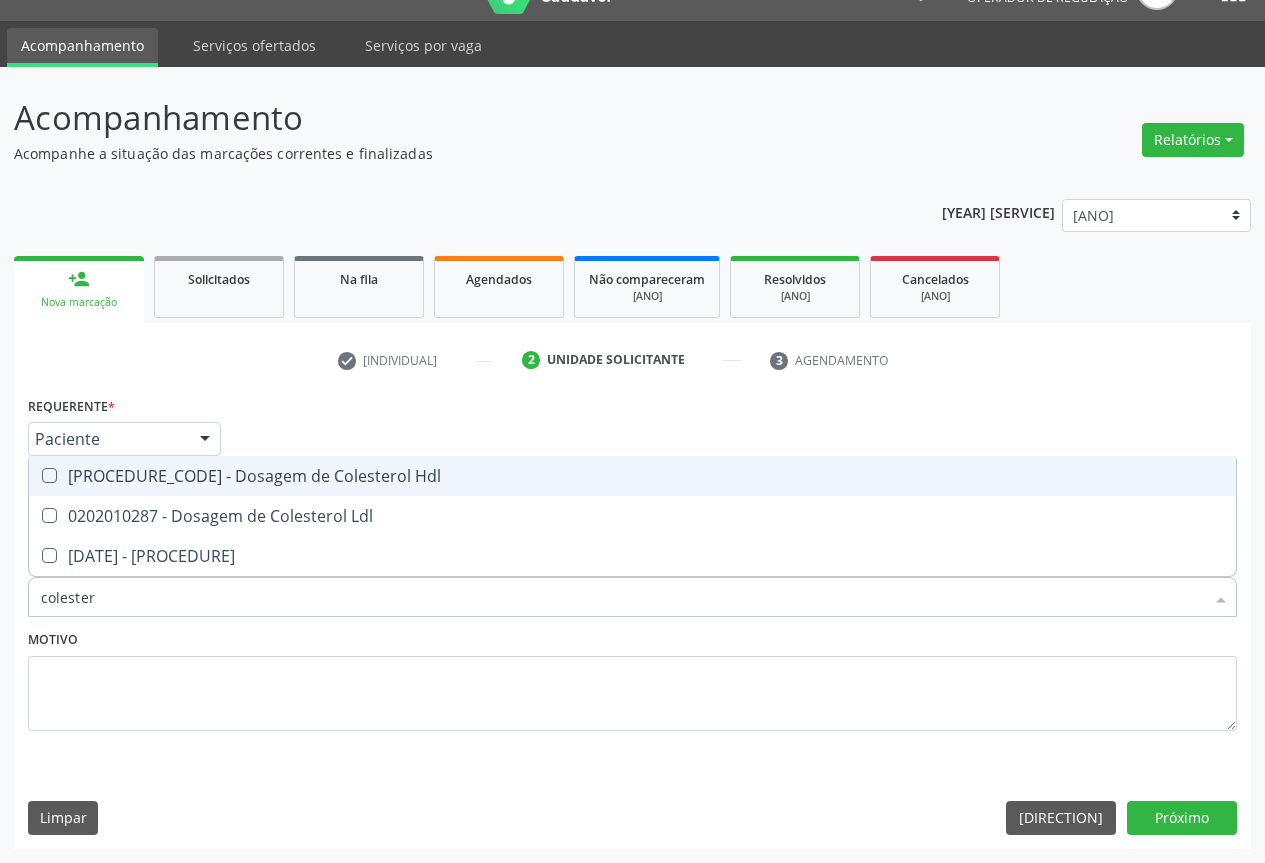 click on "[PROCEDURE_CODE] - Dosagem de Colesterol Hdl" at bounding box center (632, 476) 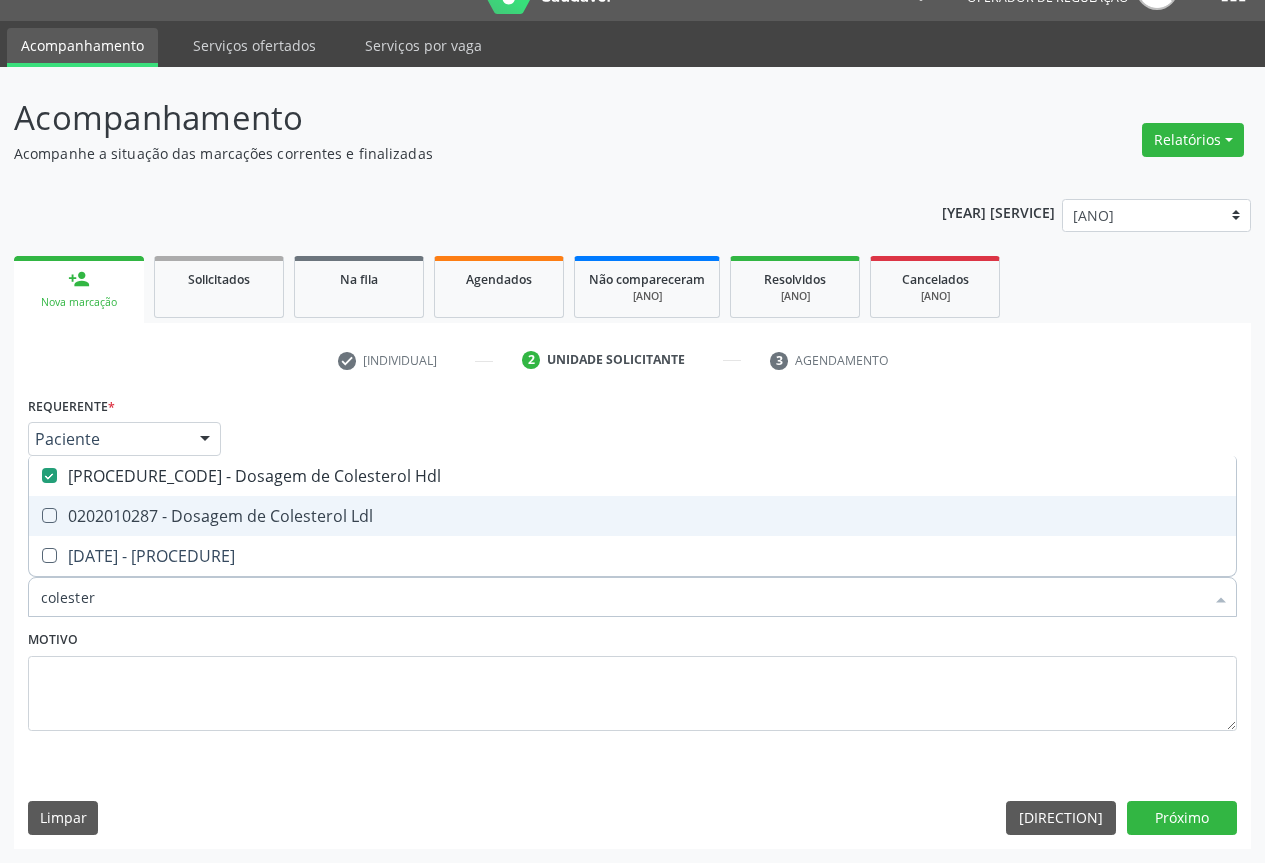 click on "0202010287 - Dosagem de Colesterol Ldl" at bounding box center [632, 516] 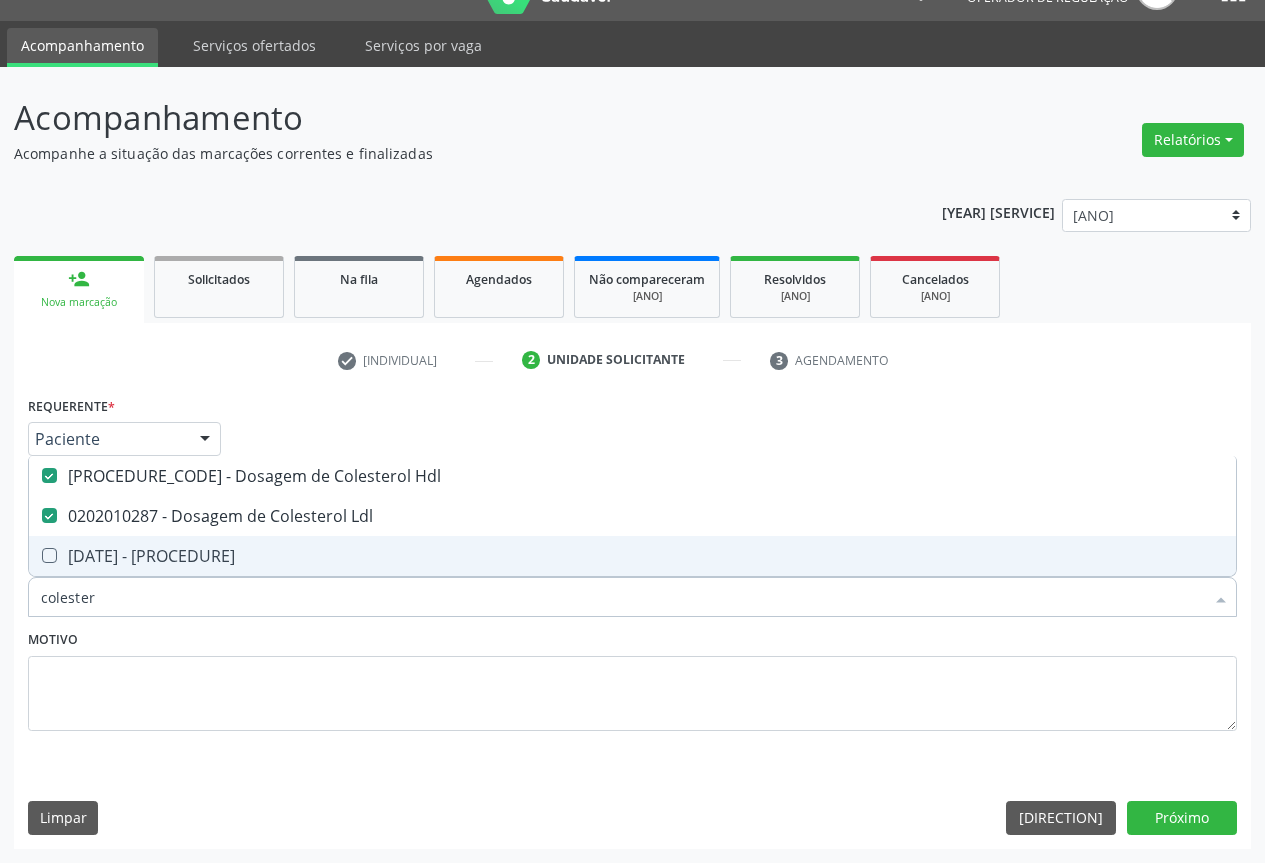click on "[DATE] - [PROCEDURE]" at bounding box center (632, 556) 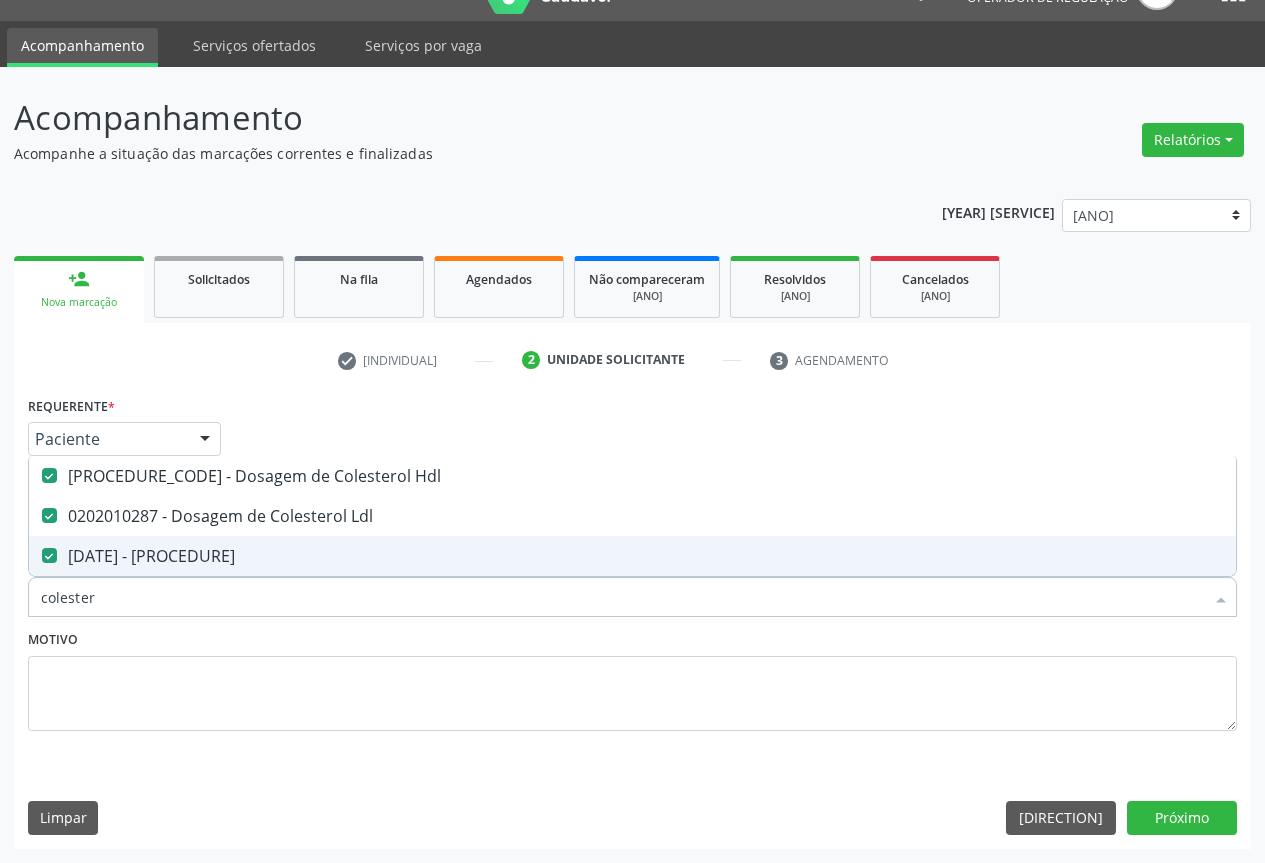 click on "colester" at bounding box center (622, 597) 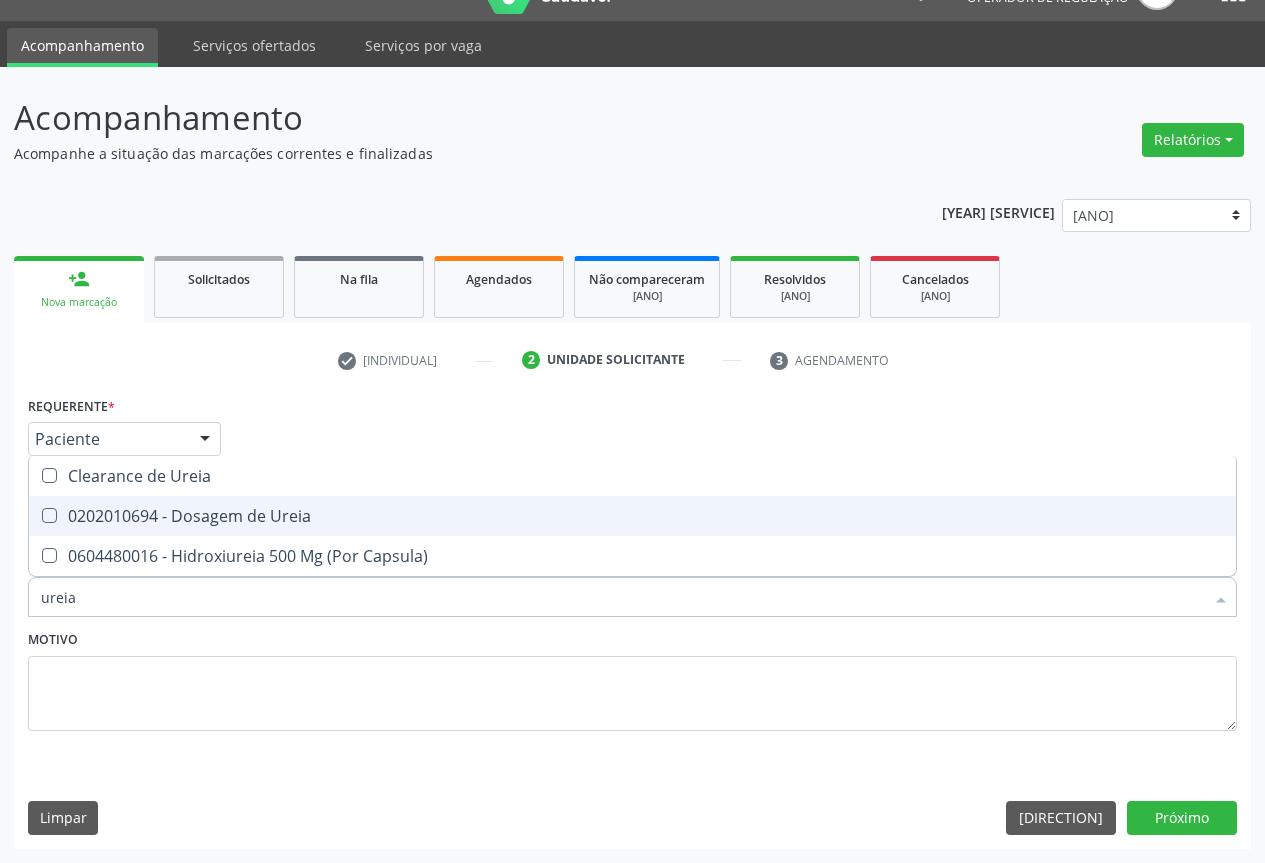 click on "0202010694 - Dosagem de Ureia" at bounding box center (632, 516) 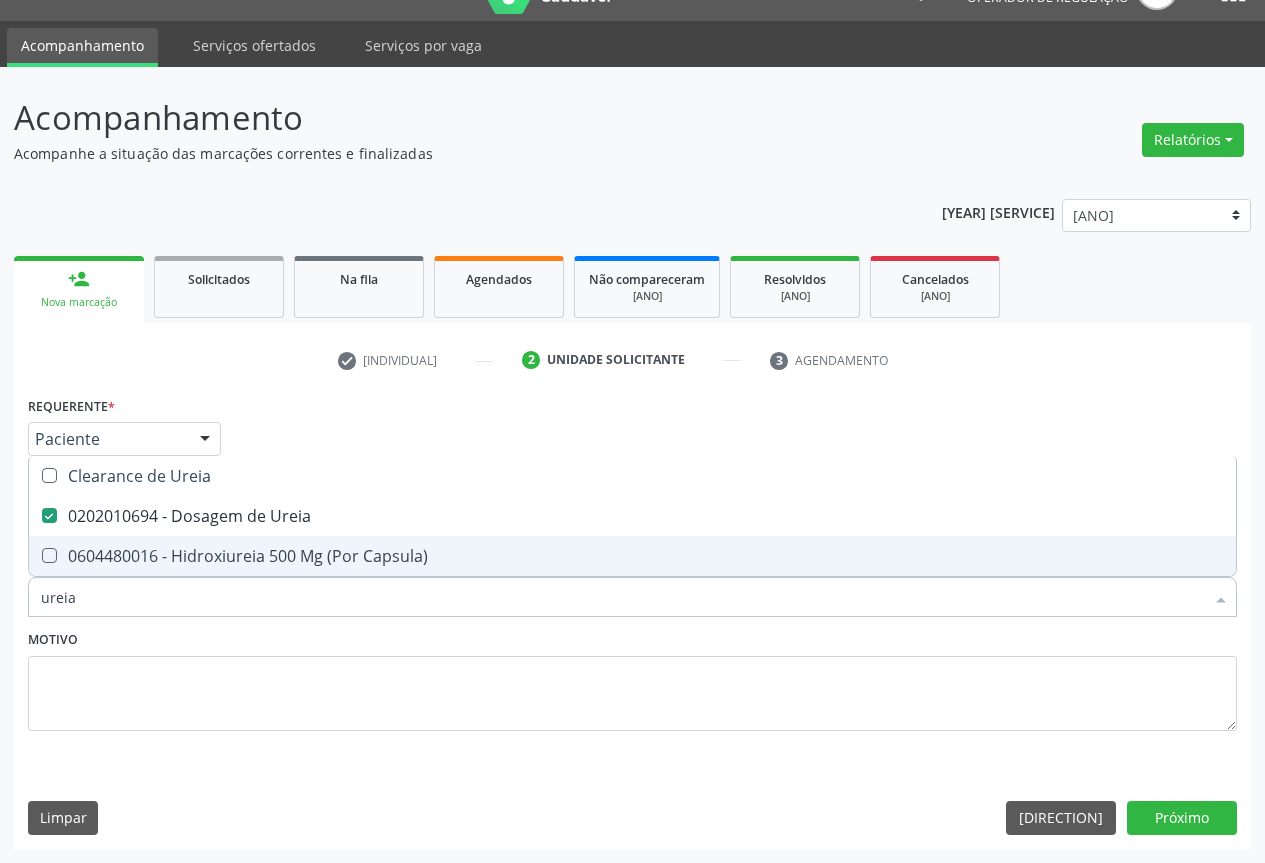 click on "ureia" at bounding box center [622, 597] 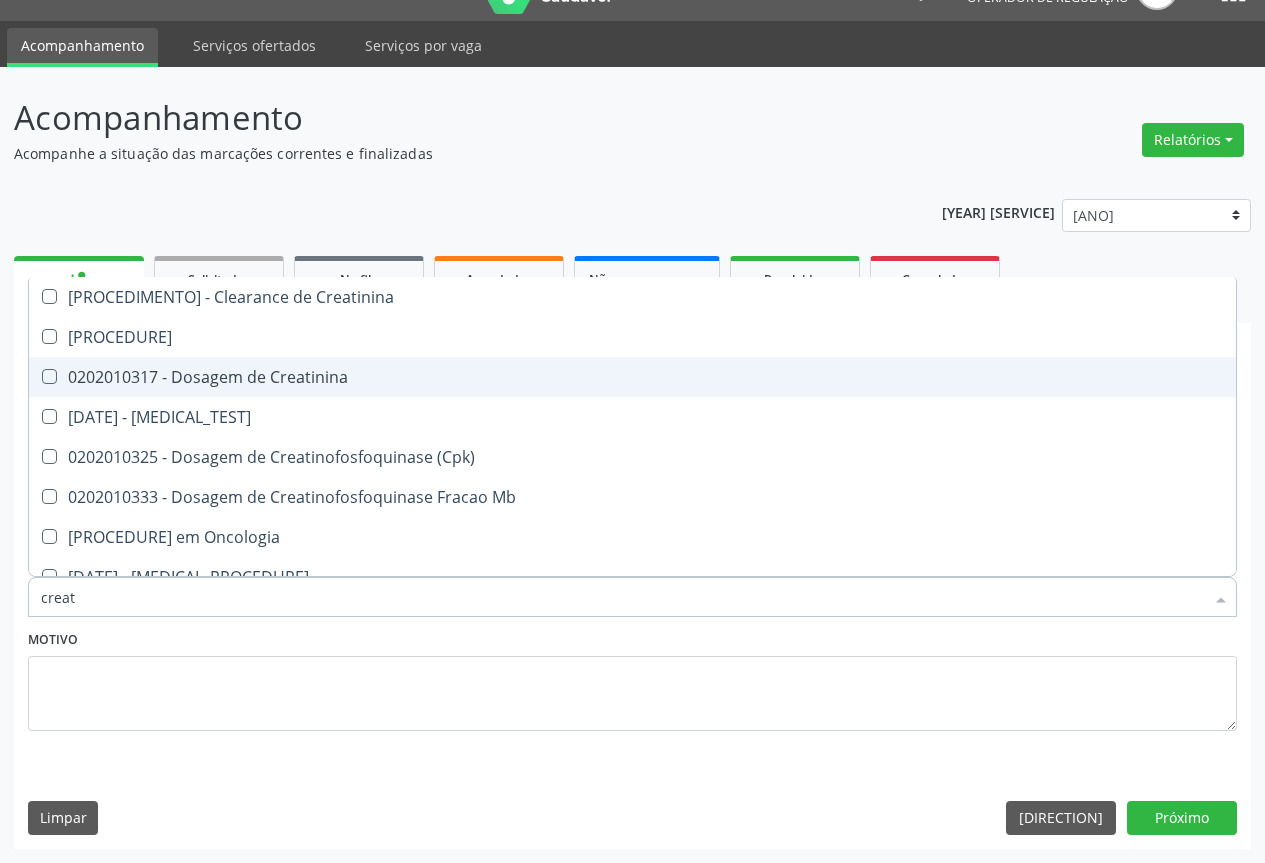 click on "0202010317 - Dosagem de Creatinina" at bounding box center (632, 377) 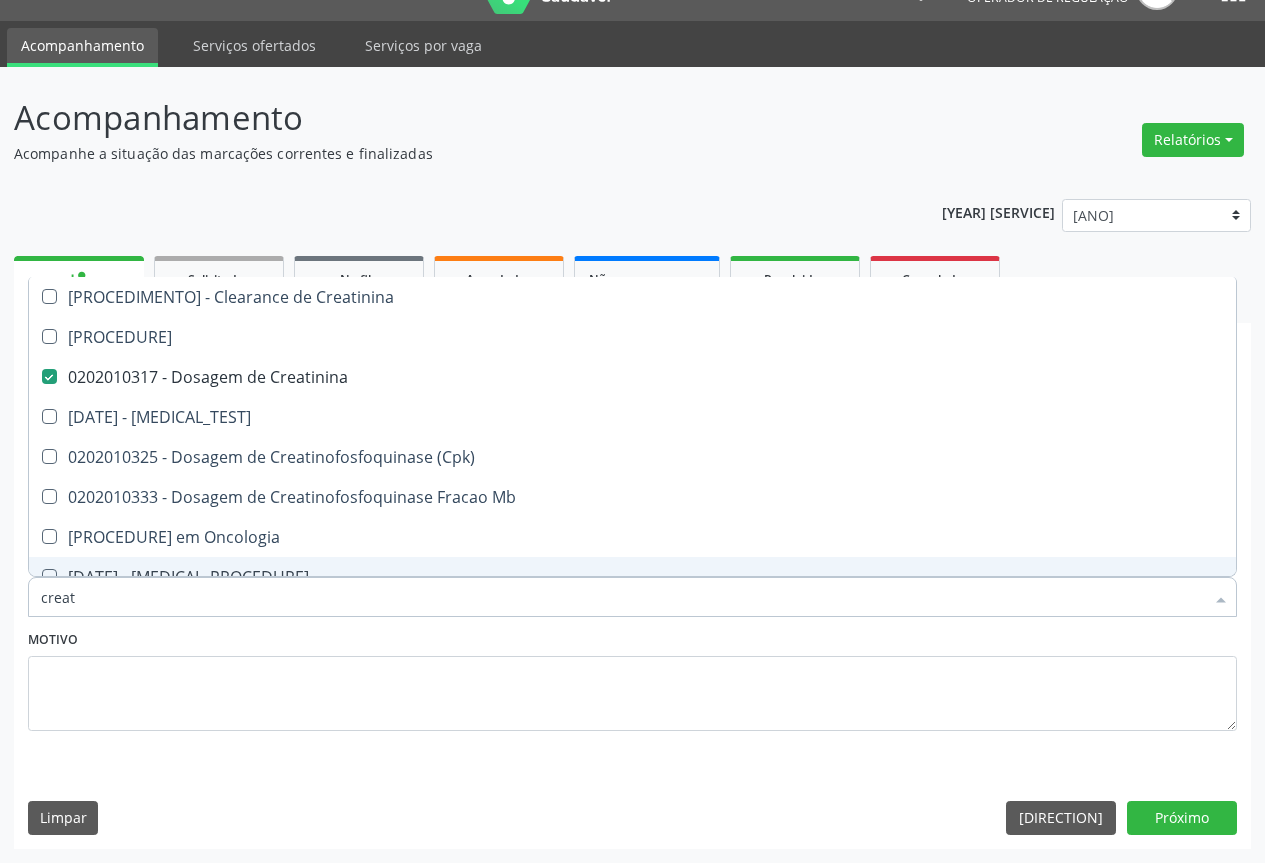 click on "creat" at bounding box center [622, 597] 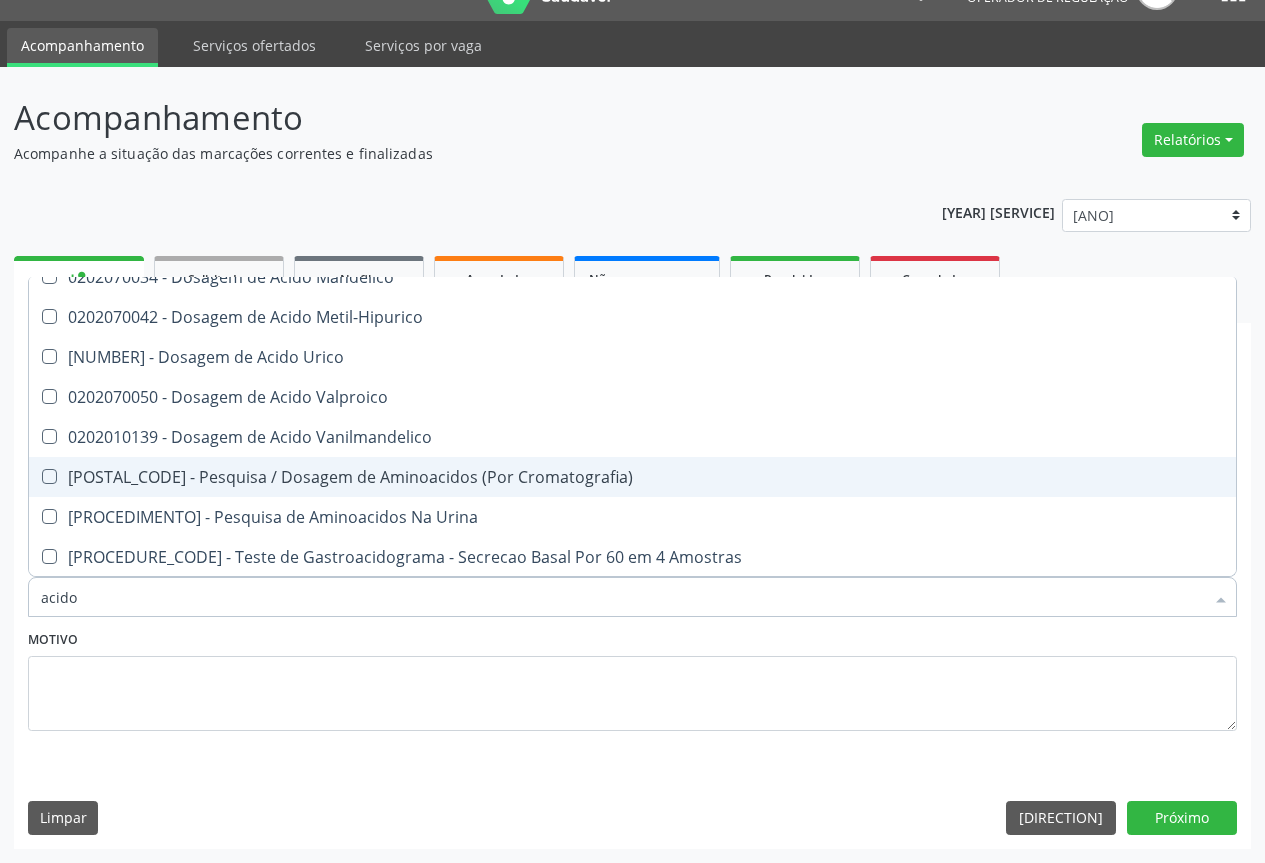 scroll, scrollTop: 301, scrollLeft: 0, axis: vertical 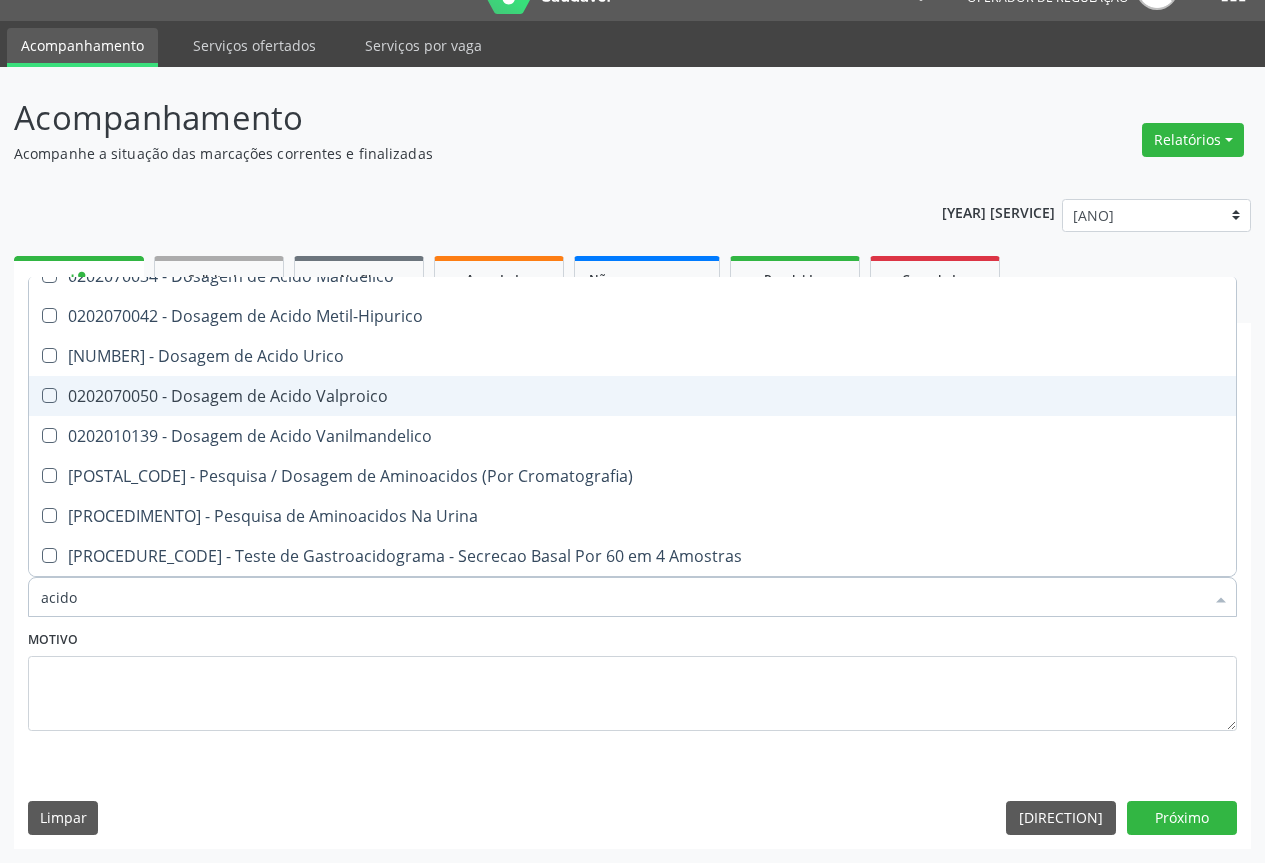 click on "[NUMBER] - Dosagem de Acido Urico" at bounding box center [632, -4] 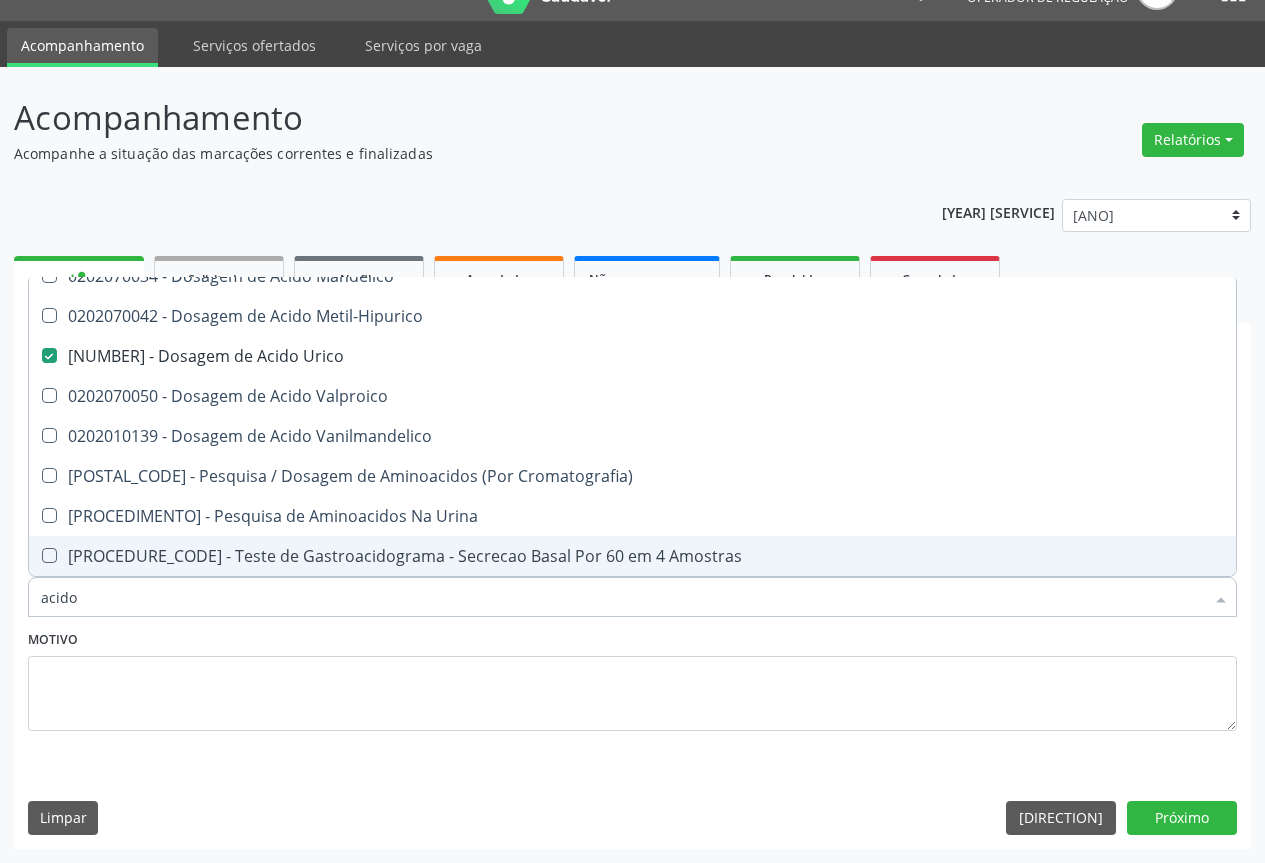 click on "acido" at bounding box center (622, 597) 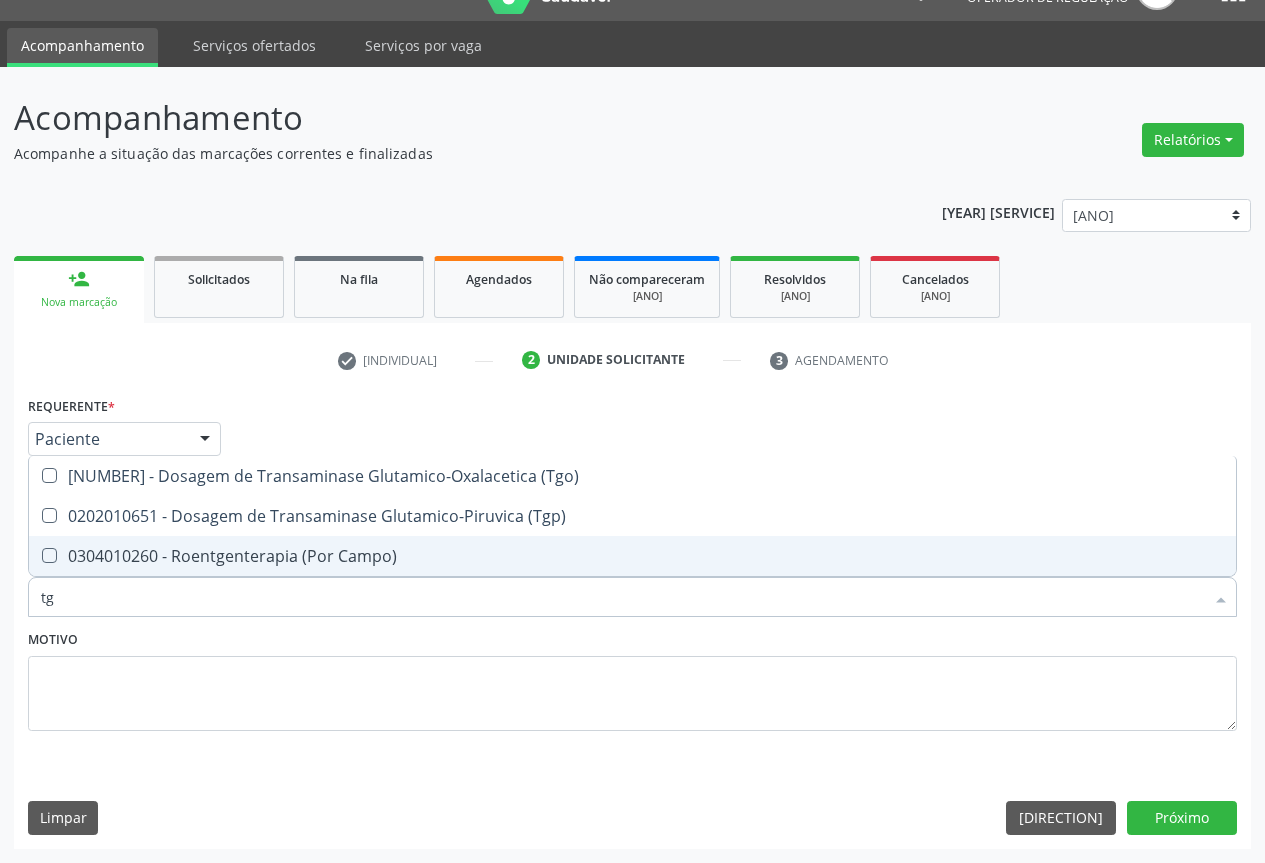 scroll, scrollTop: 0, scrollLeft: 0, axis: both 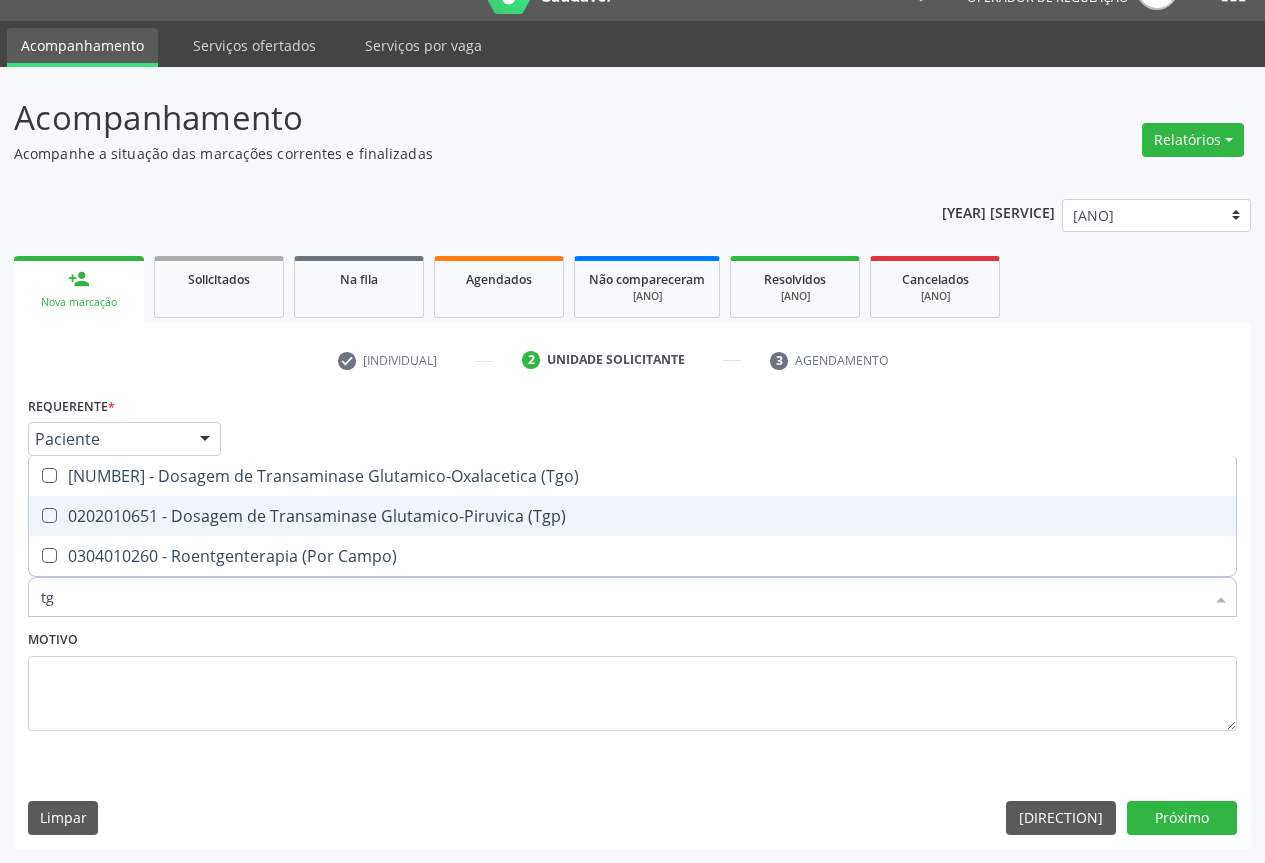 click on "0202010651 - Dosagem de Transaminase Glutamico-Piruvica (Tgp)" at bounding box center [632, 516] 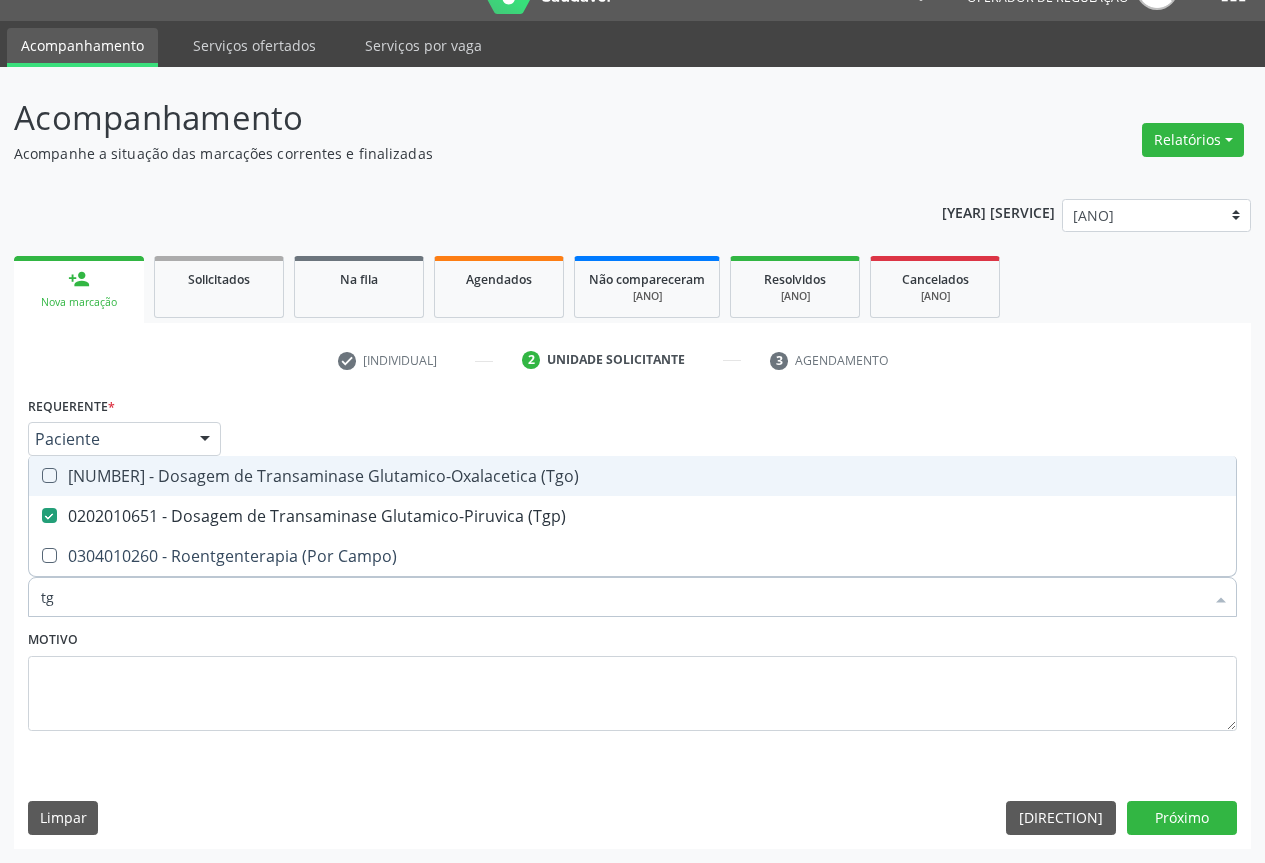 click on "[NUMBER] - Dosagem de Transaminase Glutamico-Oxalacetica (Tgo)" at bounding box center [632, 476] 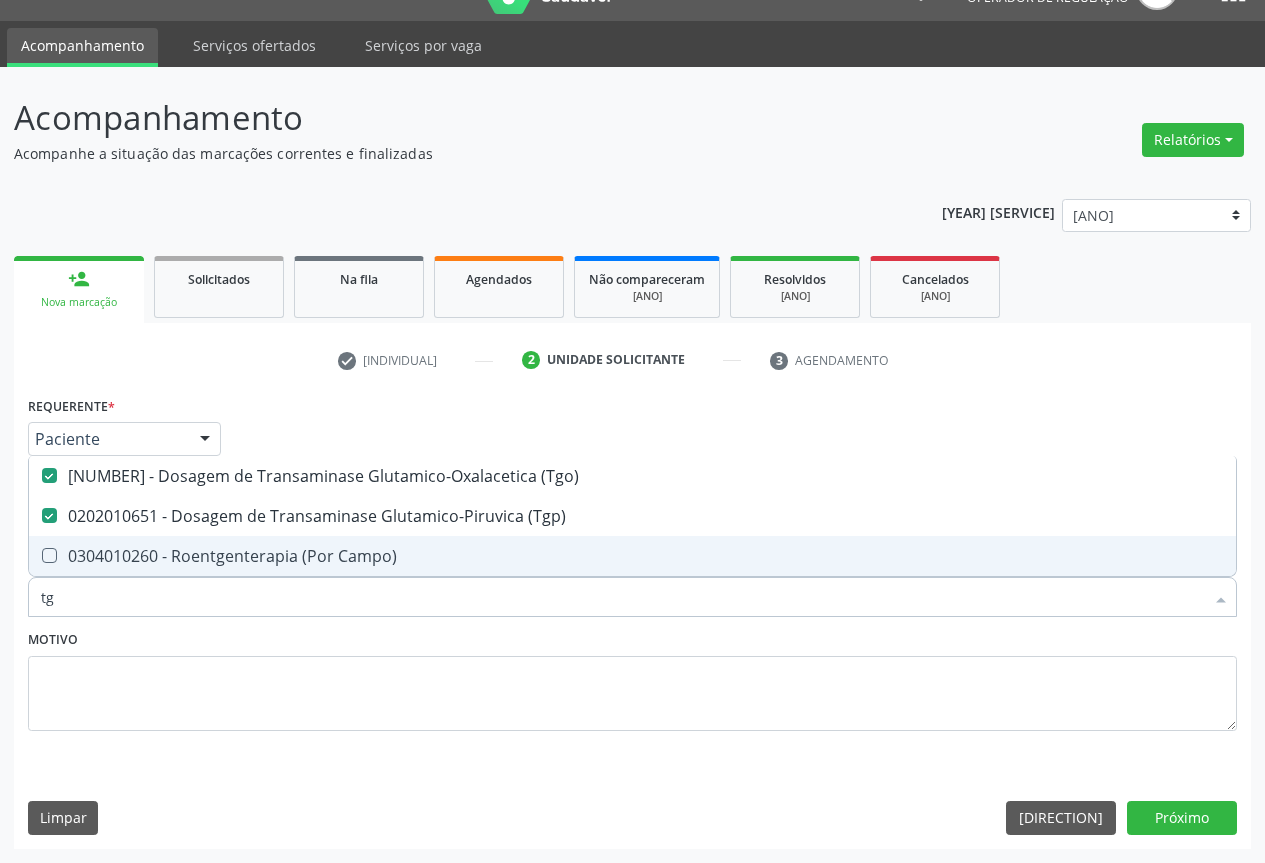 click on "tg" at bounding box center [622, 597] 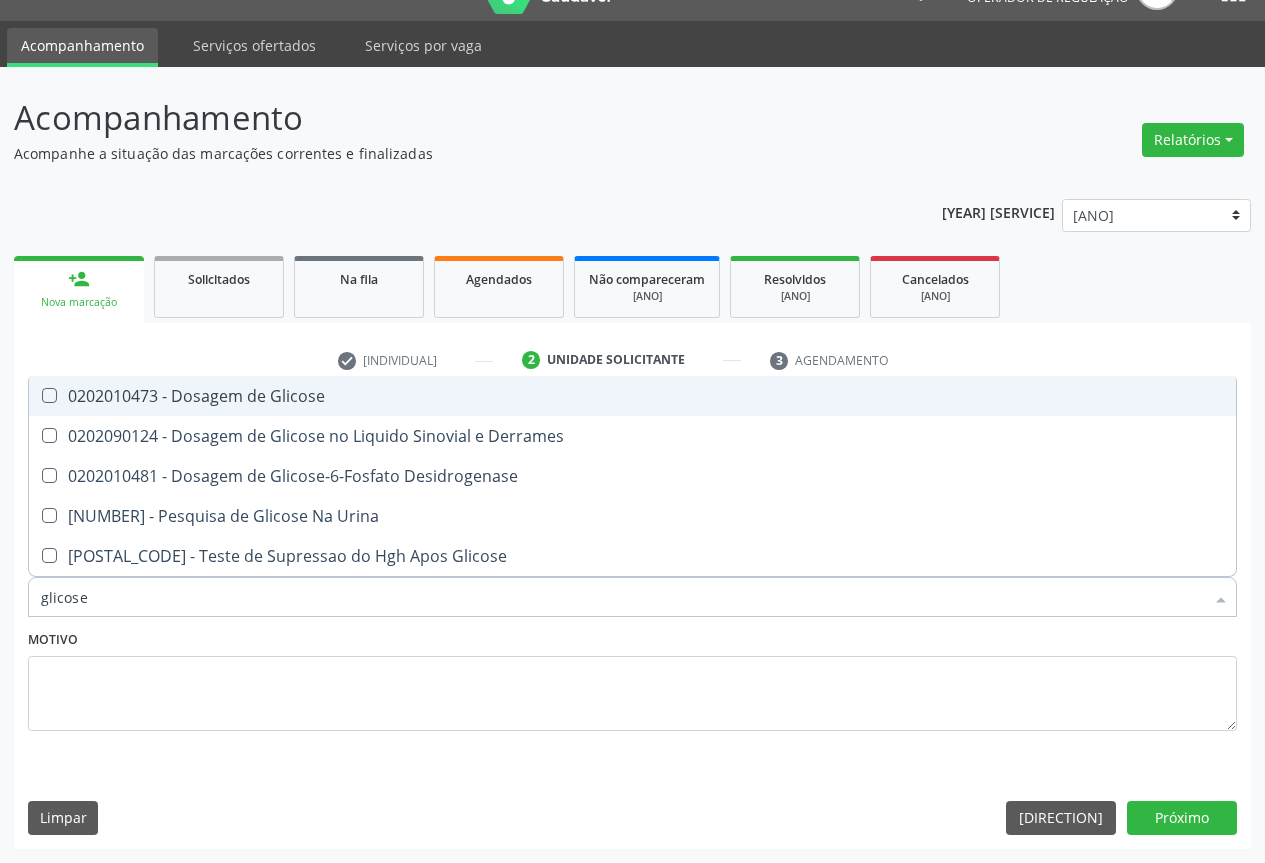 click on "0202010473 - Dosagem de Glicose" at bounding box center [632, 396] 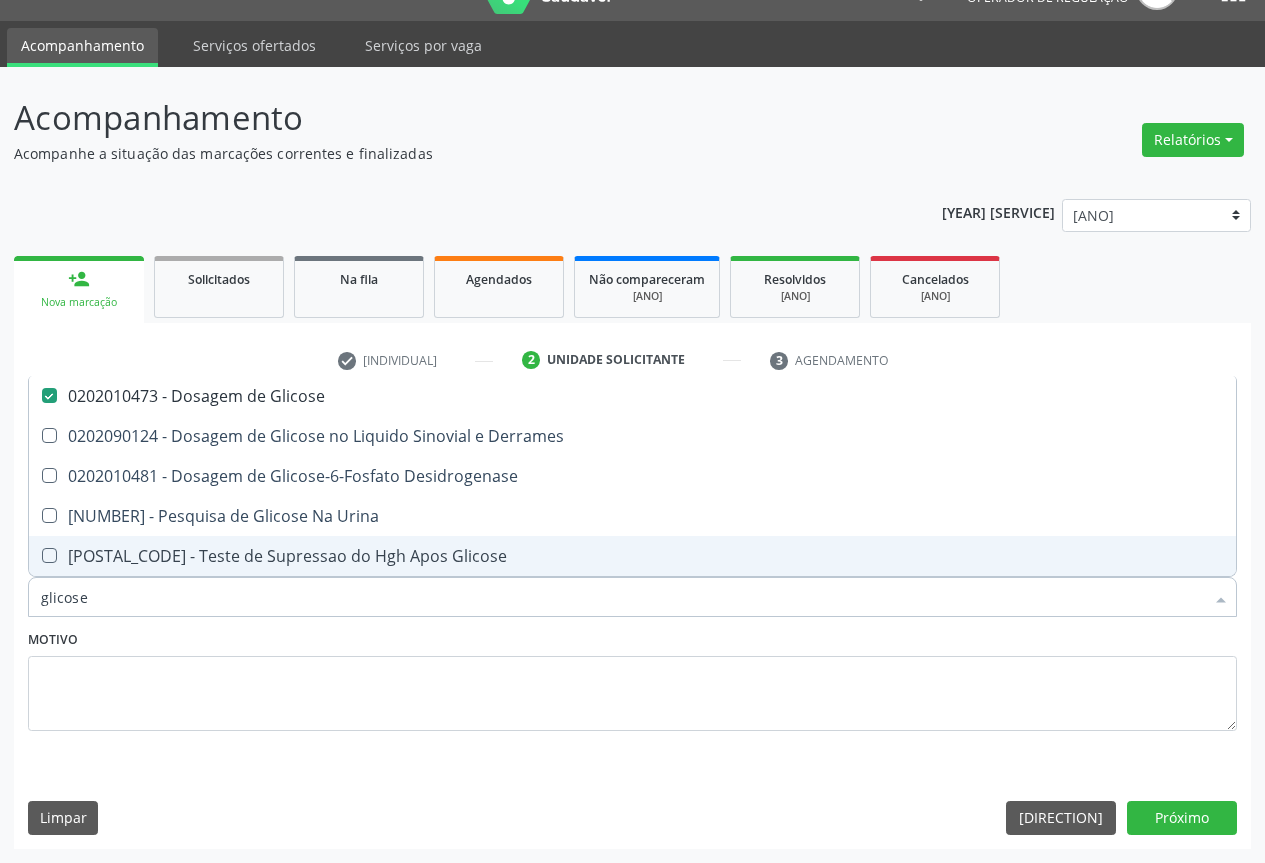click on "glicose" at bounding box center [622, 597] 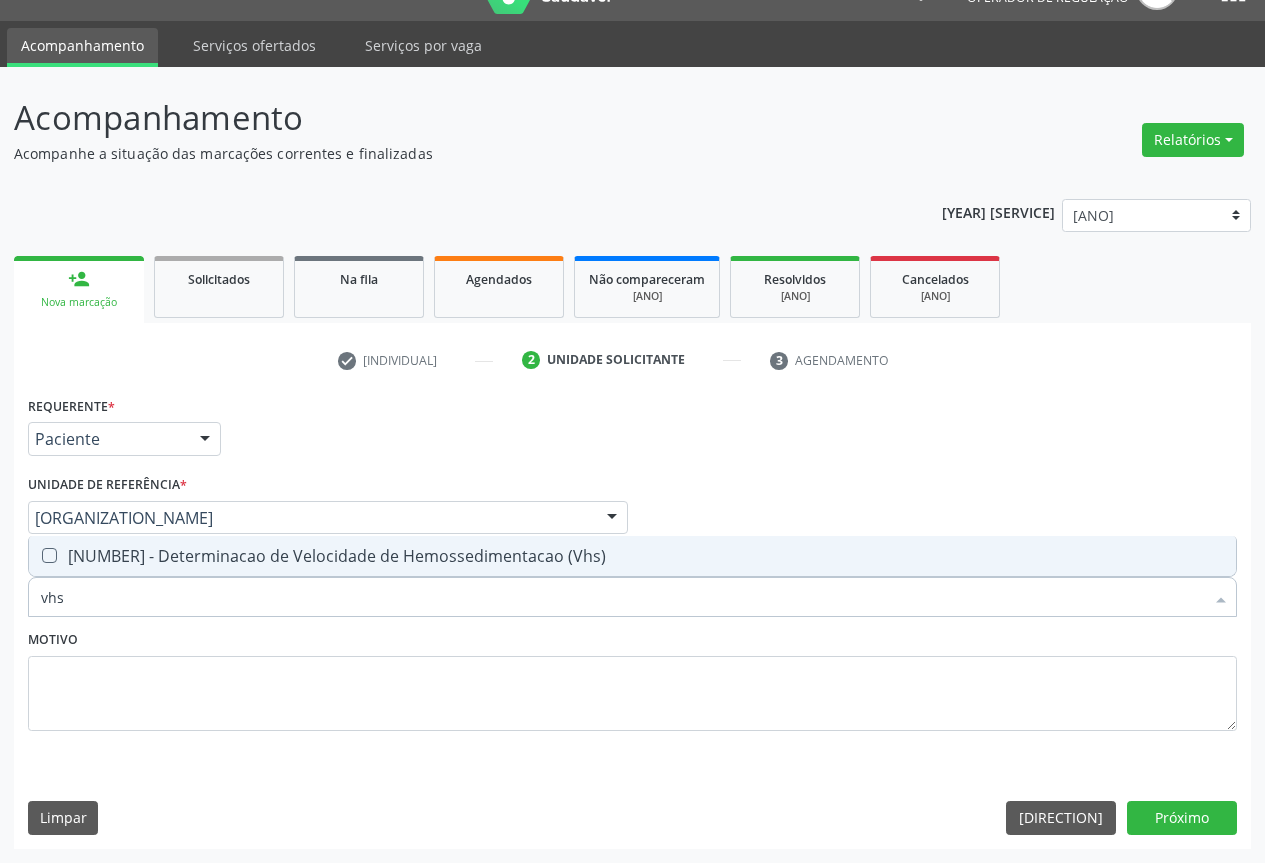 click on "[NUMBER] - Determinacao de Velocidade de Hemossedimentacao (Vhs)" at bounding box center (632, 556) 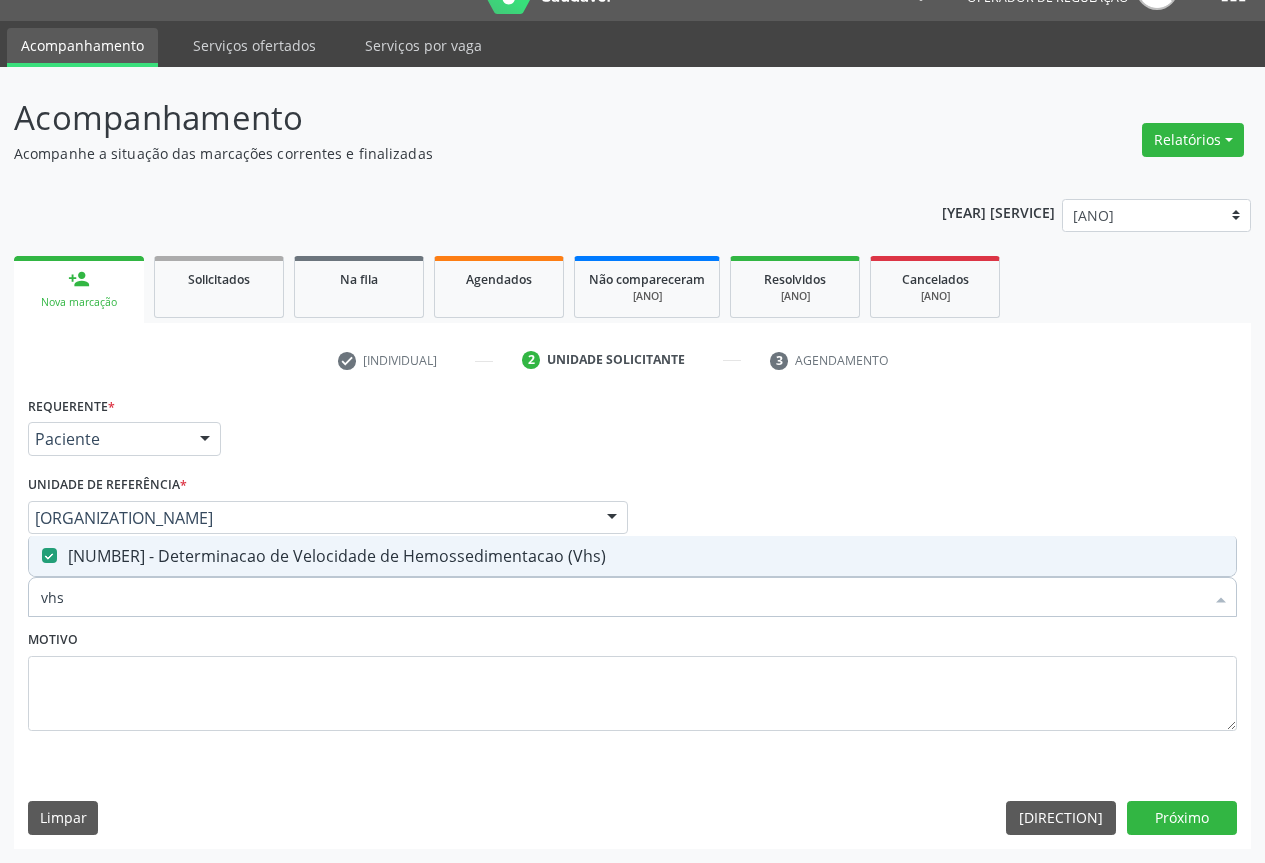 click on "vhs" at bounding box center (622, 597) 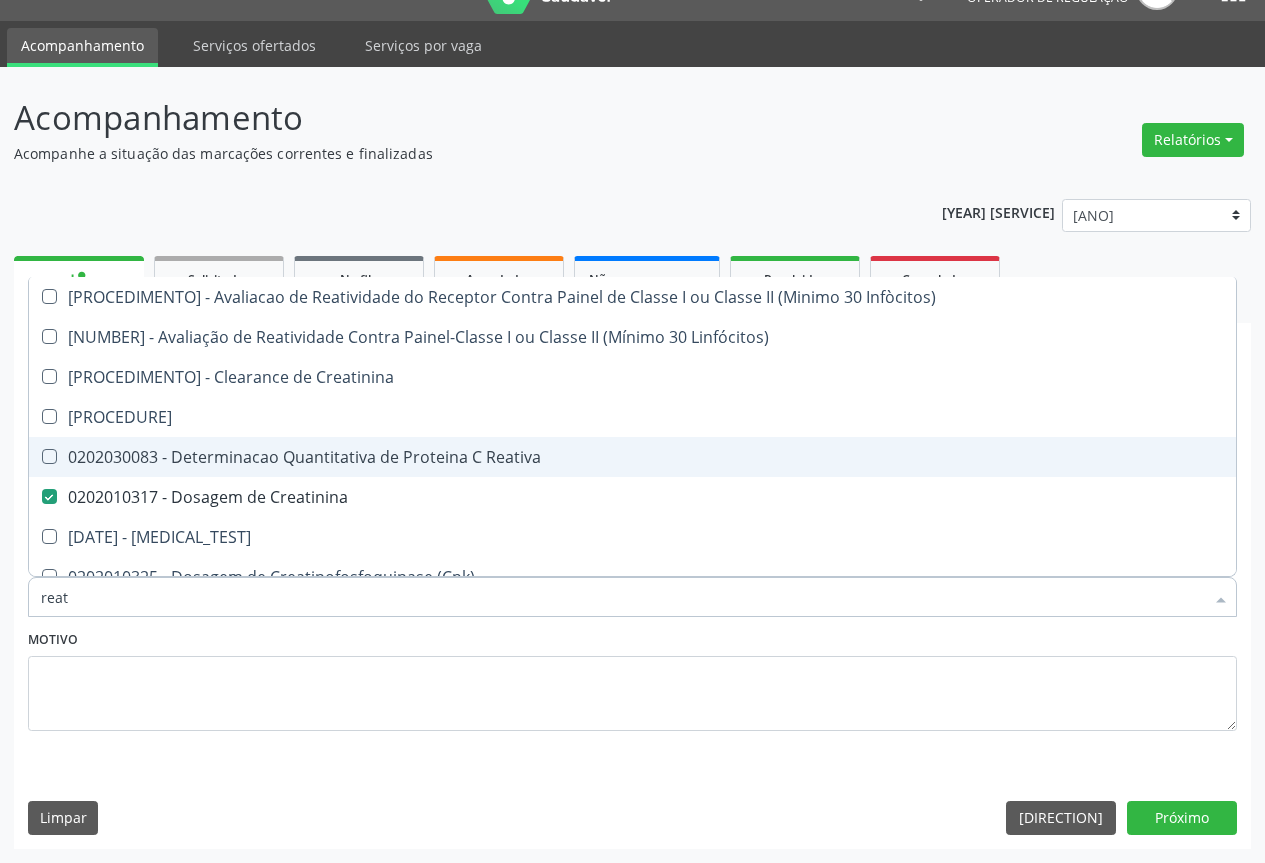 scroll, scrollTop: 100, scrollLeft: 0, axis: vertical 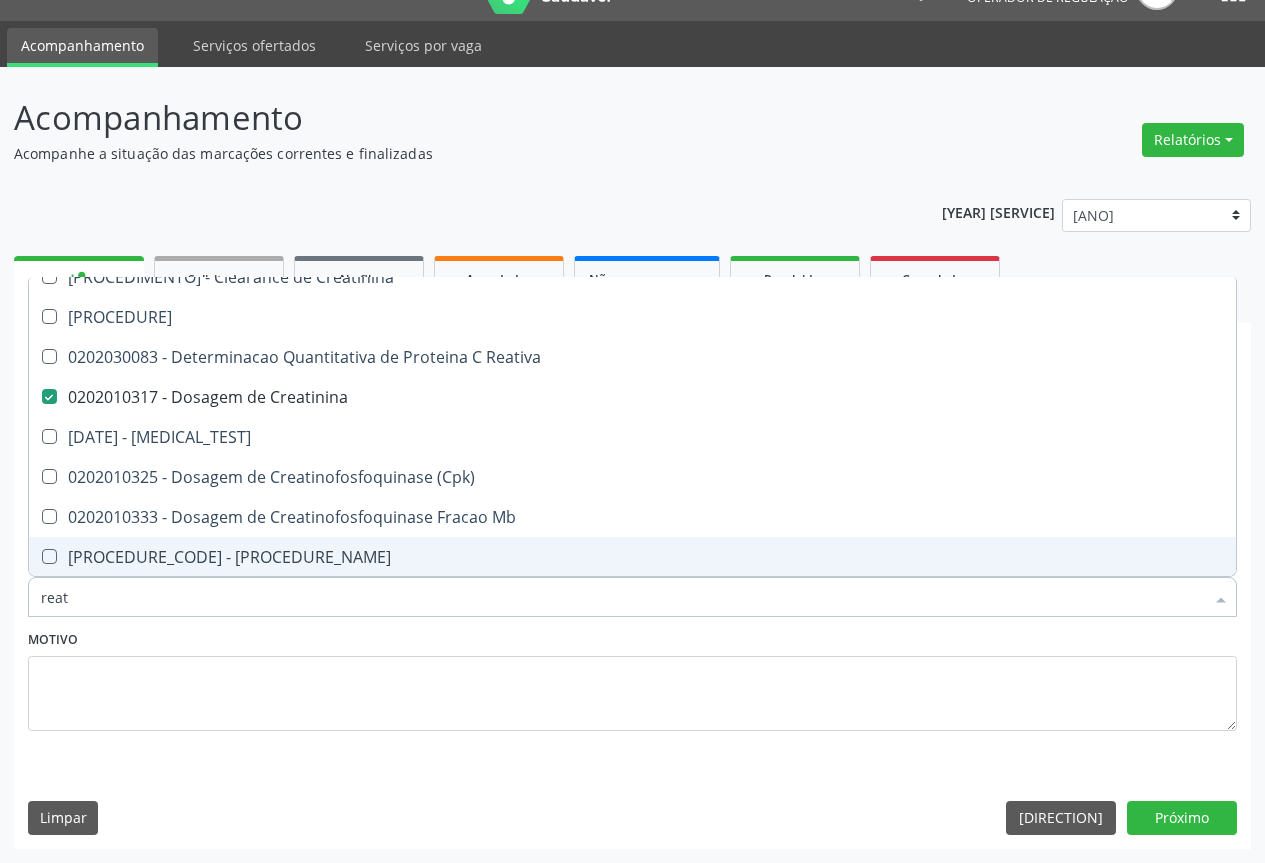 click on "[PROCEDURE_CODE] - [PROCEDURE_NAME]" at bounding box center [632, 557] 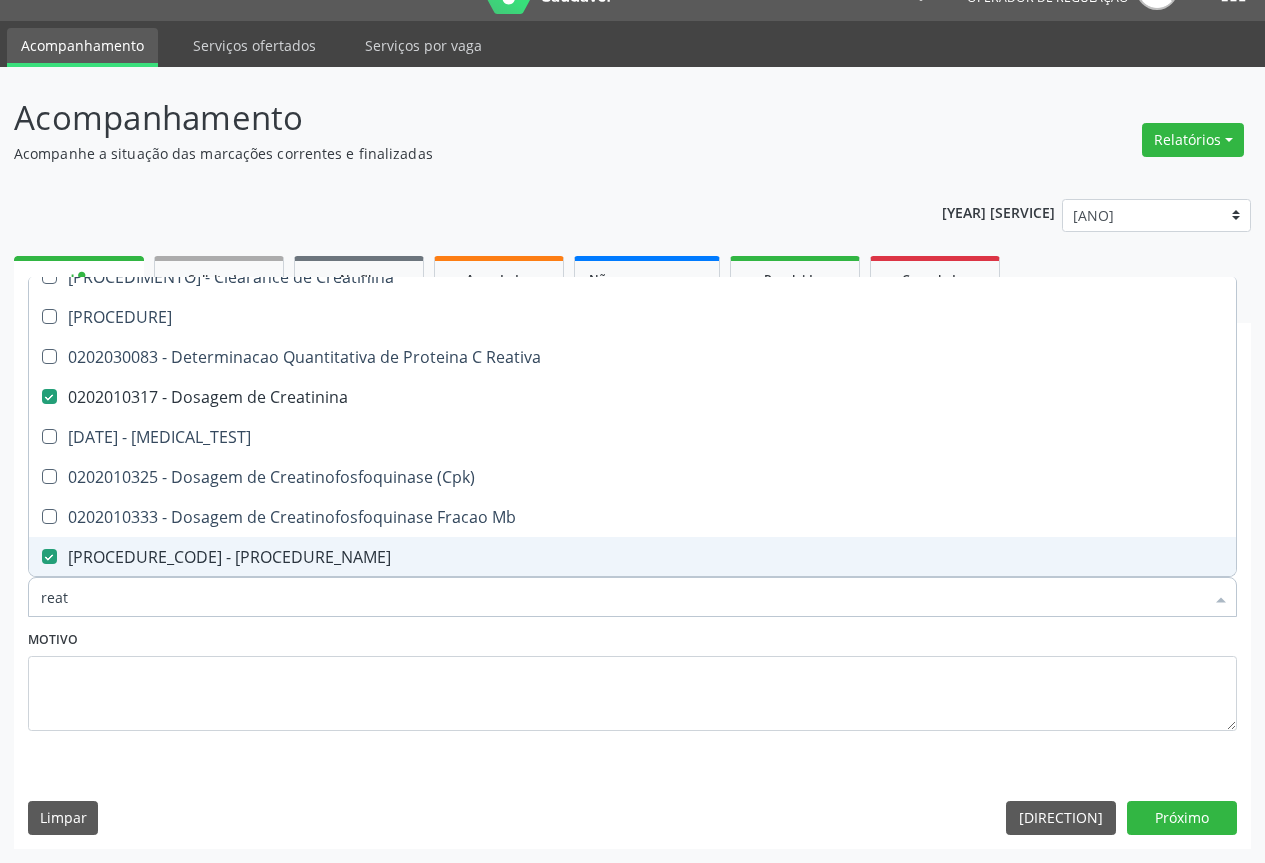 click on "reat" at bounding box center (622, 597) 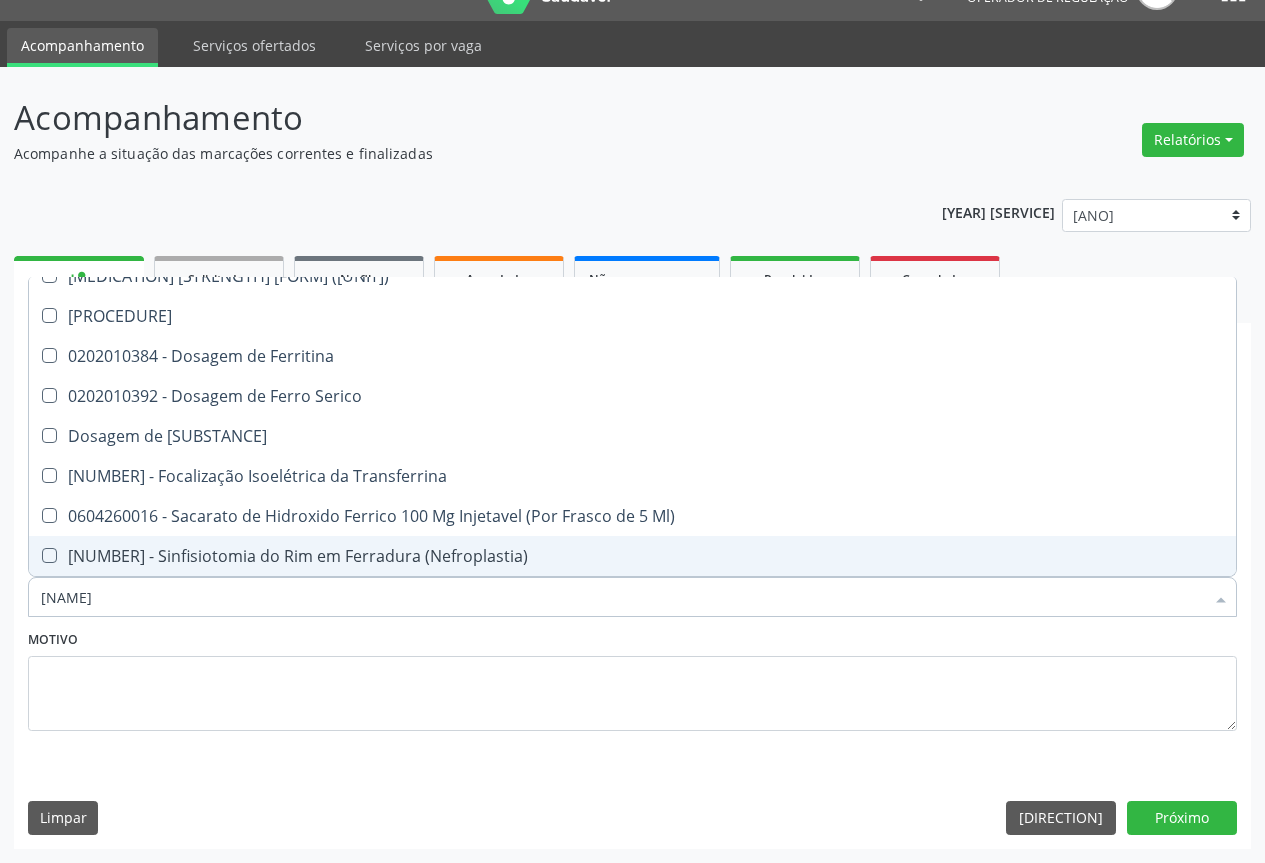 scroll, scrollTop: 21, scrollLeft: 0, axis: vertical 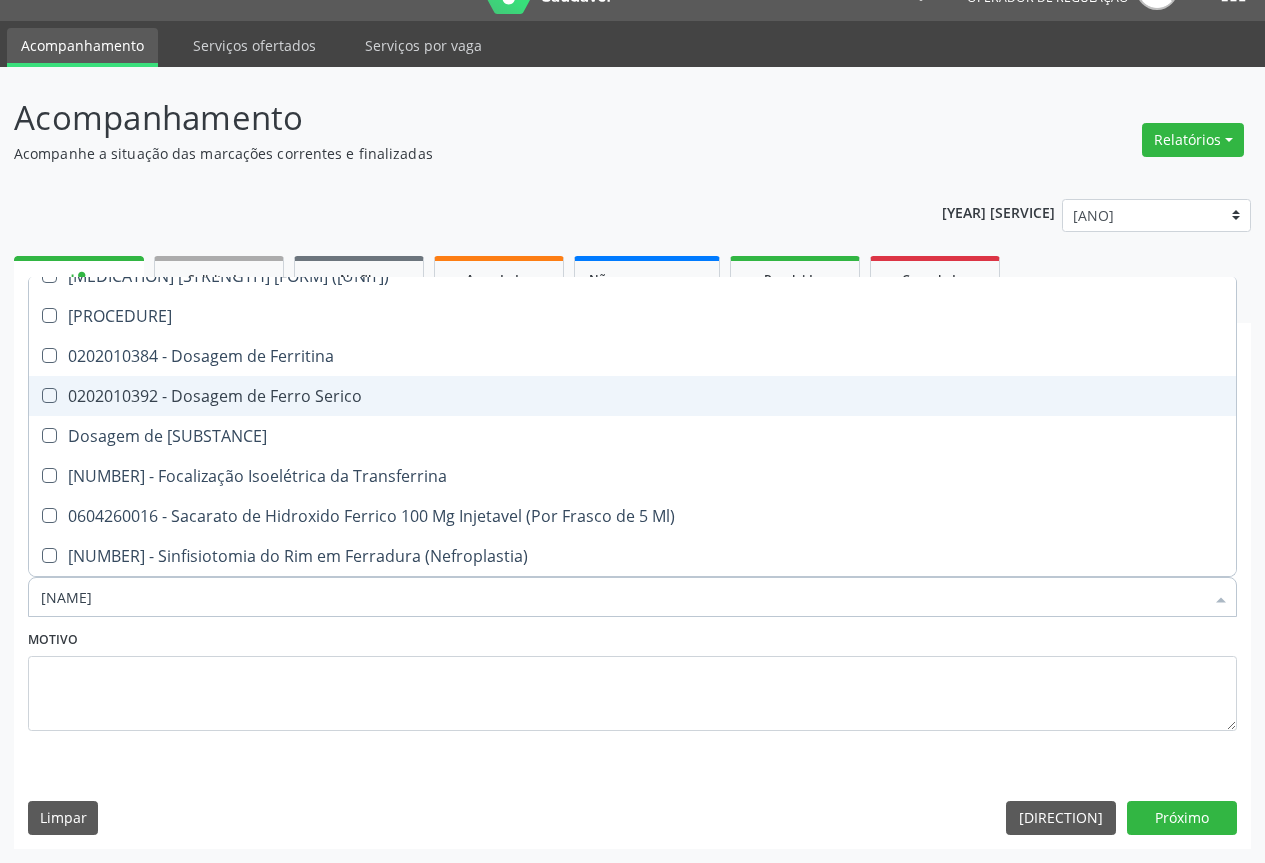 click on "0202010392 - Dosagem de Ferro Serico" at bounding box center (632, 396) 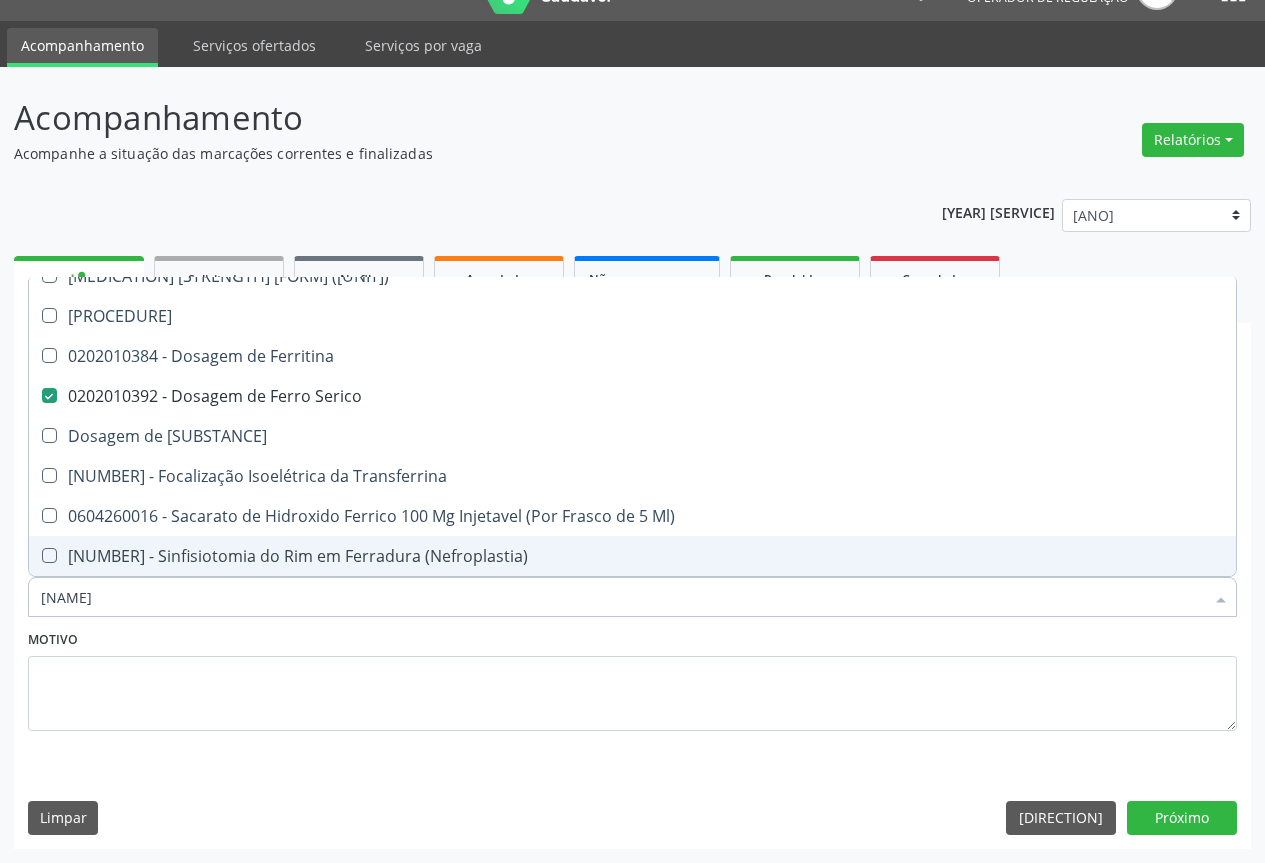 click on "[NAME]" at bounding box center (622, 597) 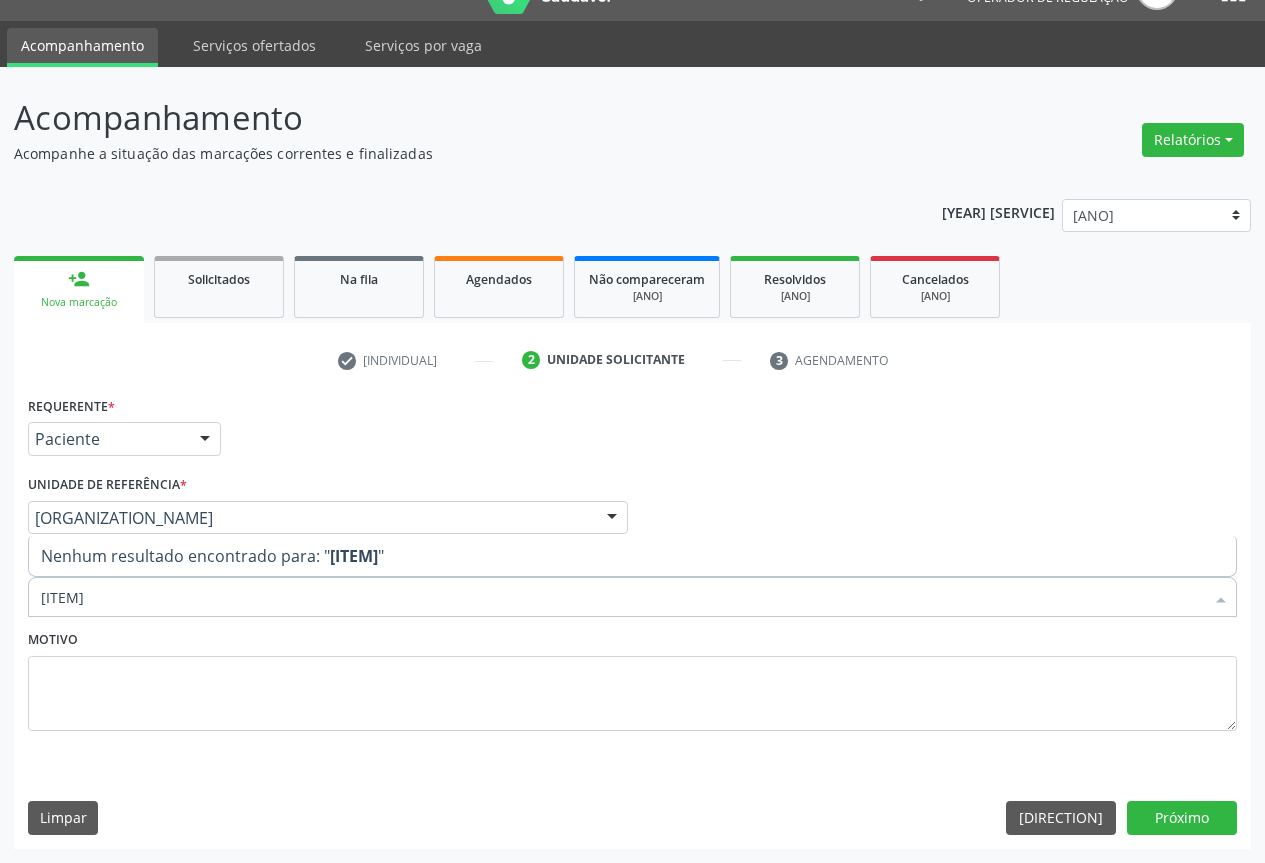 scroll, scrollTop: 0, scrollLeft: 0, axis: both 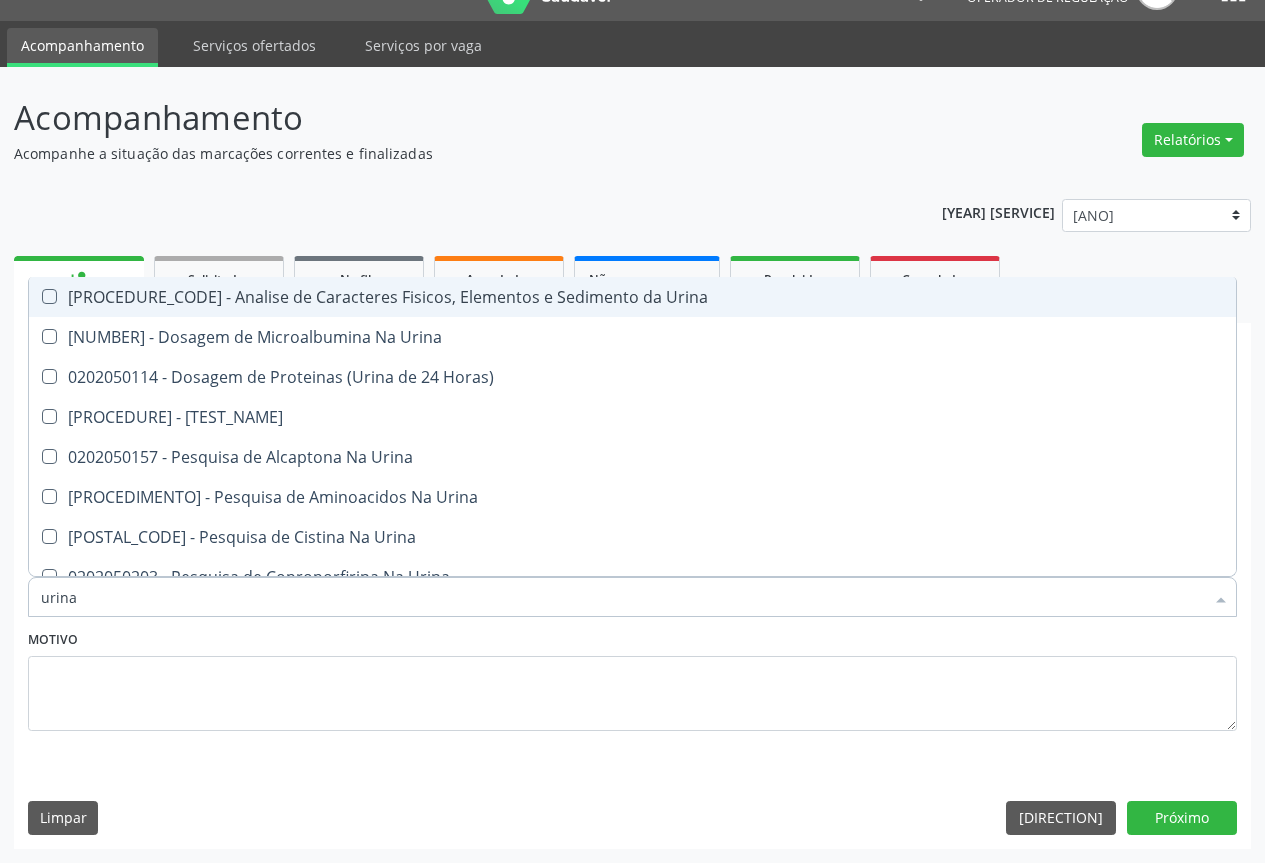 click on "[PROCEDURE_CODE] - Analise de Caracteres Fisicos, Elementos e Sedimento da Urina" at bounding box center [632, 297] 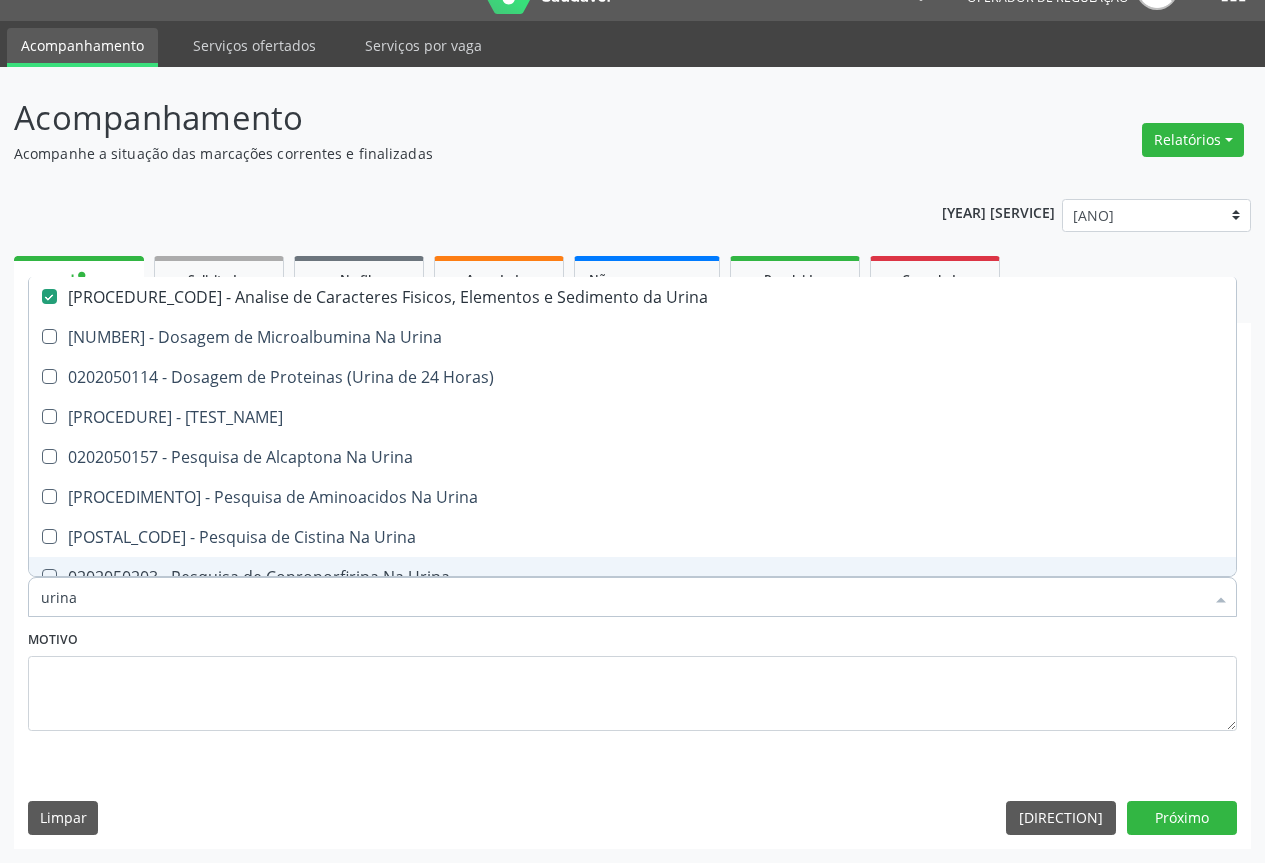 click on "urina" at bounding box center (622, 597) 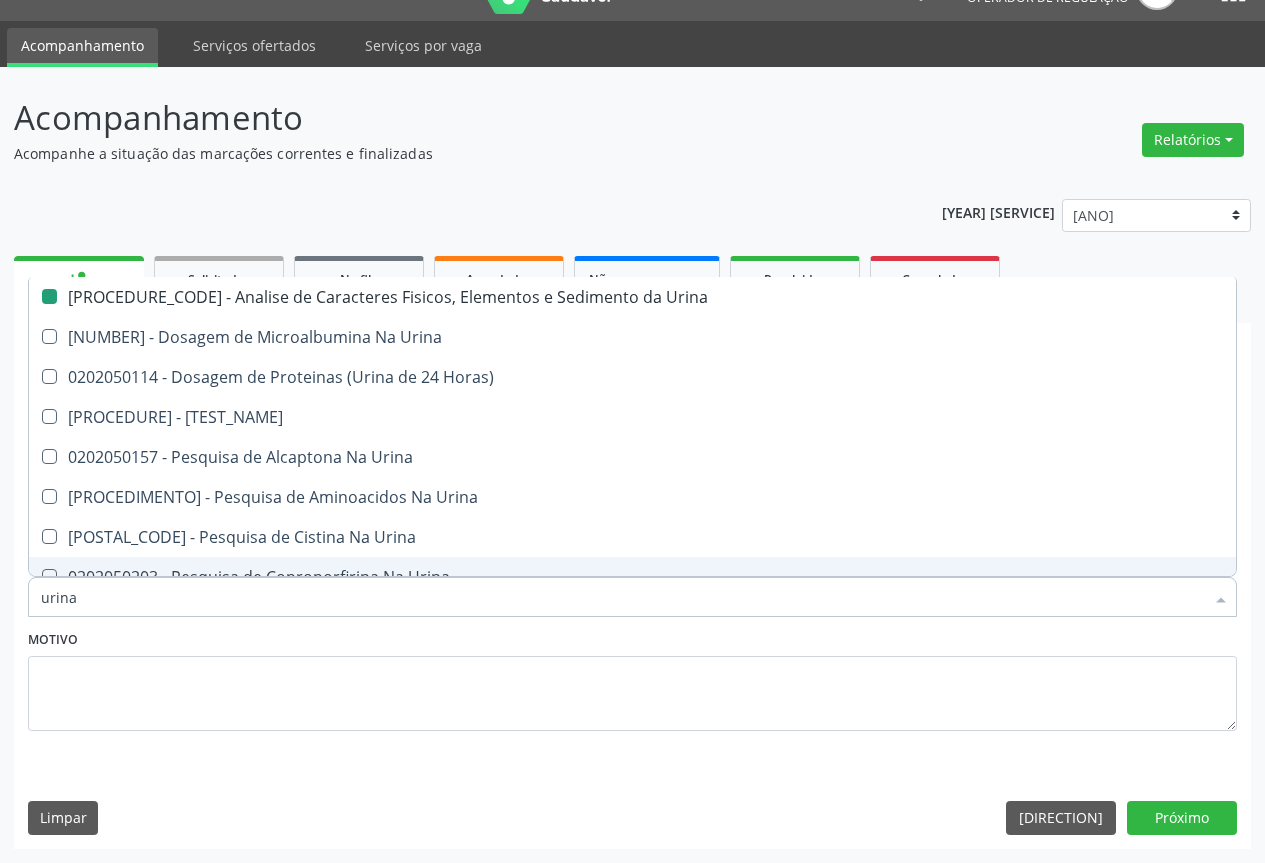 type on "f" 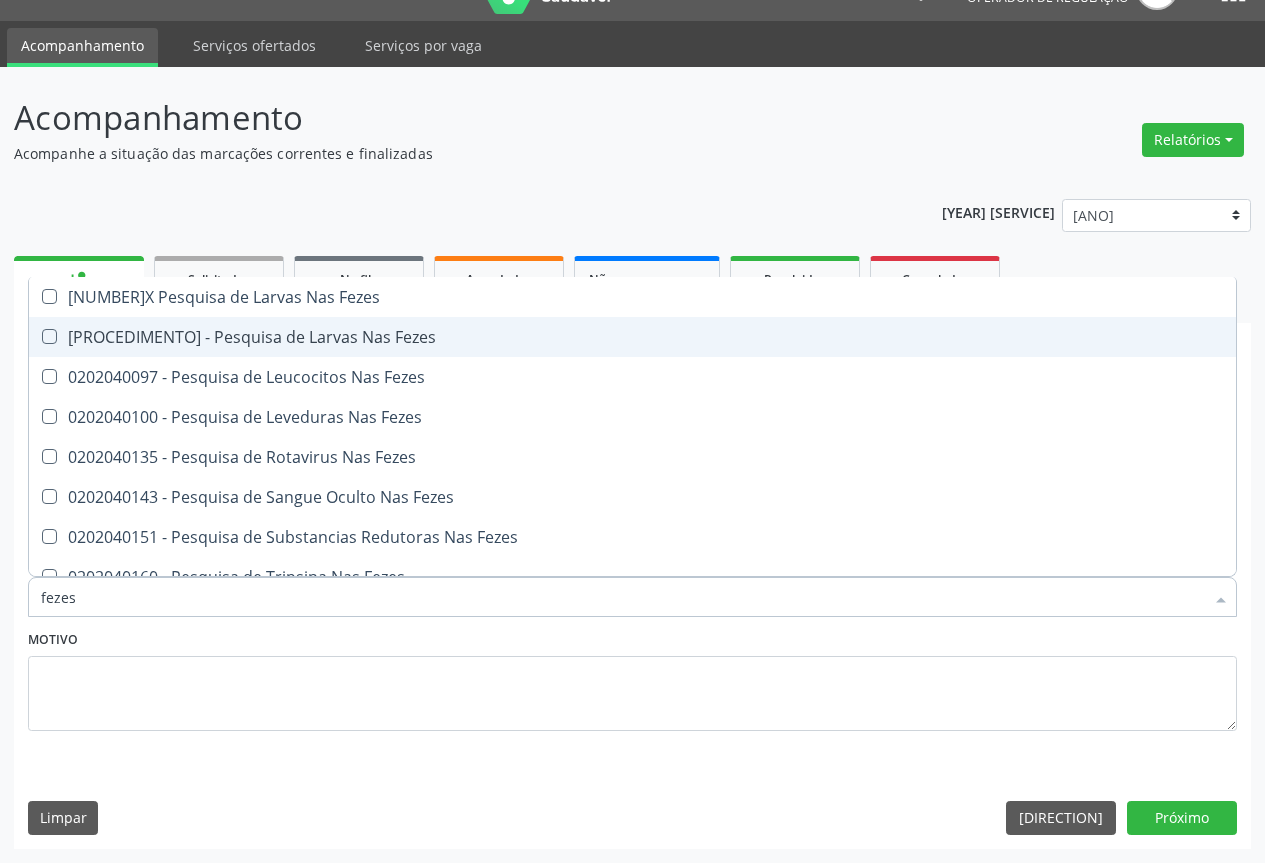 click on "[PROCEDIMENTO] - Pesquisa de Larvas Nas Fezes" at bounding box center (632, 337) 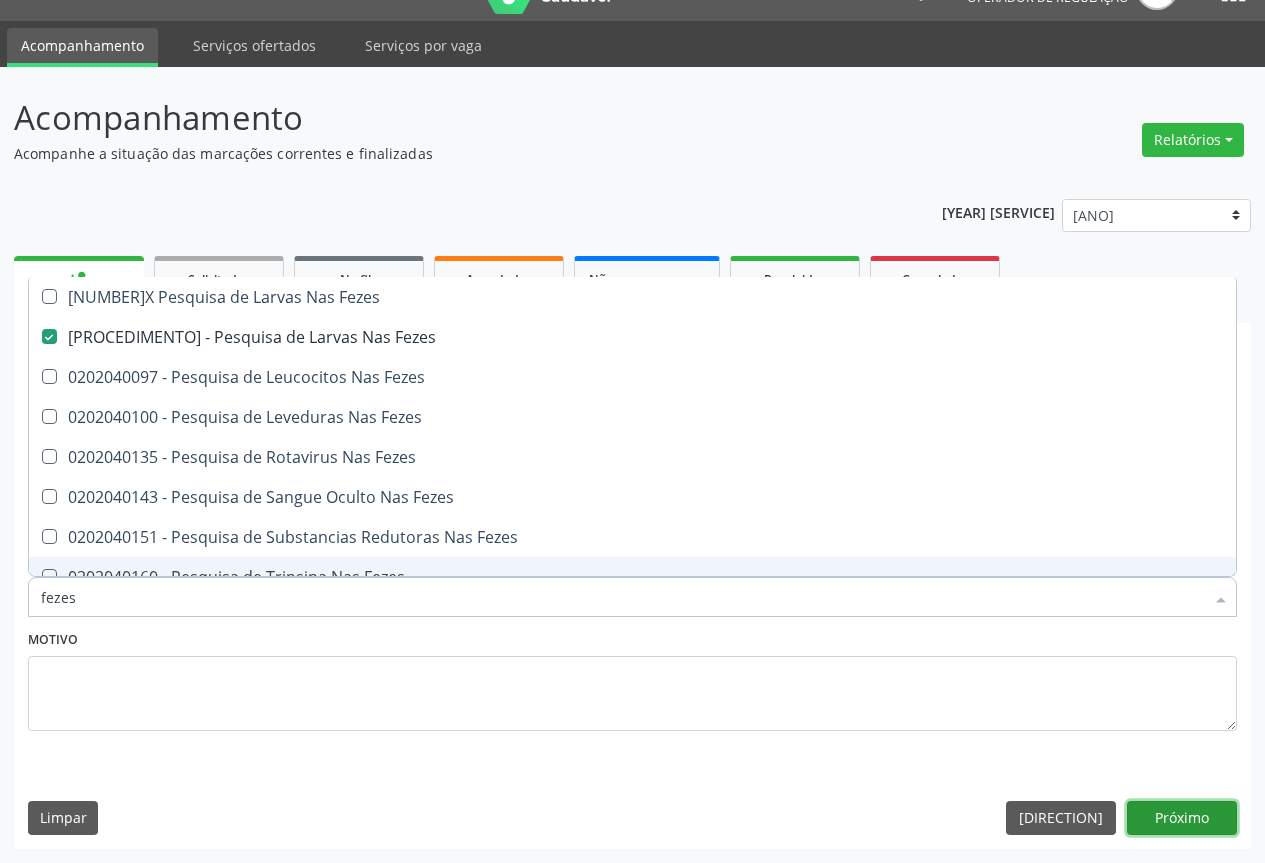 click on "Próximo" at bounding box center [1182, 818] 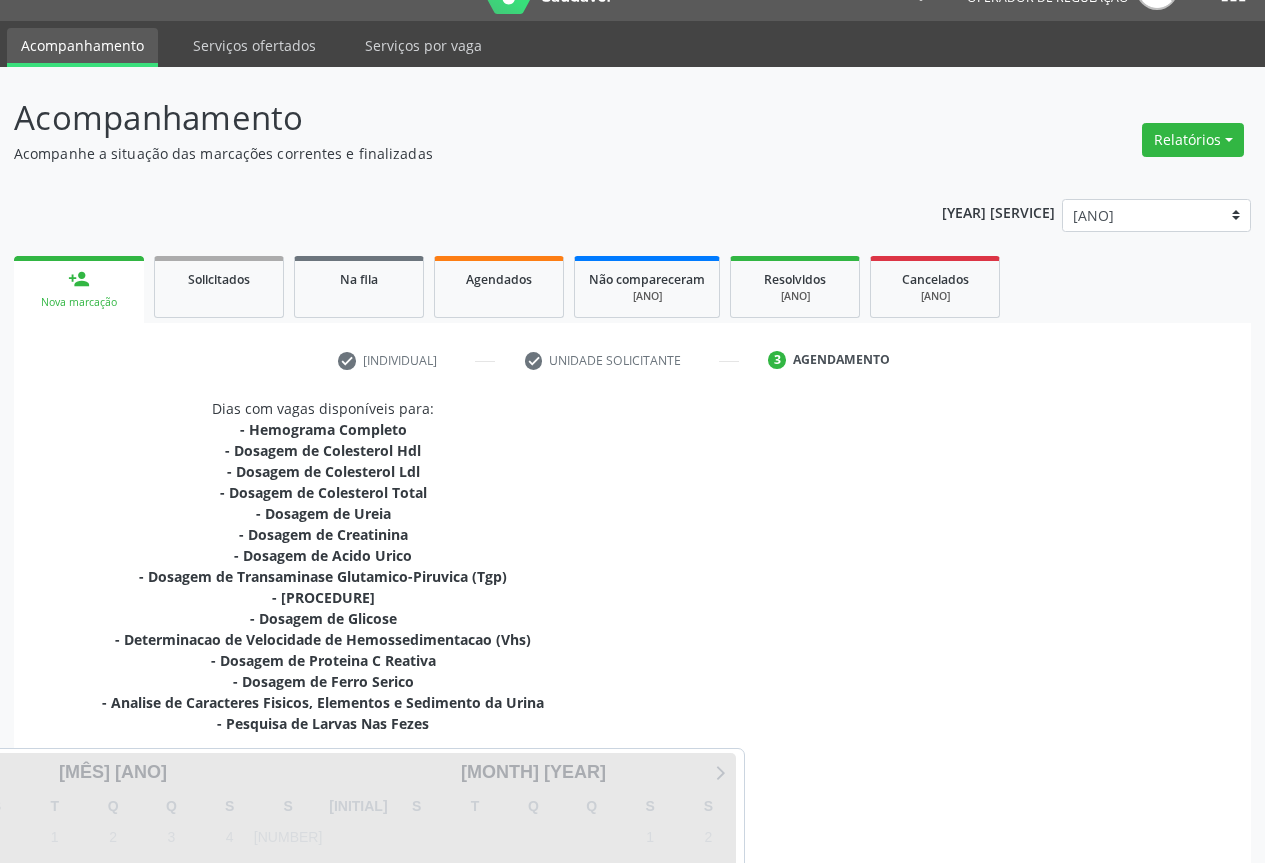 scroll, scrollTop: 301, scrollLeft: 0, axis: vertical 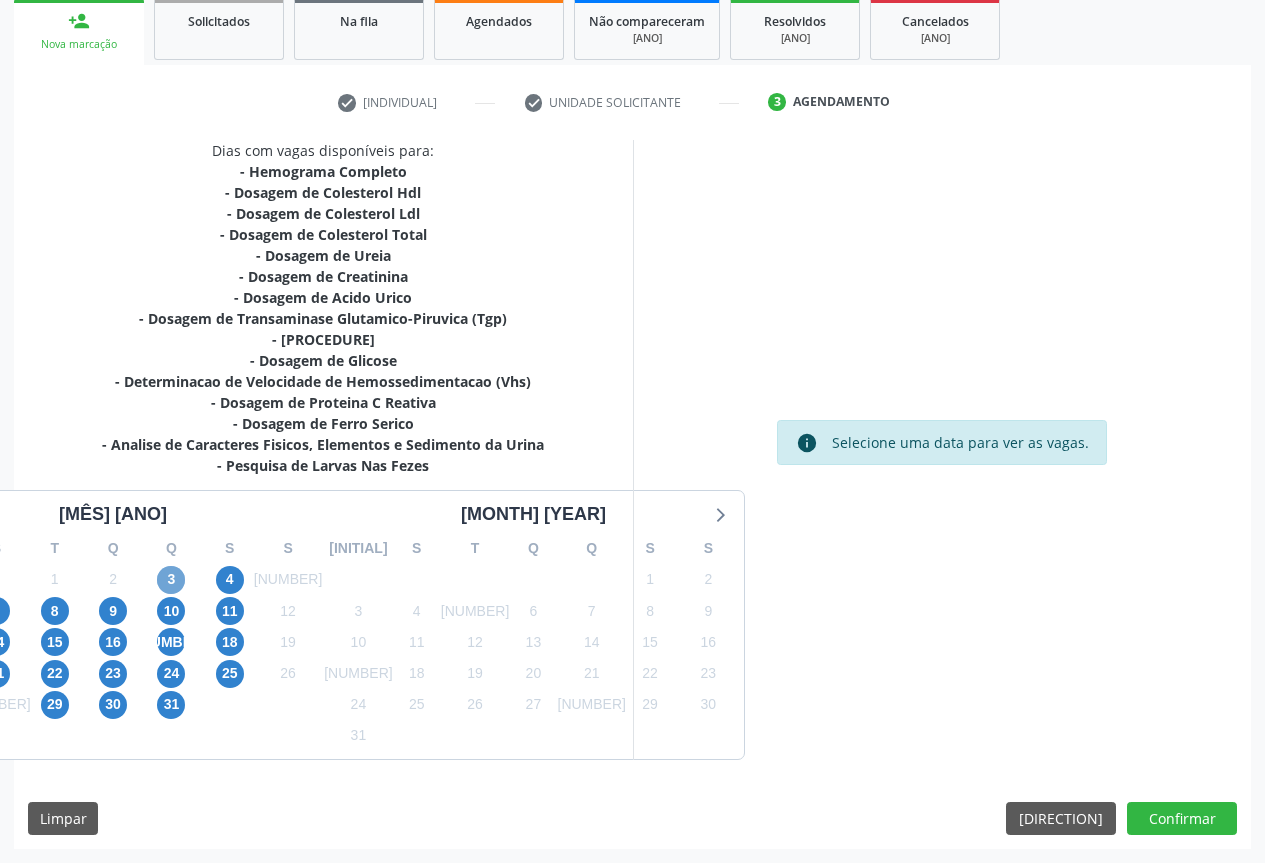 click on "3" at bounding box center (171, 580) 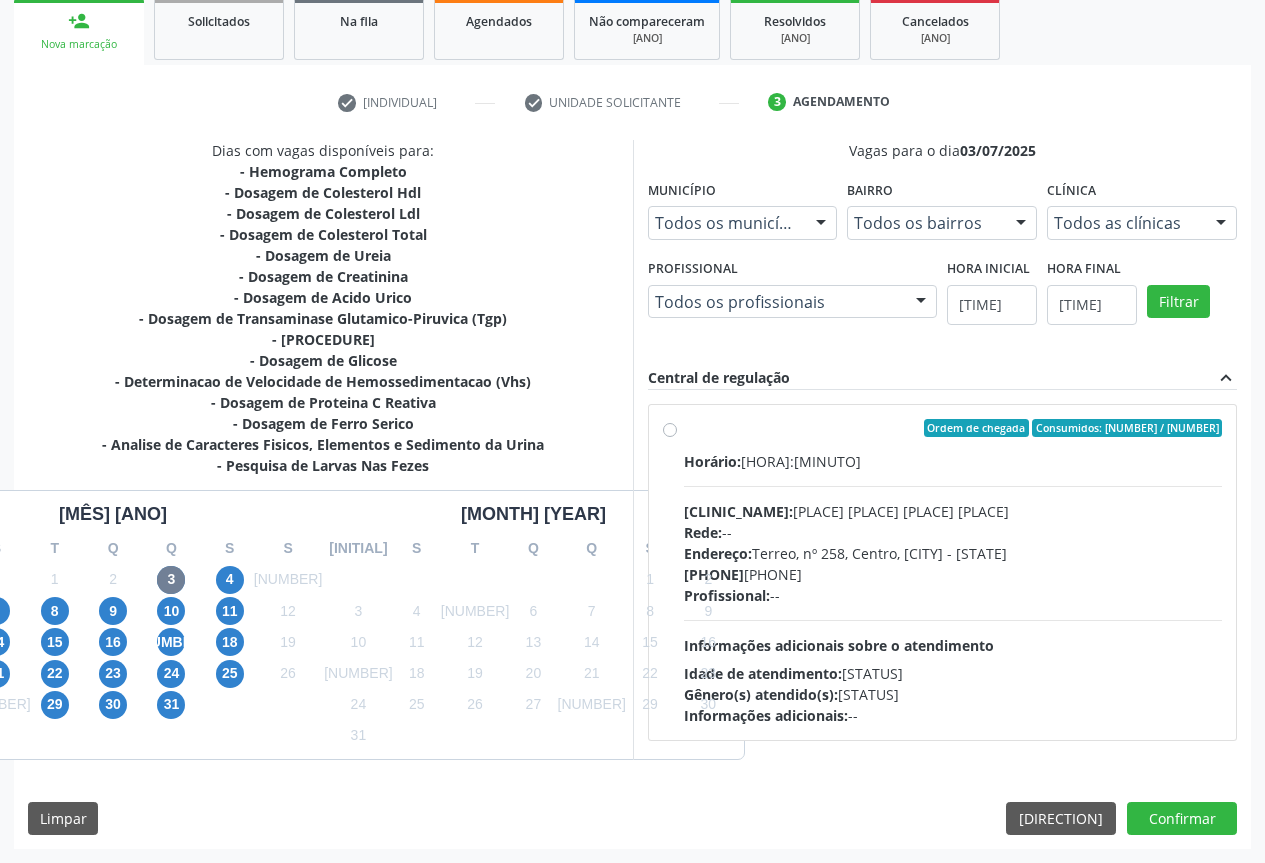 click on "Endereço: Terreiro, nº [NUMBER], Centro, [CITY] - BA" at bounding box center (953, 553) 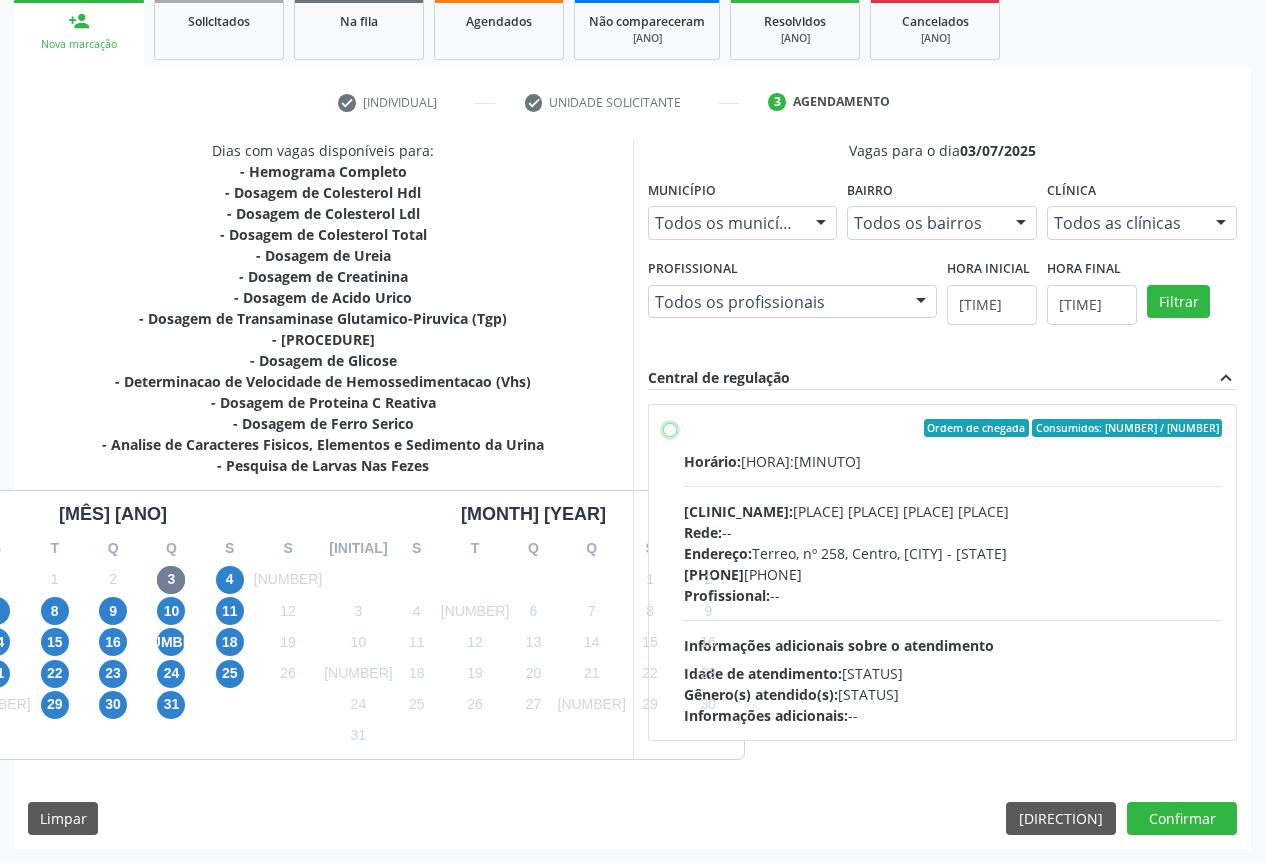 click on "Horário:   [TIME]
Clínica:  [PLACE] [PLACE] [PLACE]
Rede:
--
Endereço:   [NUMBER], [PLACE], [CITY] - [STATE]
Telefone:   ([PHONE]) [PHONE]
Profissional:
--
Informações adicionais sobre o atendimento
Idade de atendimento:
Sem restrição
Gênero(s) atendido(s):
Sem restrição
Informações adicionais:
--" at bounding box center [670, 428] 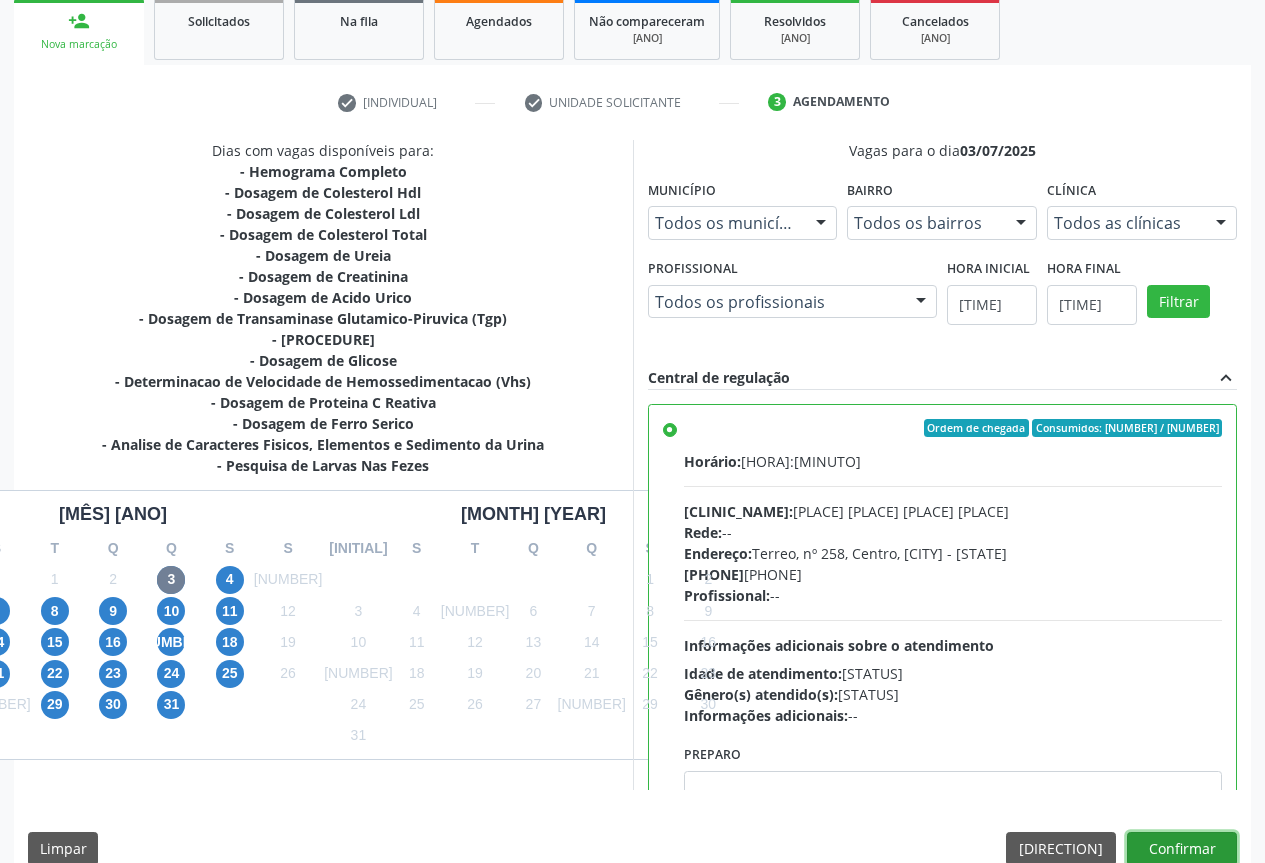 click on "Confirmar" at bounding box center (1182, 849) 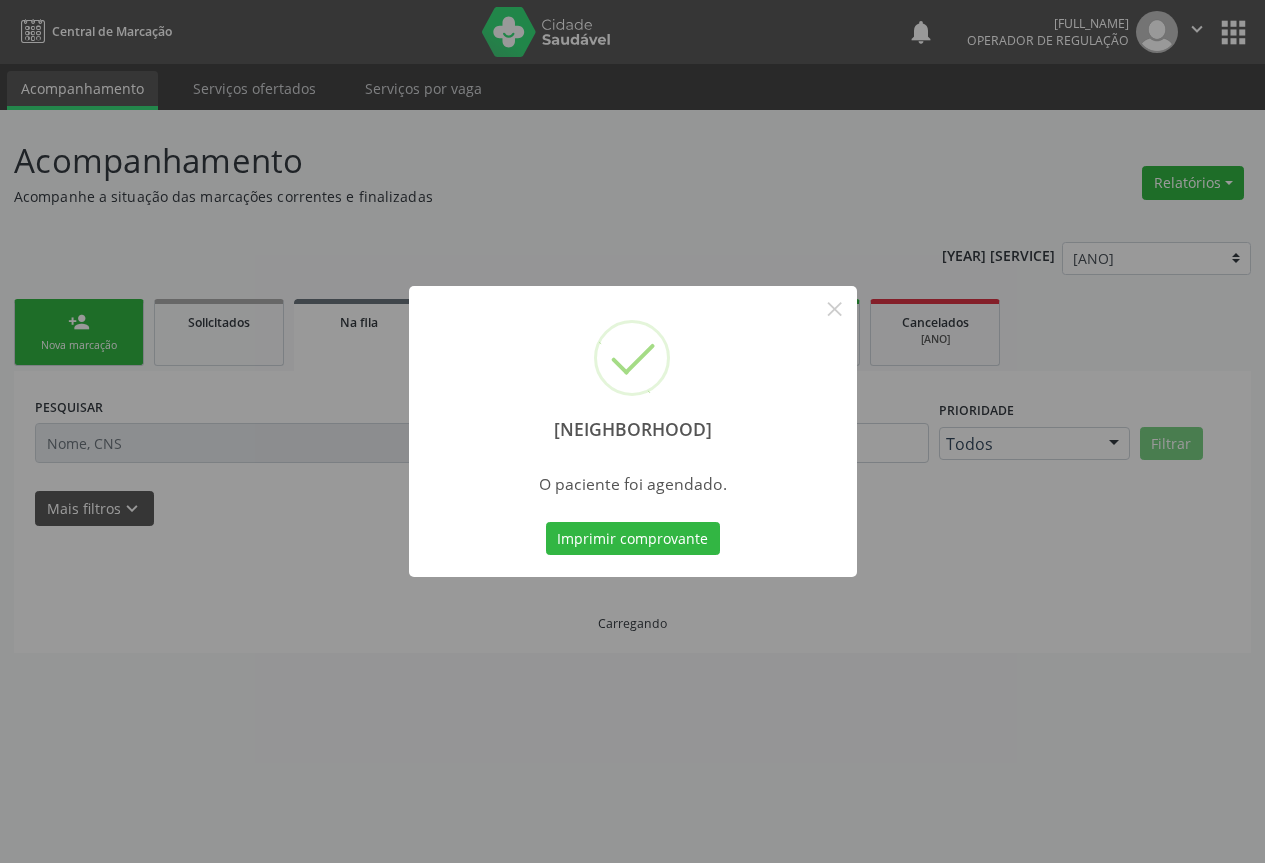 scroll, scrollTop: 0, scrollLeft: 0, axis: both 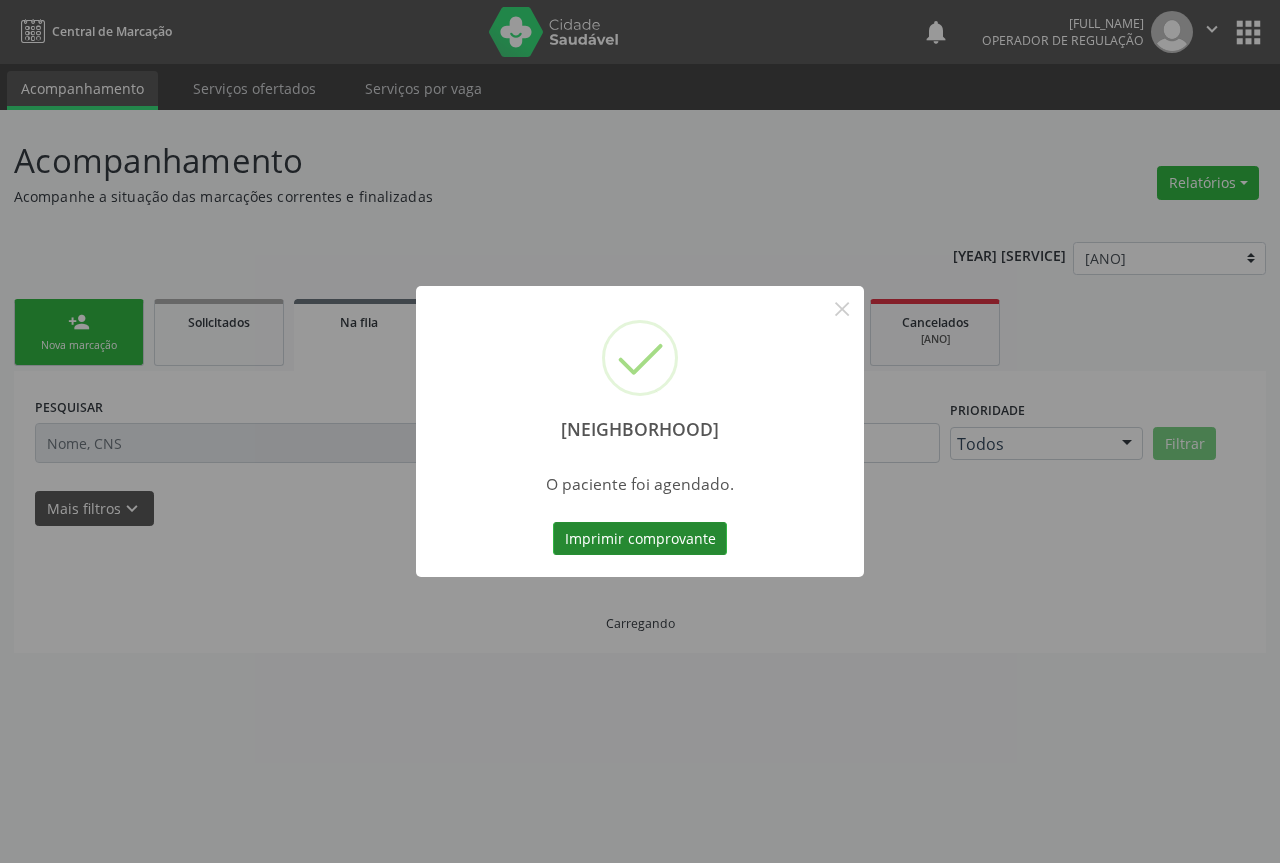 click on "Imprimir comprovante" at bounding box center [640, 539] 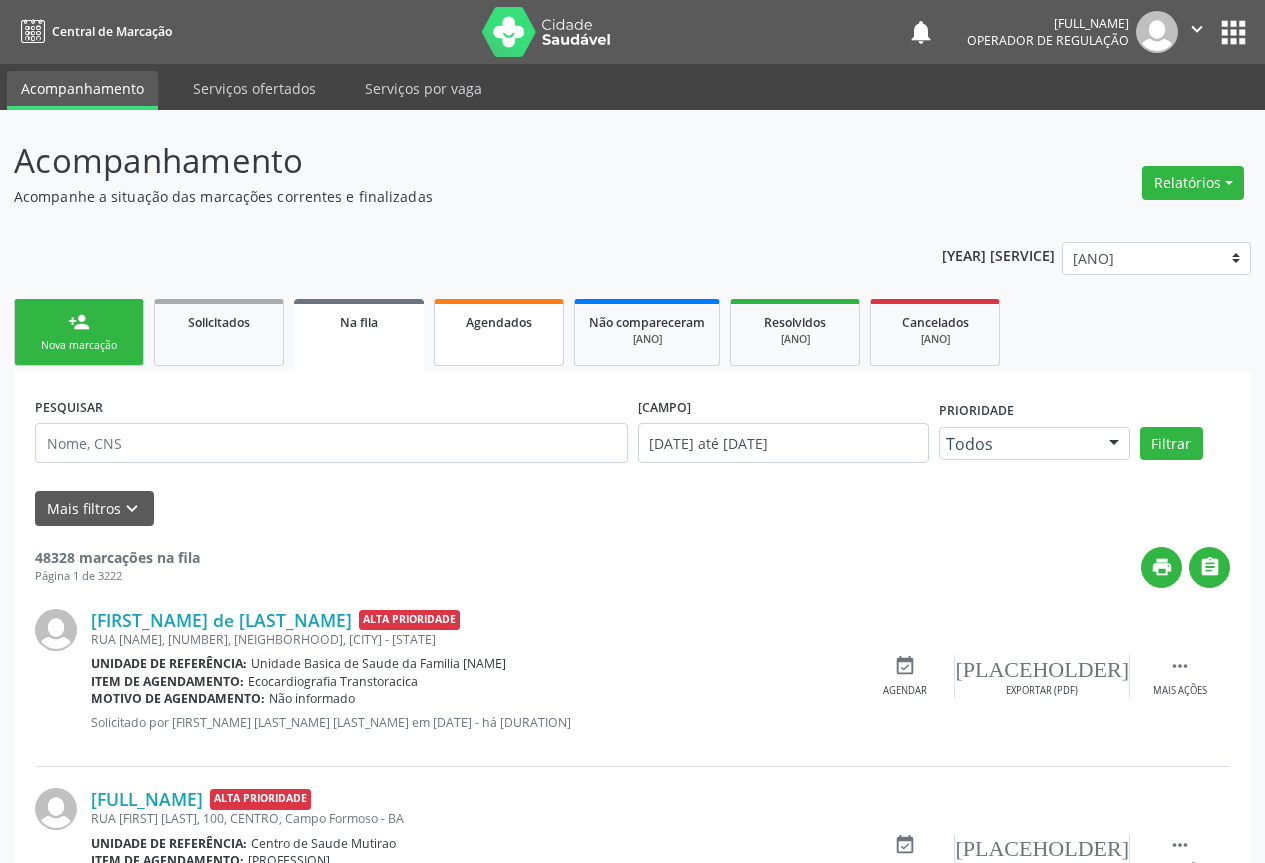 click on "Agendados" at bounding box center [499, 322] 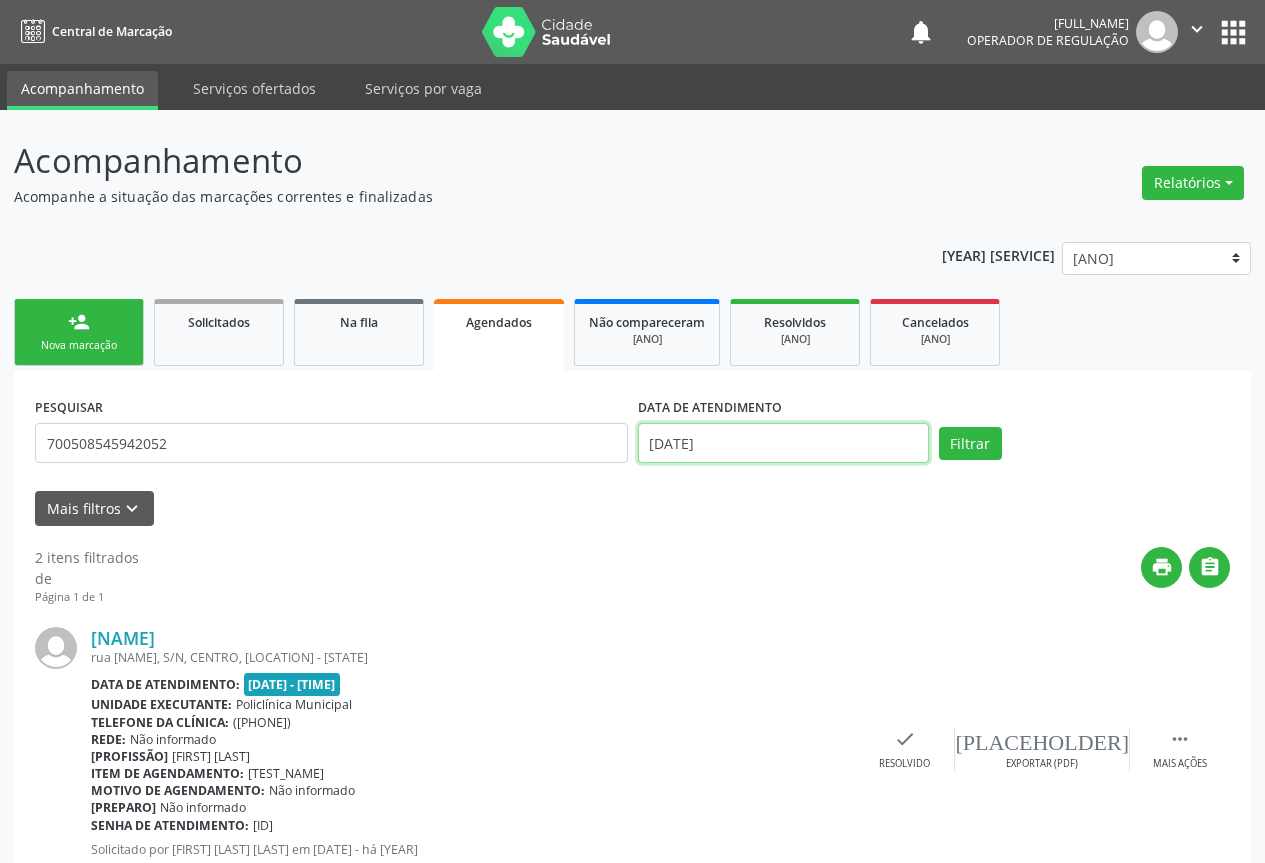 click on "[DATE]" at bounding box center (783, 443) 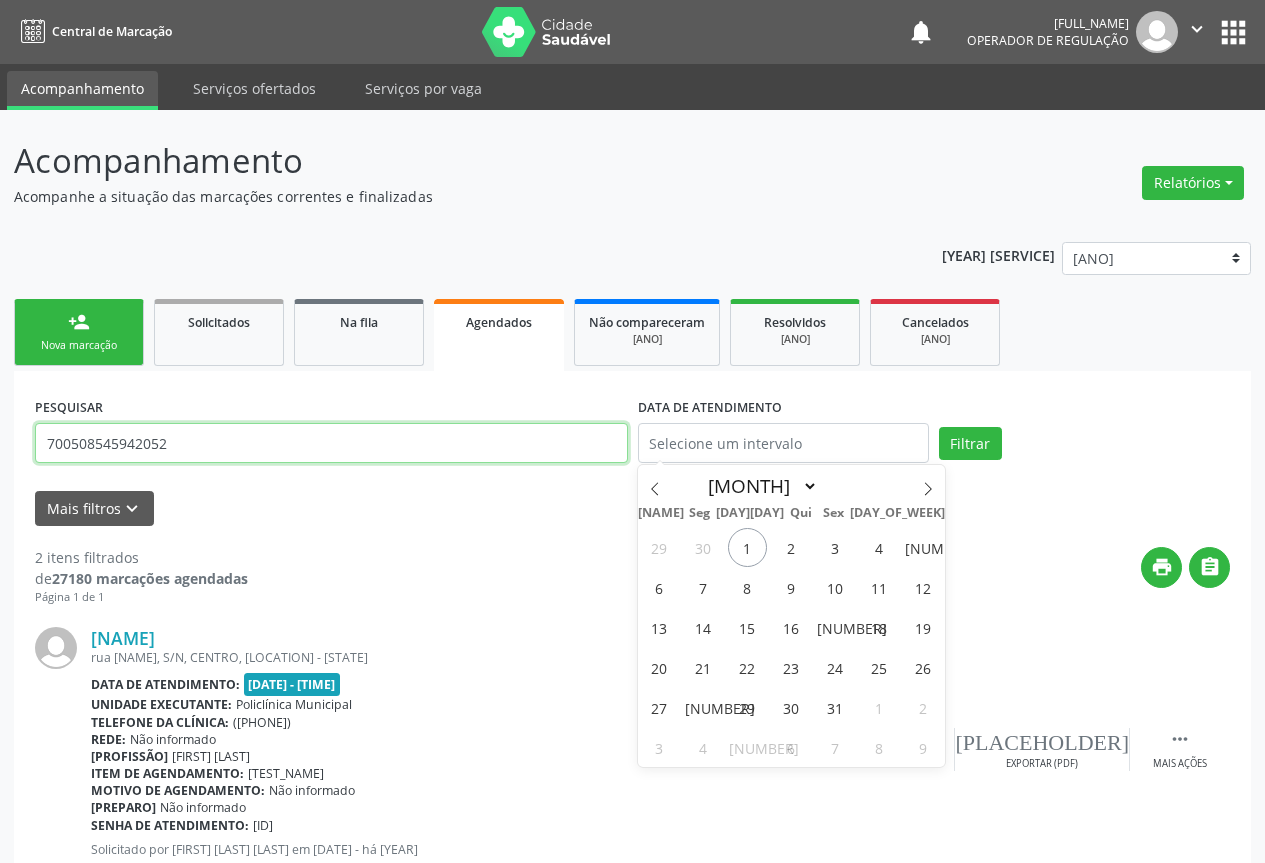 click on "700508545942052" at bounding box center [331, 443] 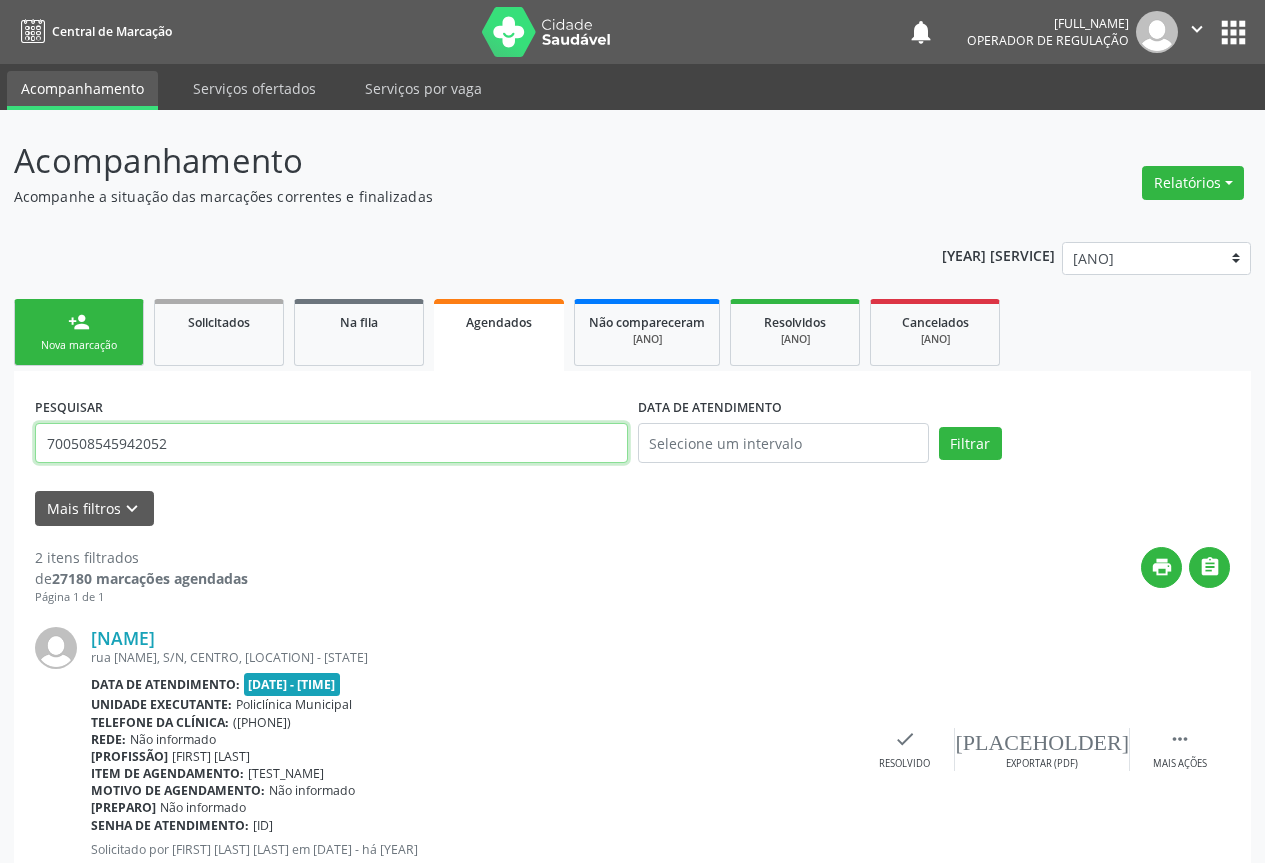 click on "700508545942052" at bounding box center (331, 443) 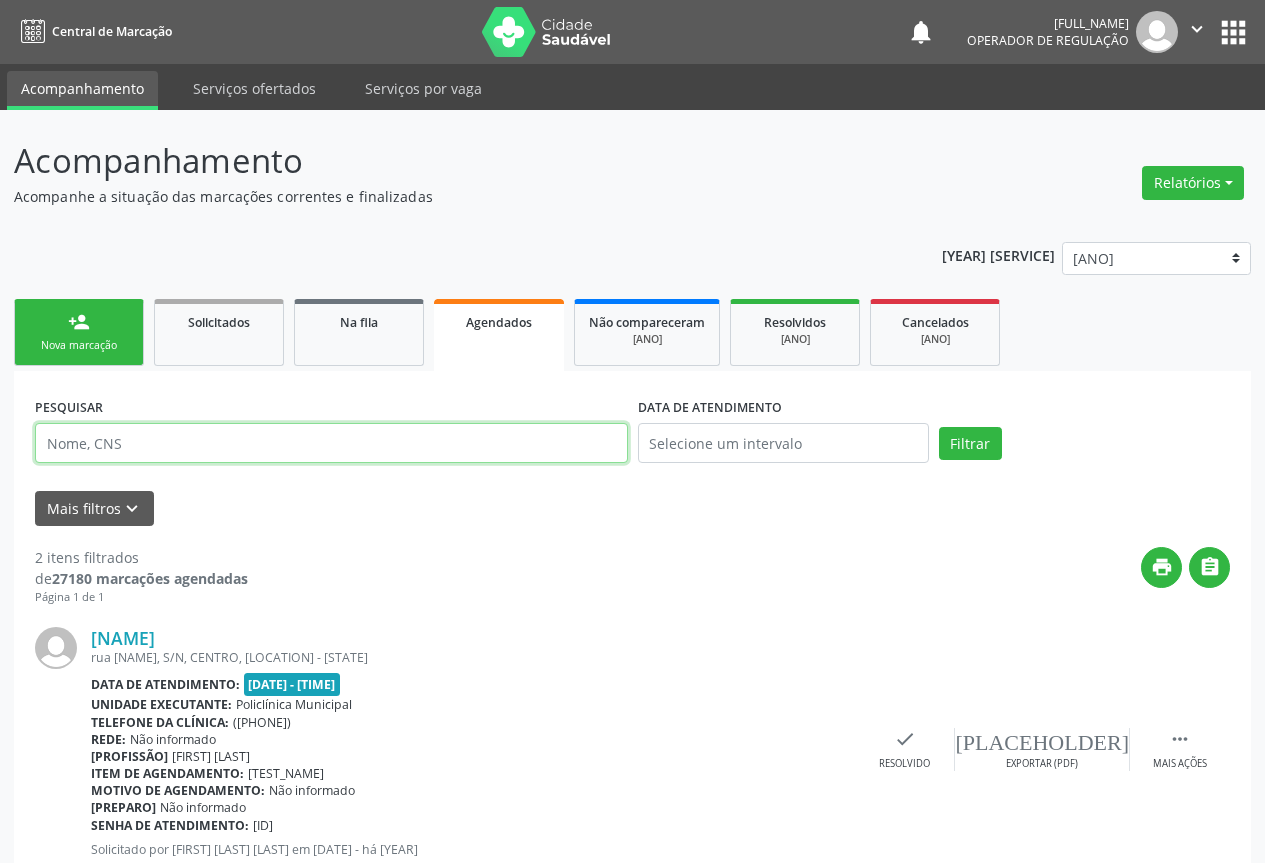 paste on "[CREDIT_CARD]" 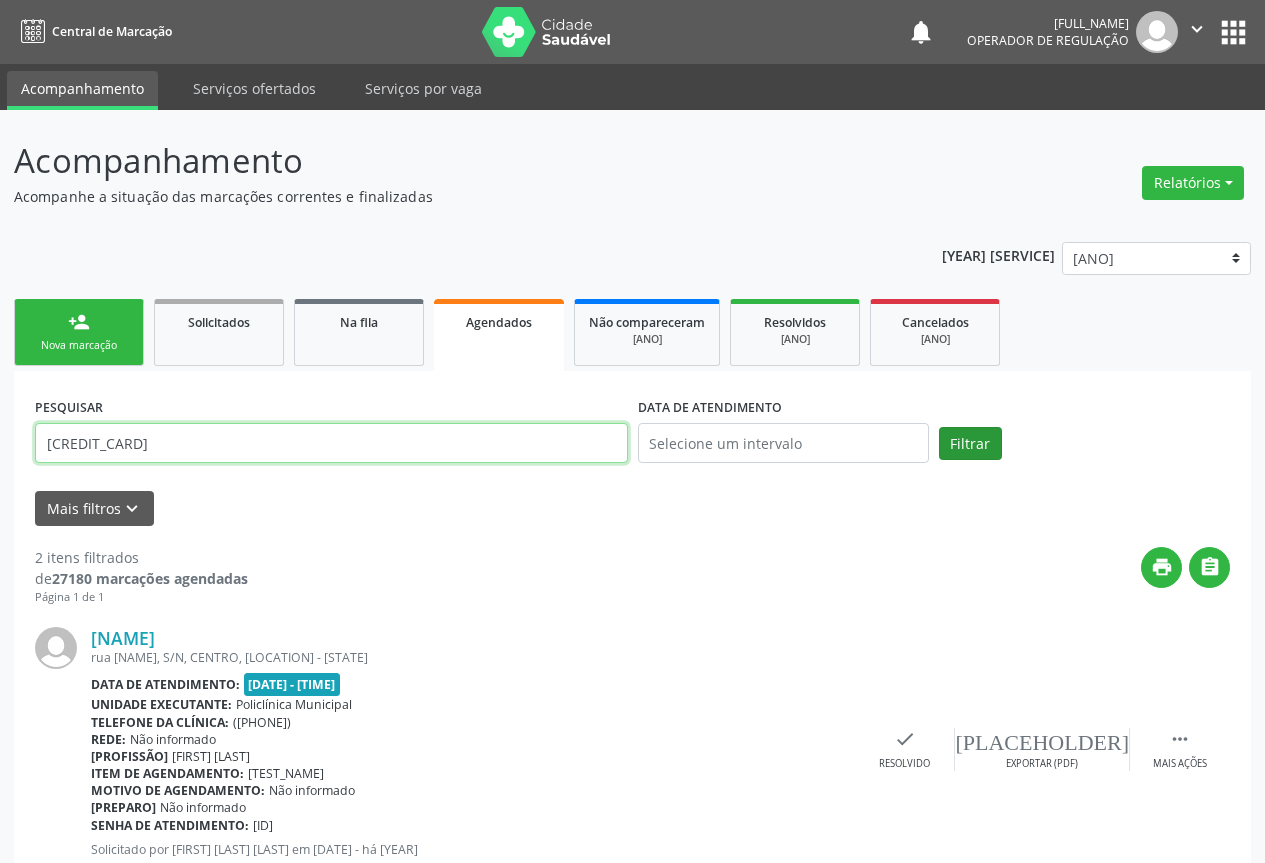 type on "[CREDIT_CARD]" 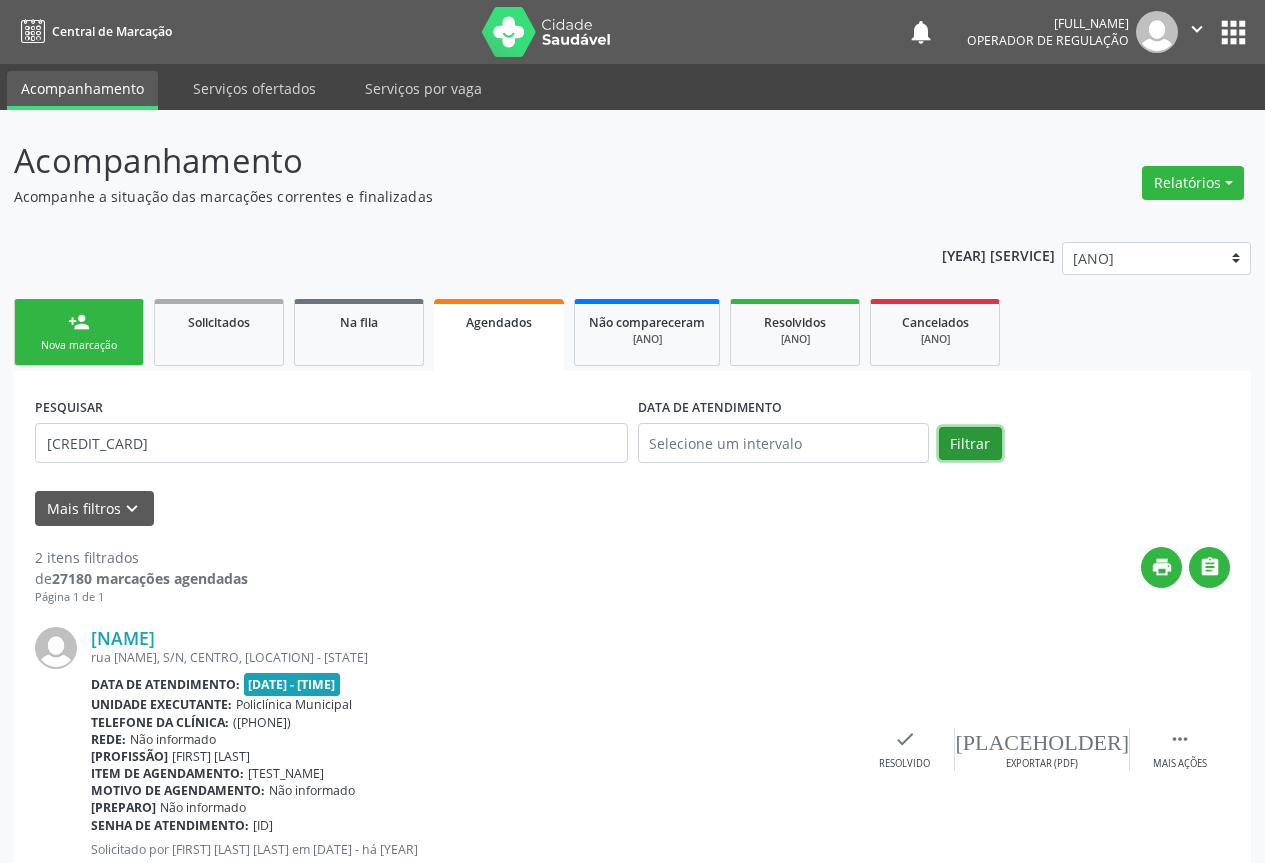 click on "Filtrar" at bounding box center [970, 444] 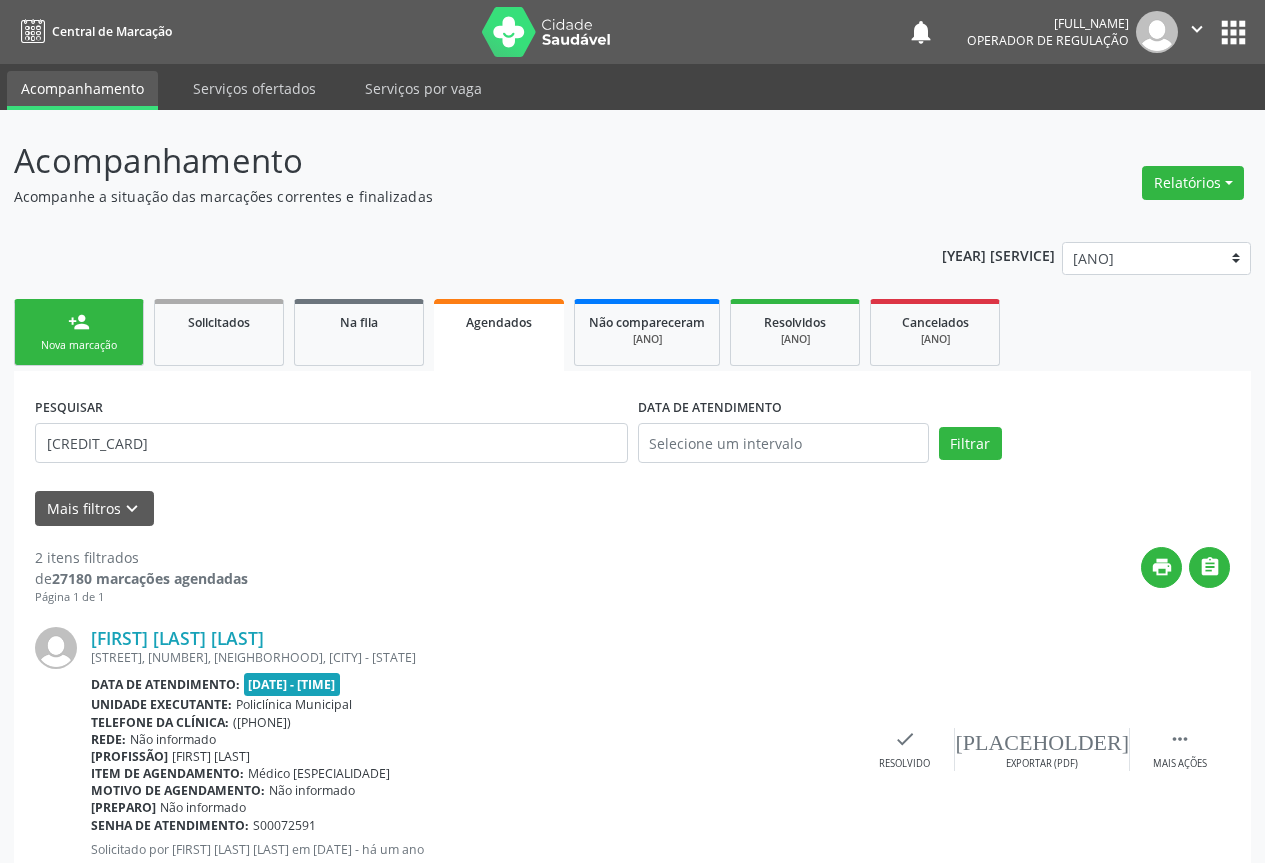 scroll, scrollTop: 353, scrollLeft: 0, axis: vertical 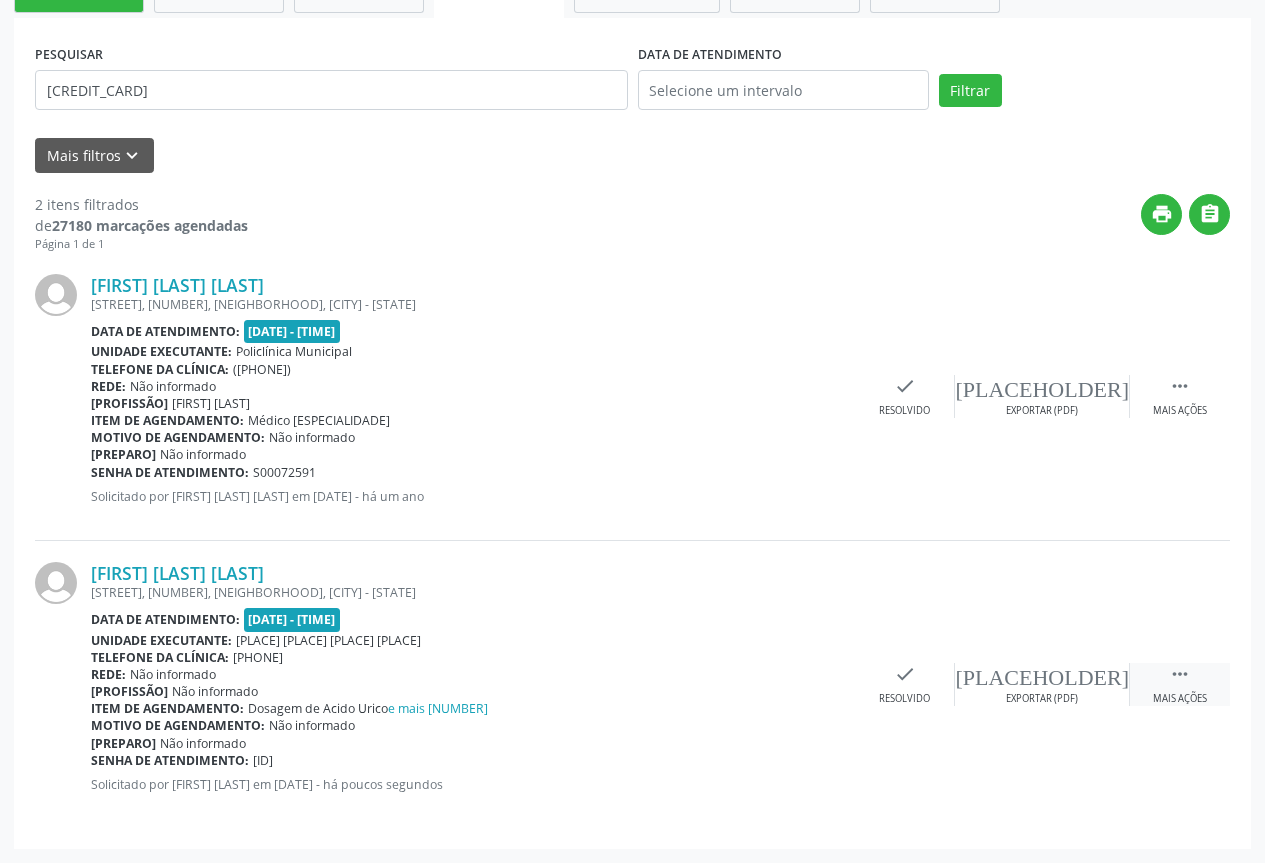 click on "" at bounding box center [1180, 386] 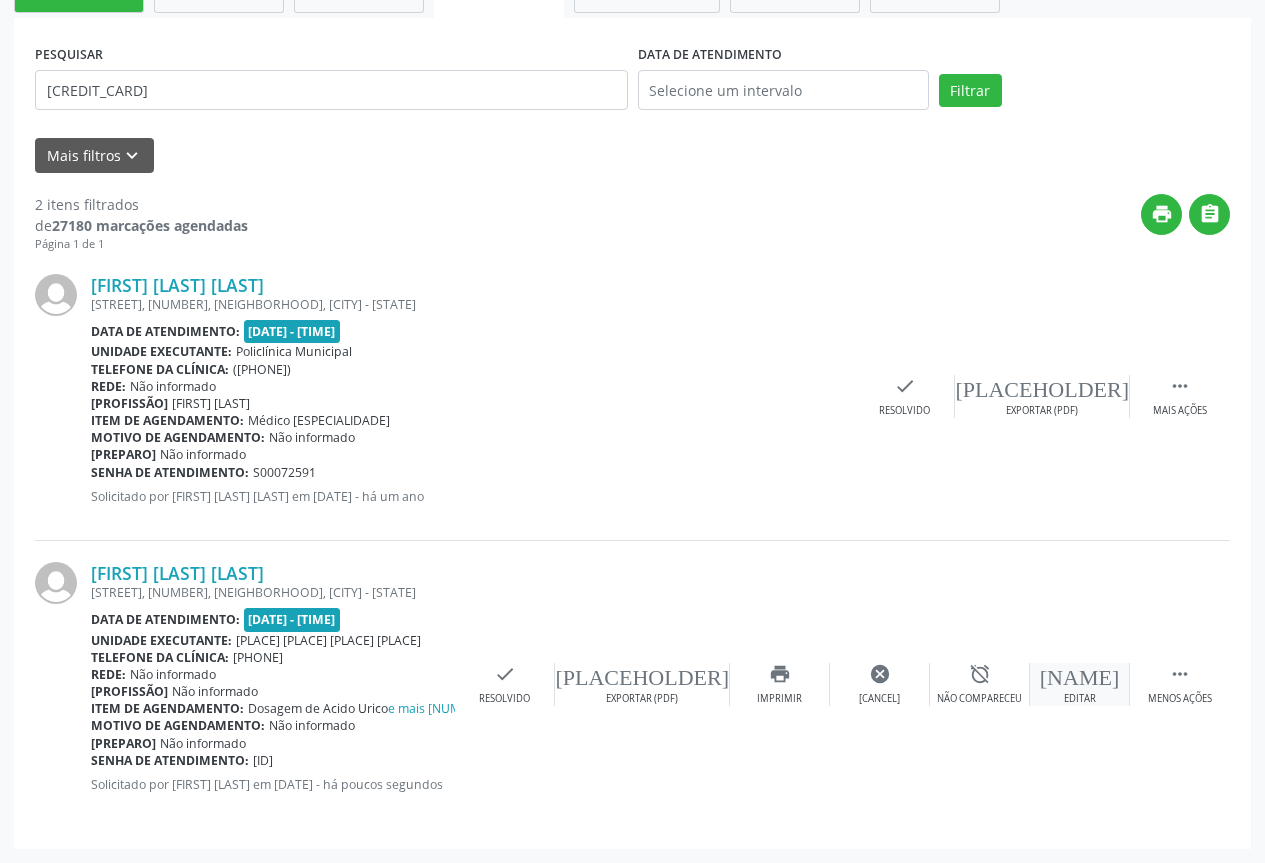 click on "edit
Editar" at bounding box center (1042, 396) 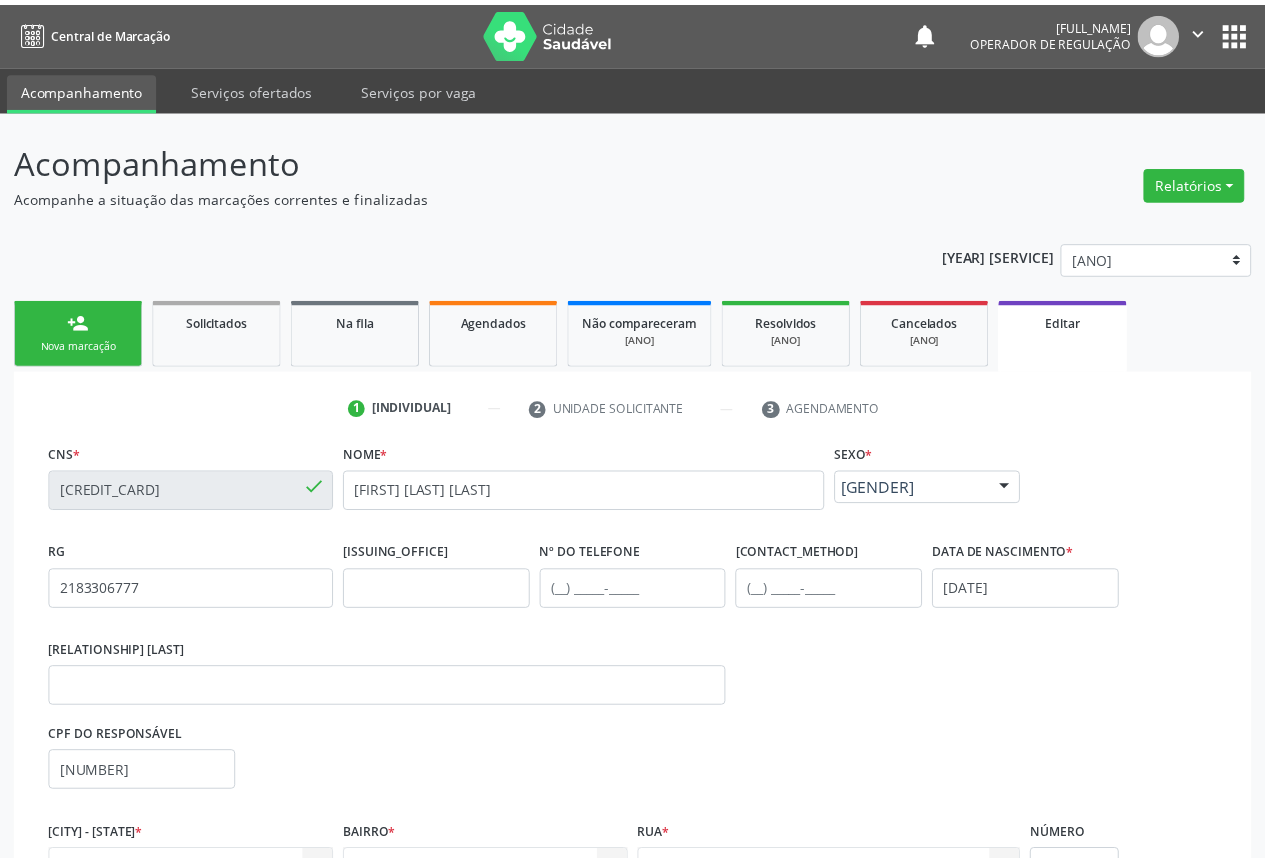 scroll, scrollTop: 234, scrollLeft: 0, axis: vertical 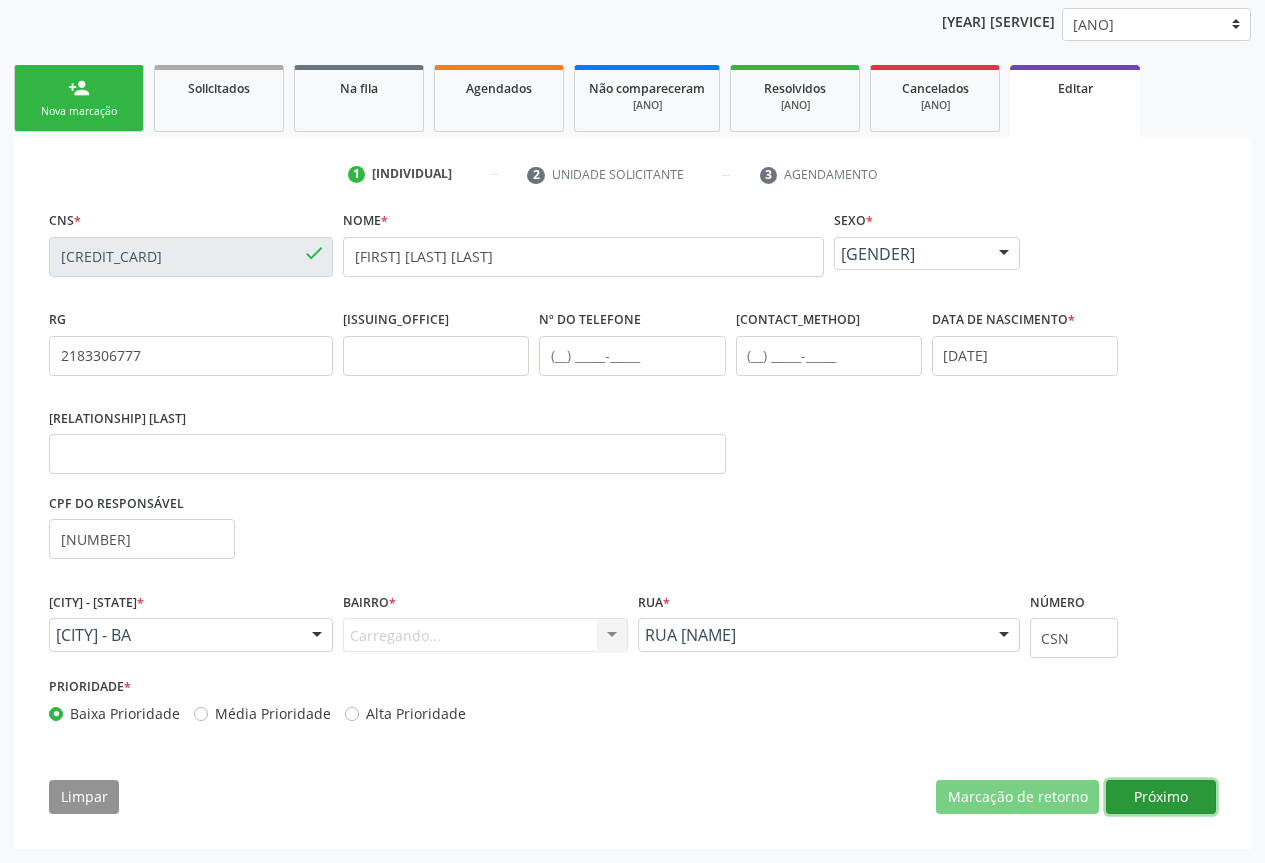 click on "Próximo" at bounding box center (1017, 797) 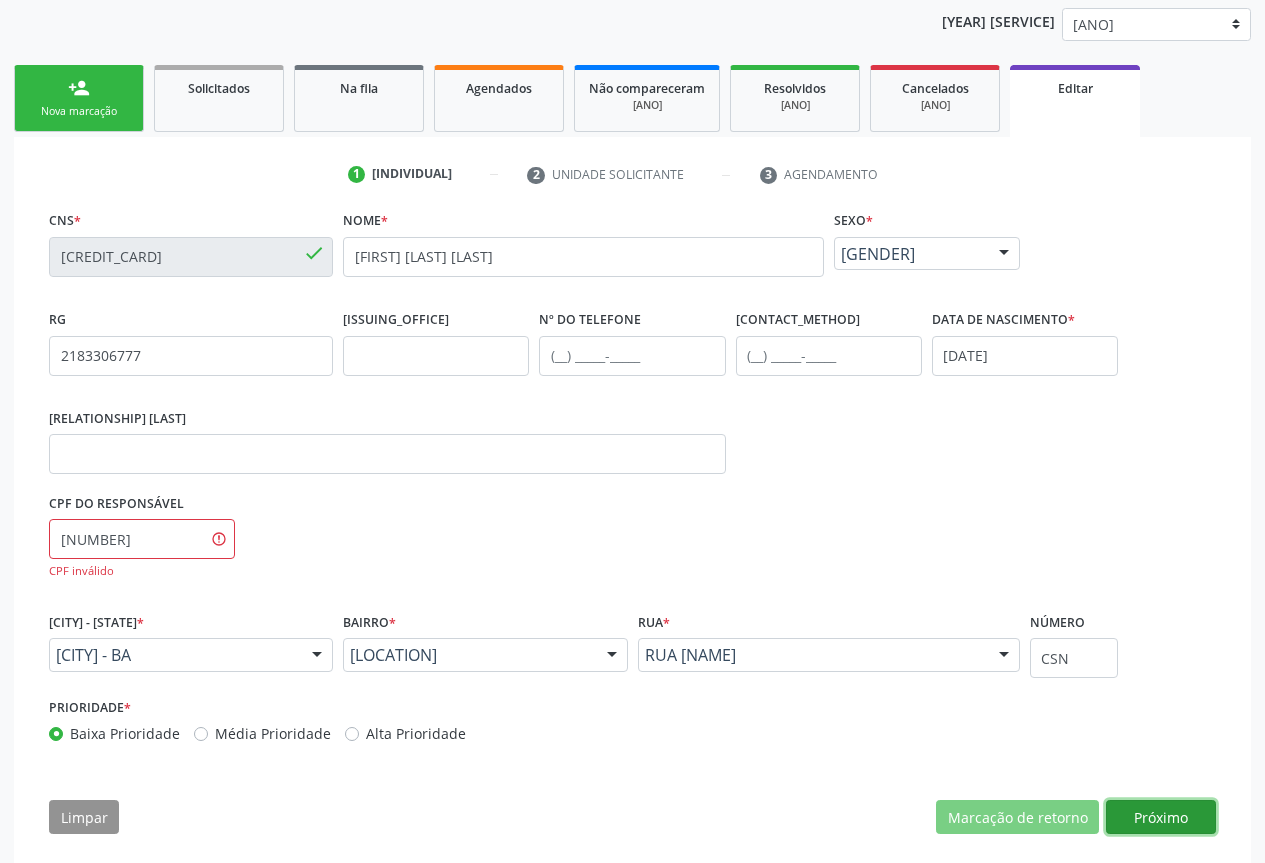 scroll, scrollTop: 254, scrollLeft: 0, axis: vertical 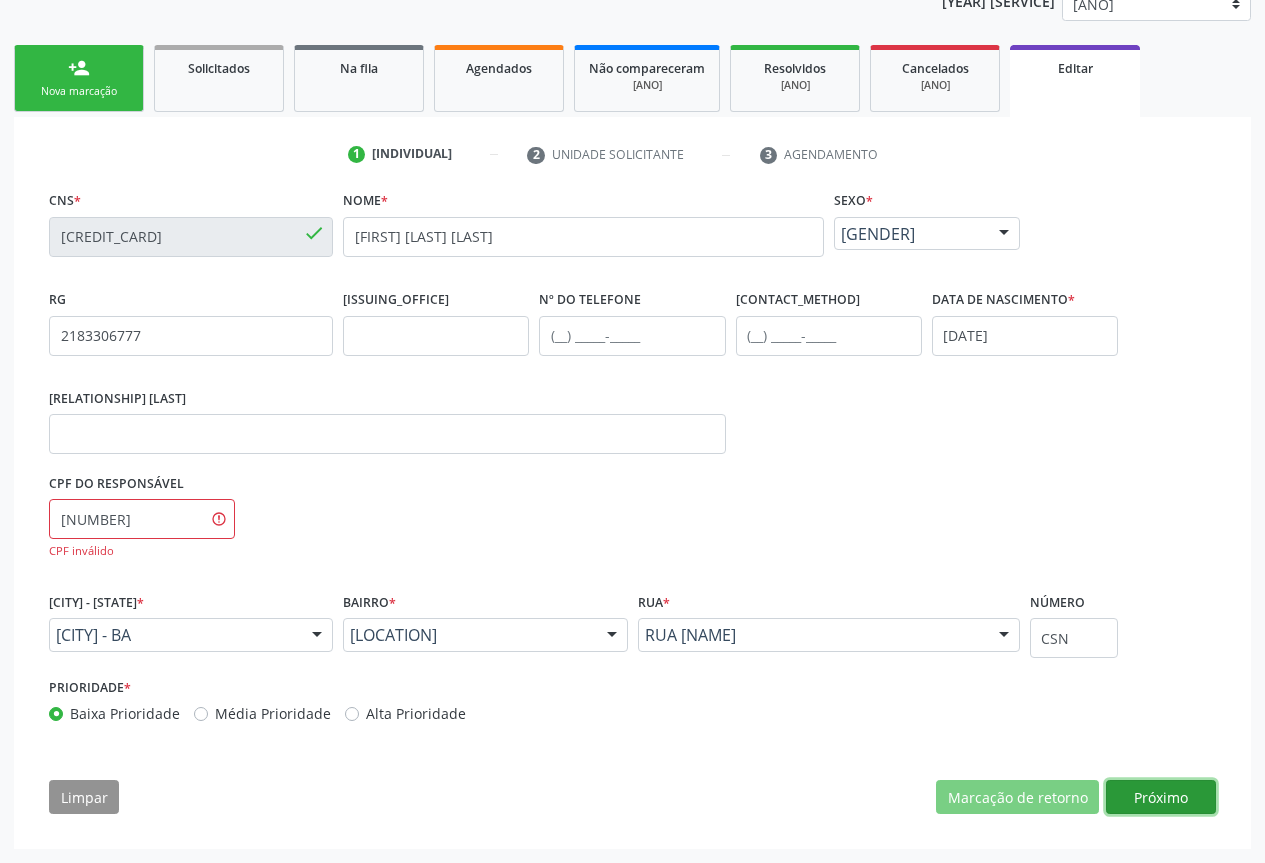 click on "Próximo" at bounding box center [1017, 797] 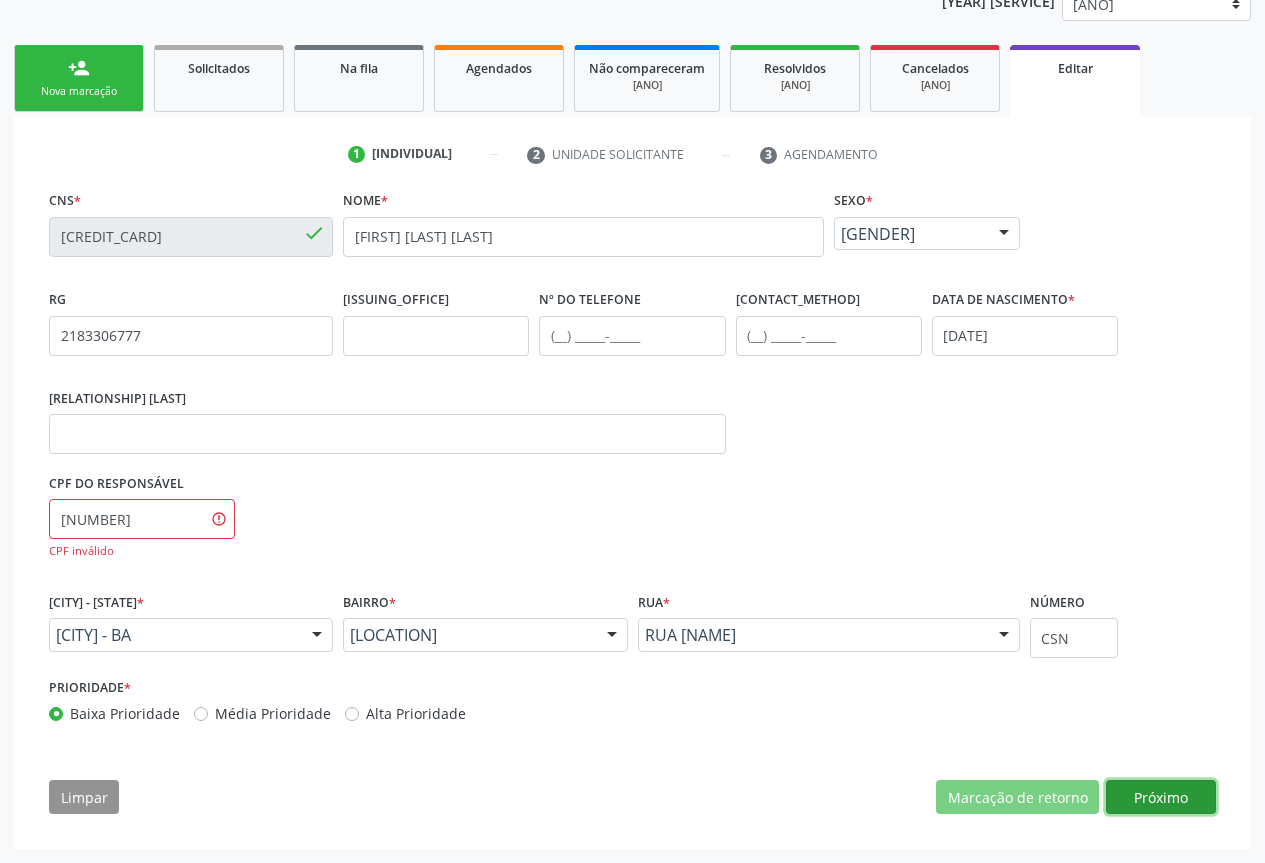 click on "Próximo" at bounding box center [1017, 797] 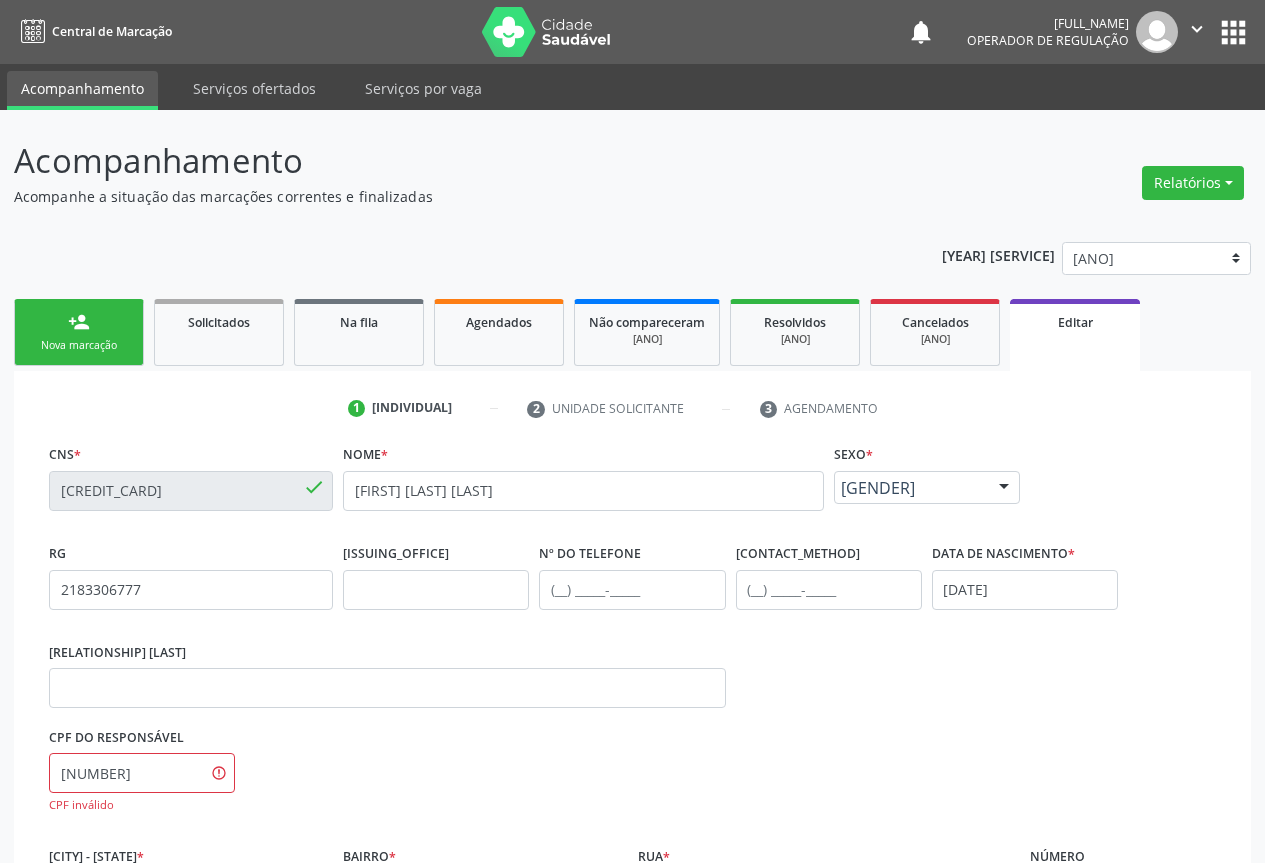 scroll, scrollTop: 254, scrollLeft: 0, axis: vertical 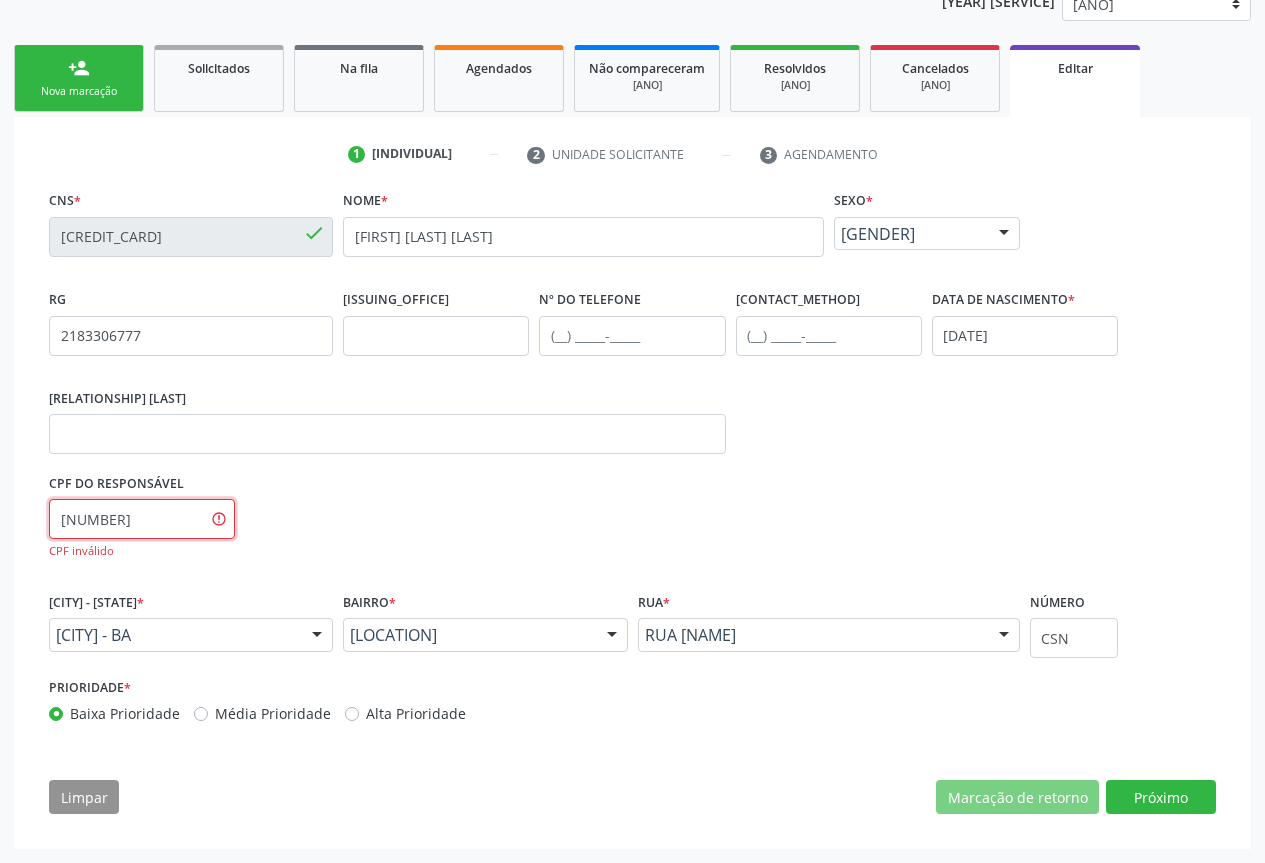click on "[NUMBER]" at bounding box center (142, 519) 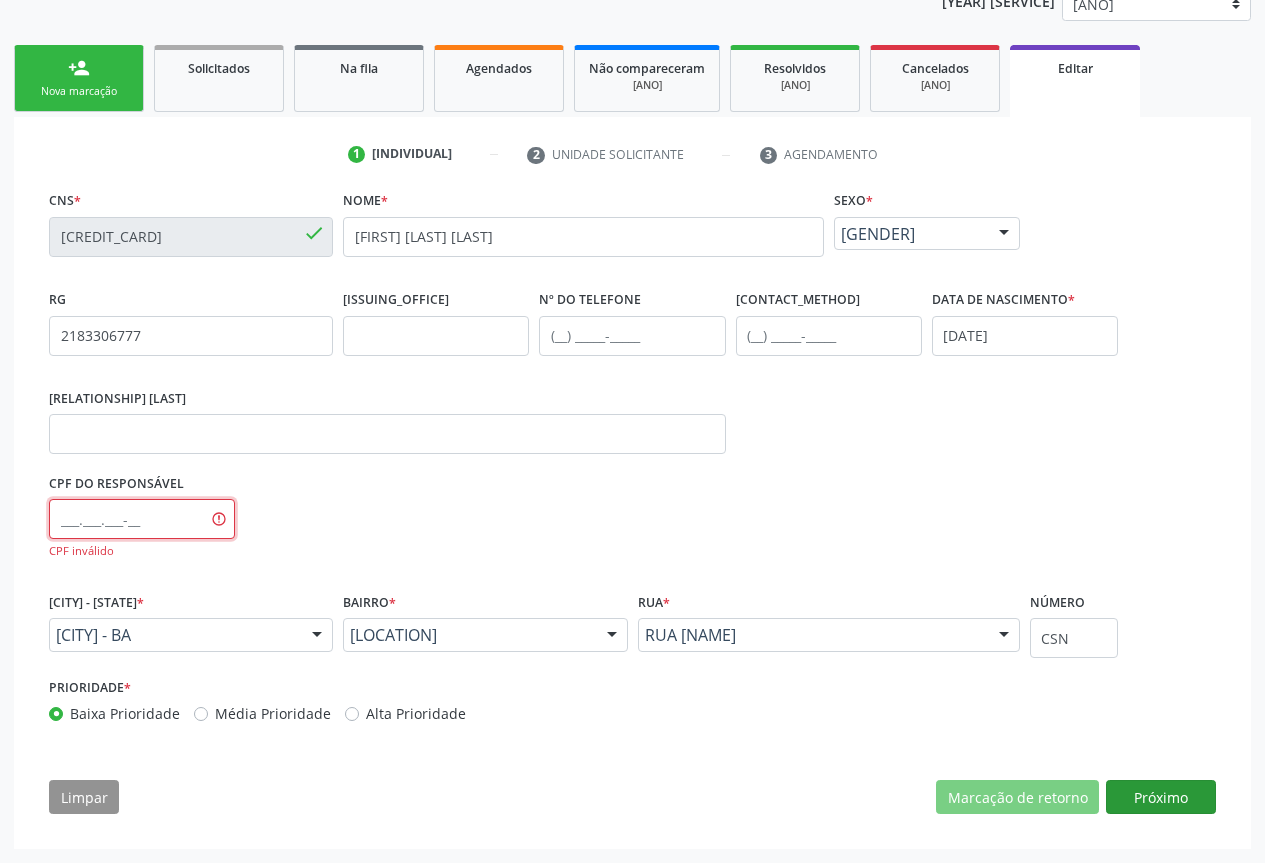 type 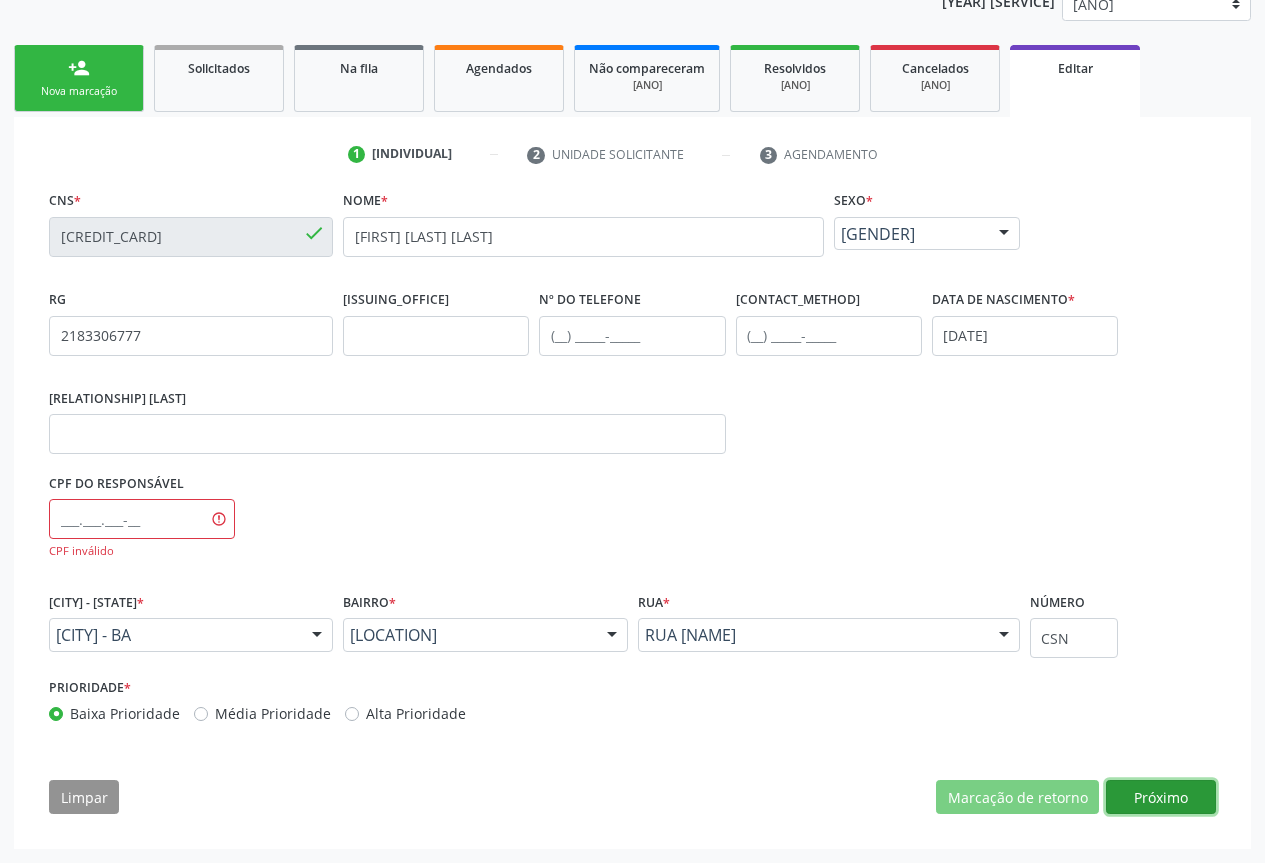click on "Próximo" at bounding box center (1017, 797) 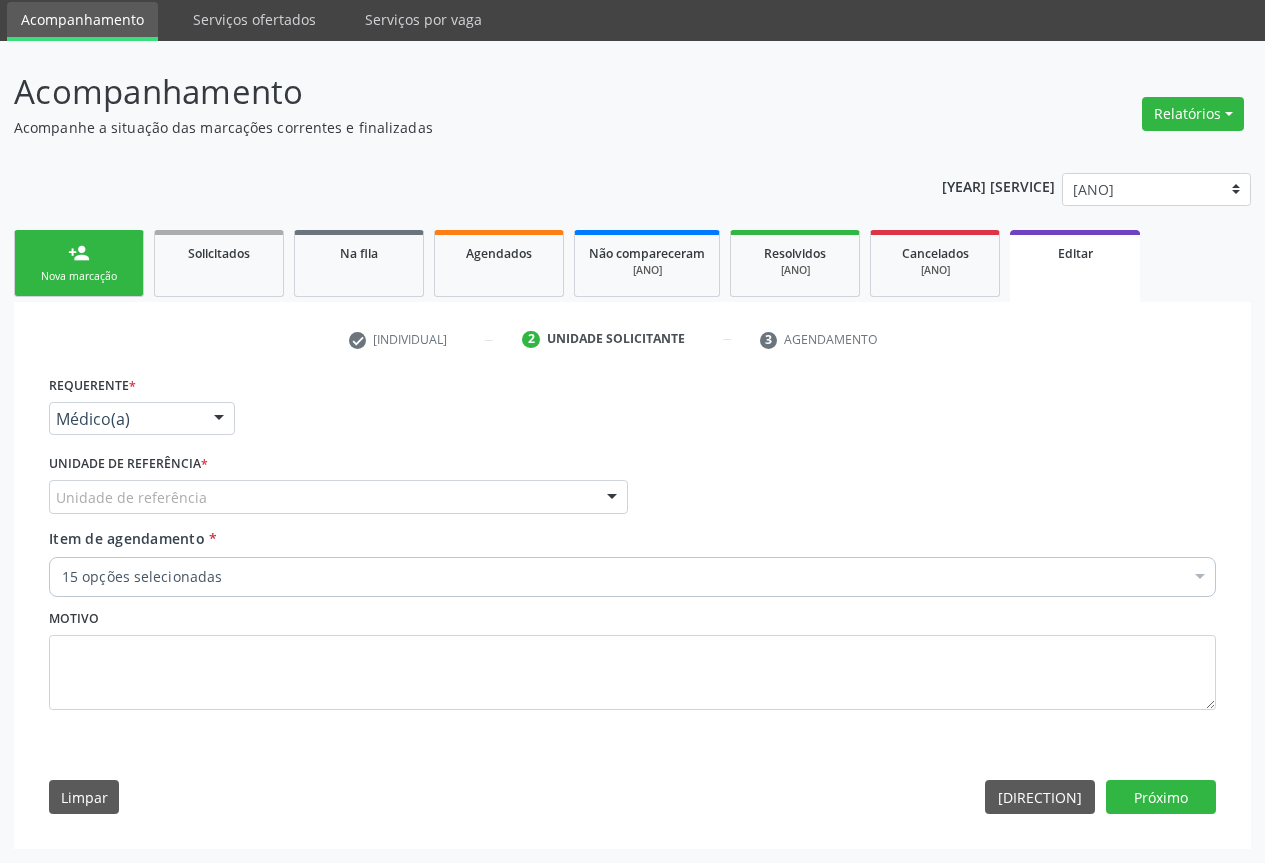 scroll, scrollTop: 69, scrollLeft: 0, axis: vertical 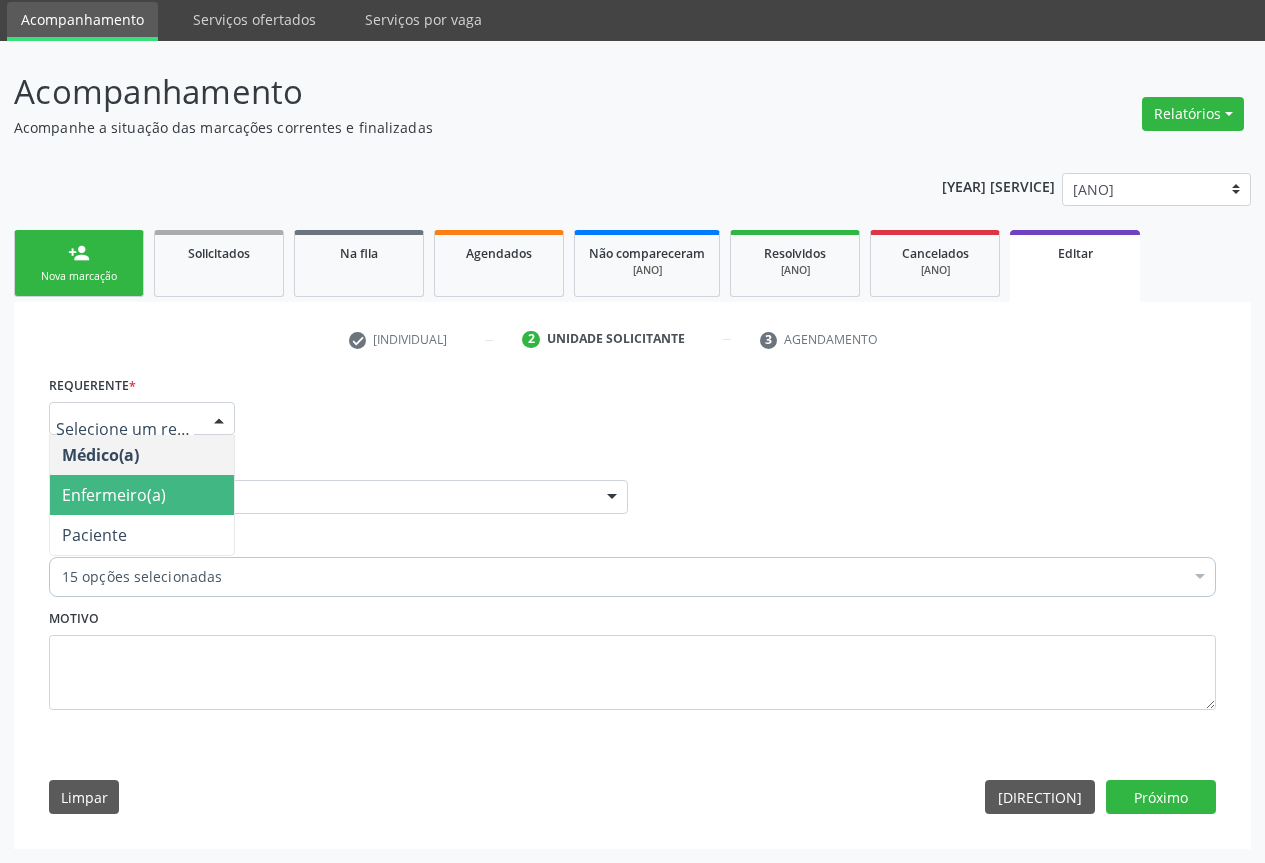 click on "Enfermeiro(a)" at bounding box center [142, 495] 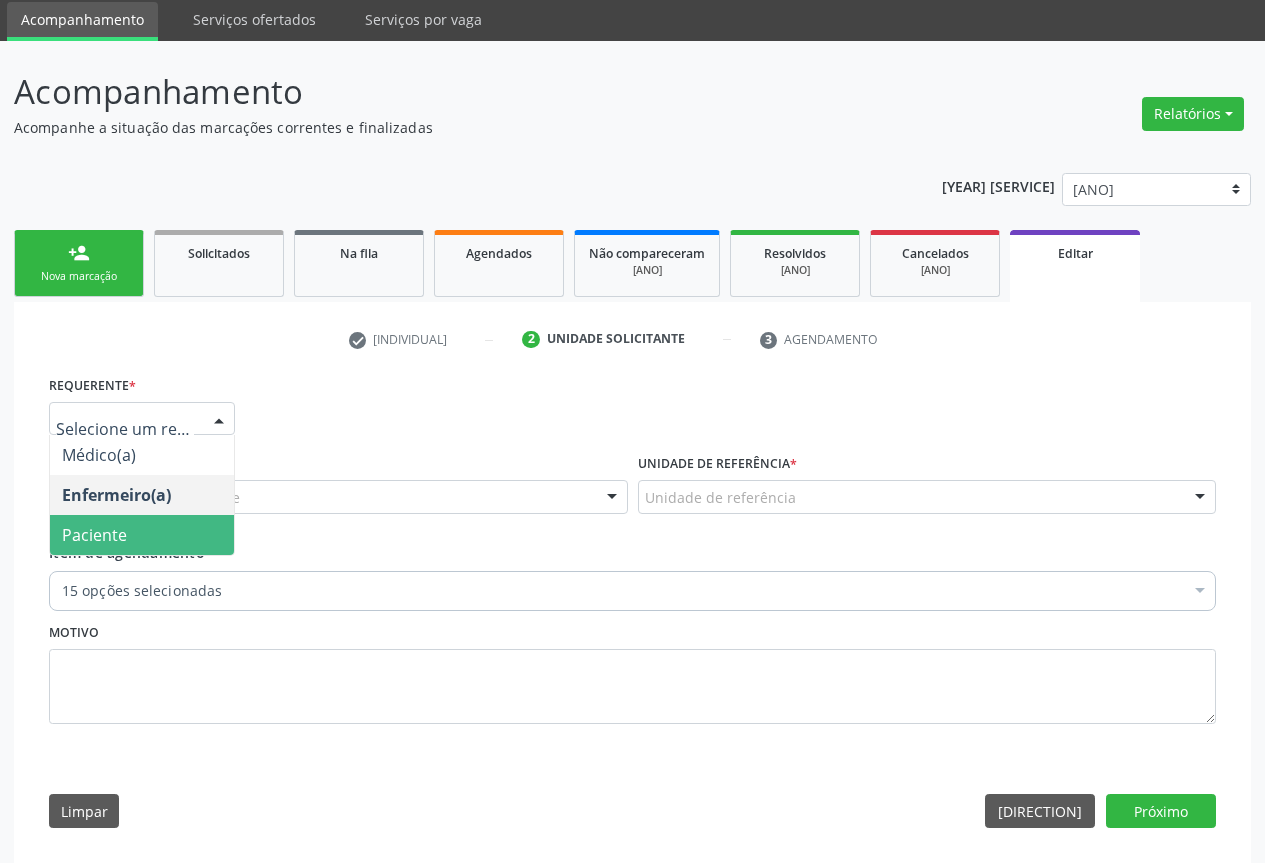 click on "Paciente" at bounding box center [142, 535] 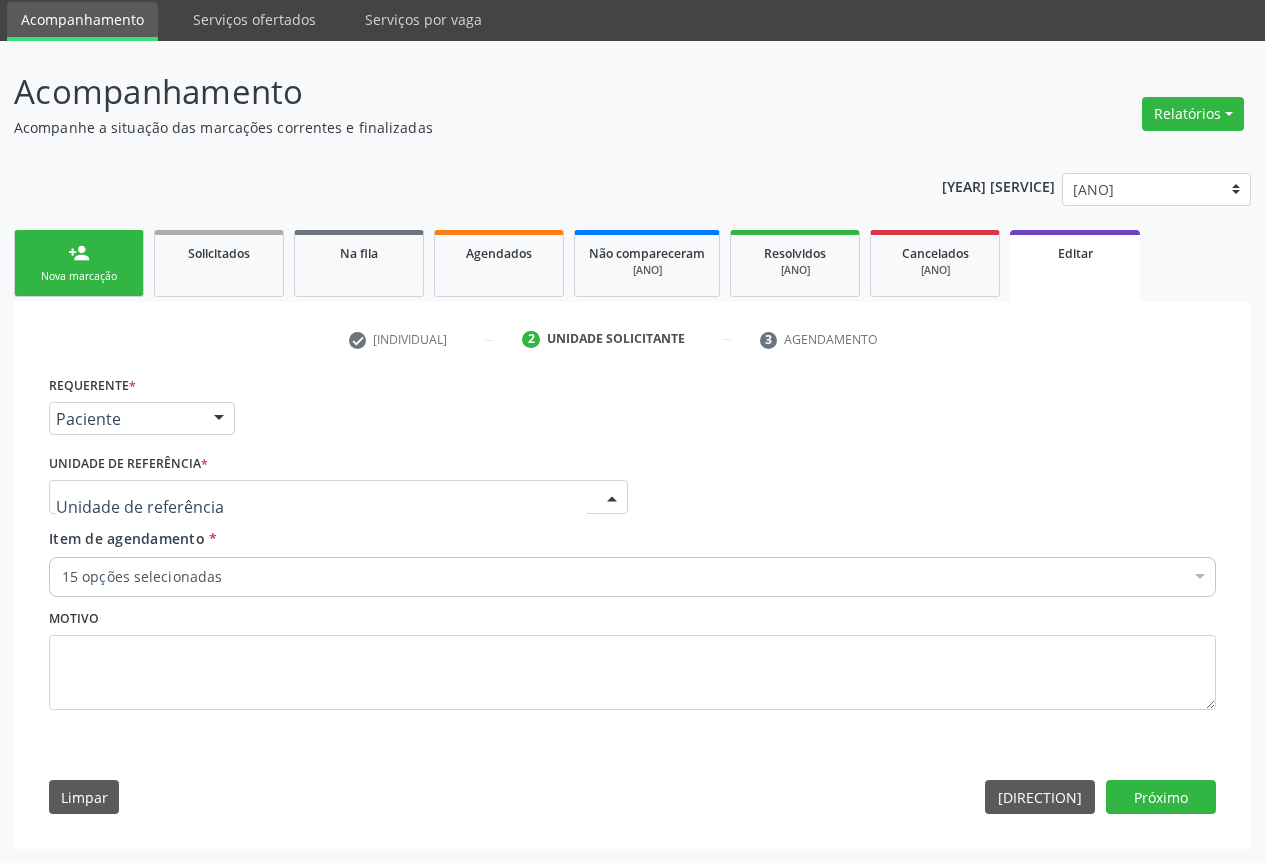 click at bounding box center (338, 497) 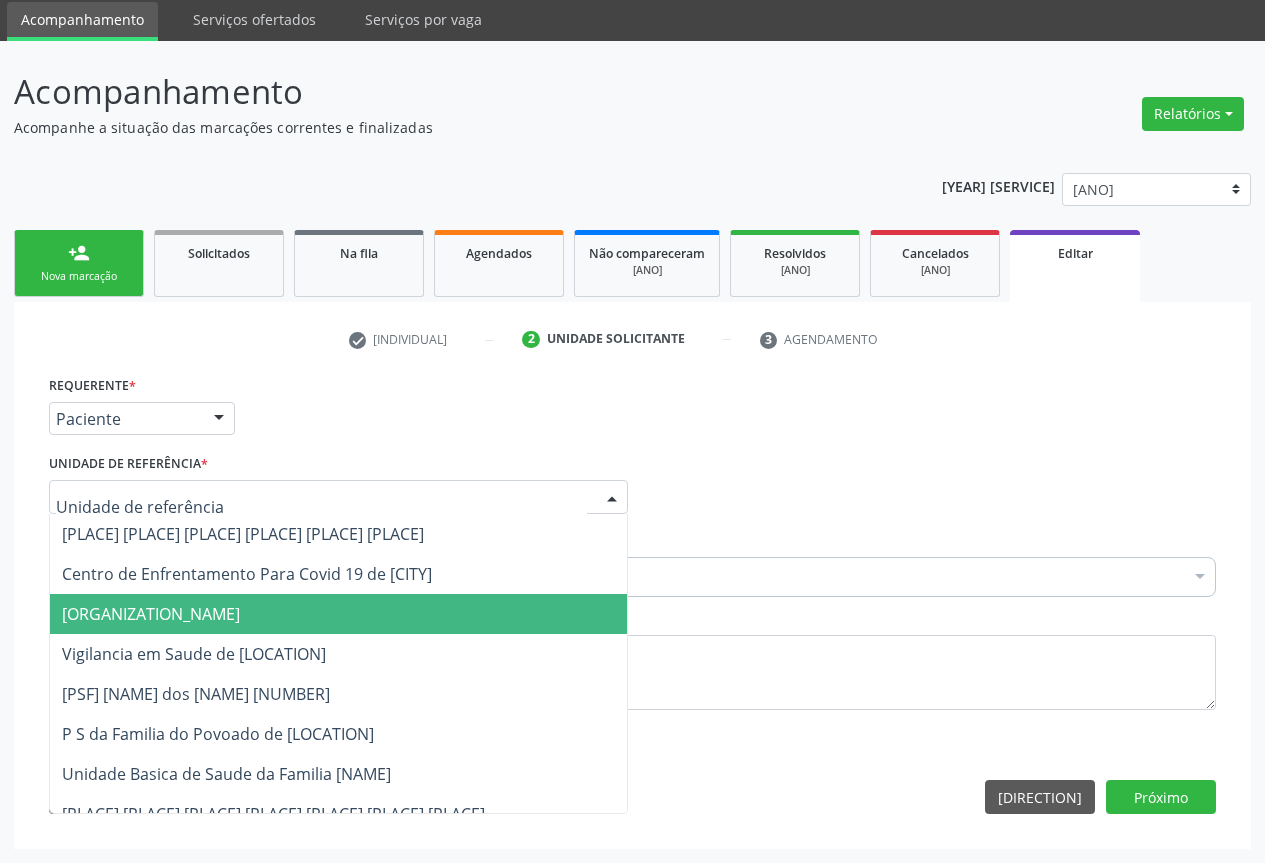 click on "[ORGANIZATION_NAME]" at bounding box center [151, 614] 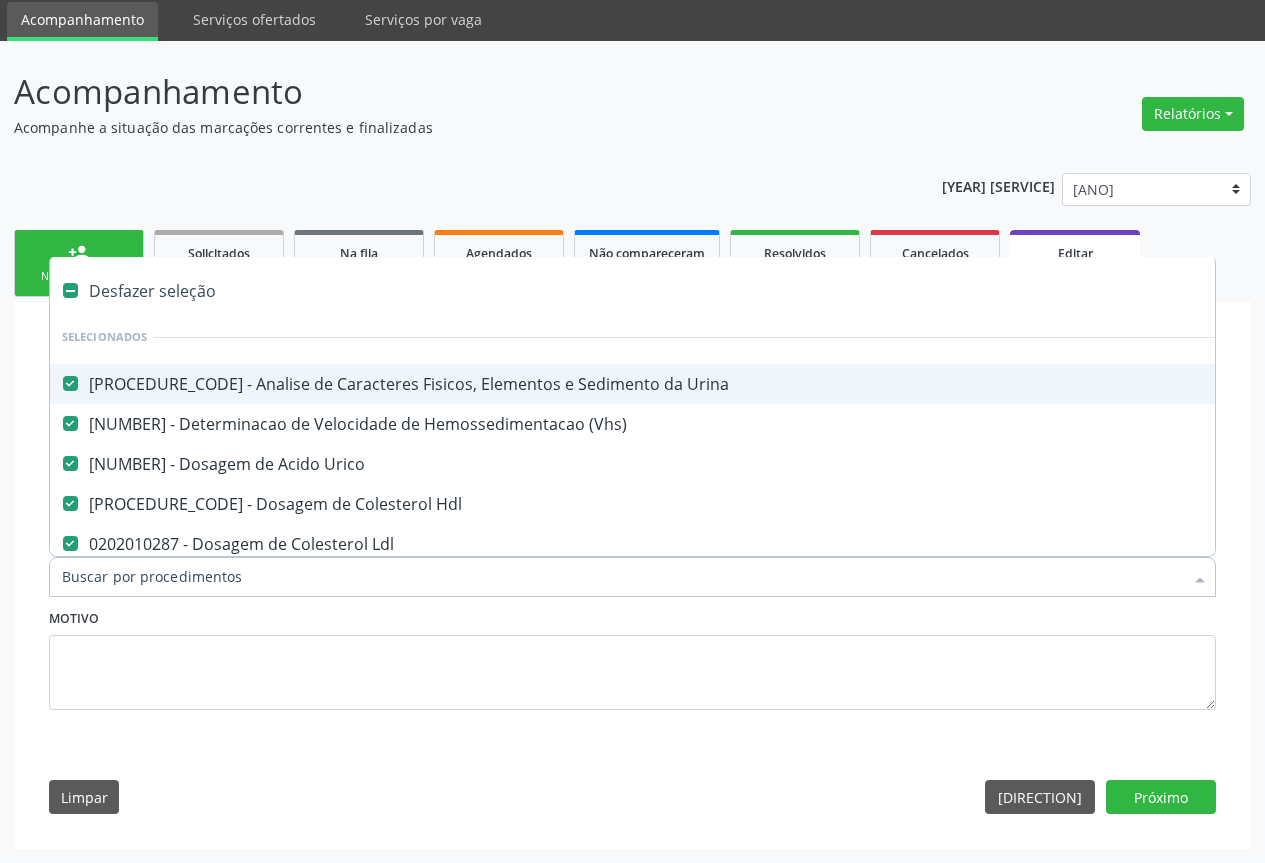 type on "c" 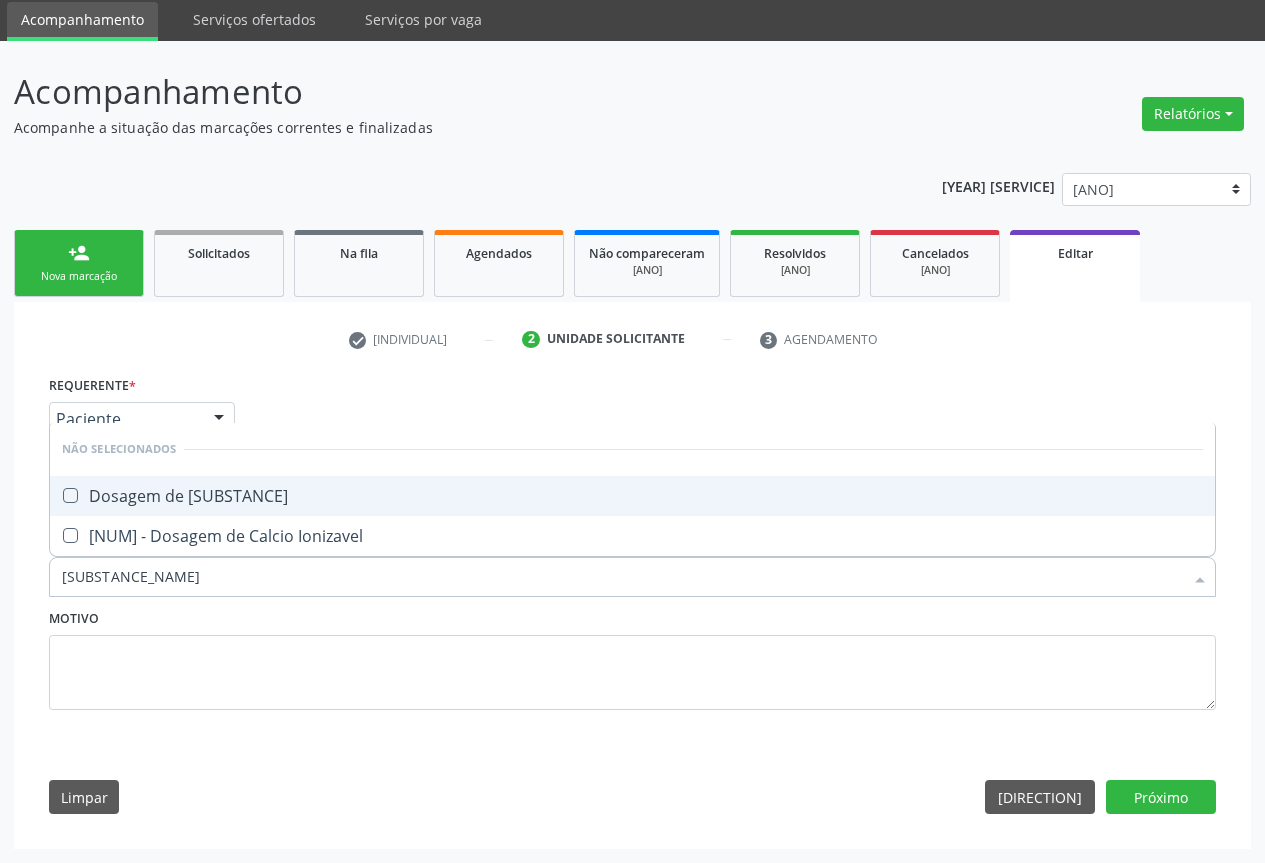 click on "Dosagem de [SUBSTANCE]" at bounding box center [632, 496] 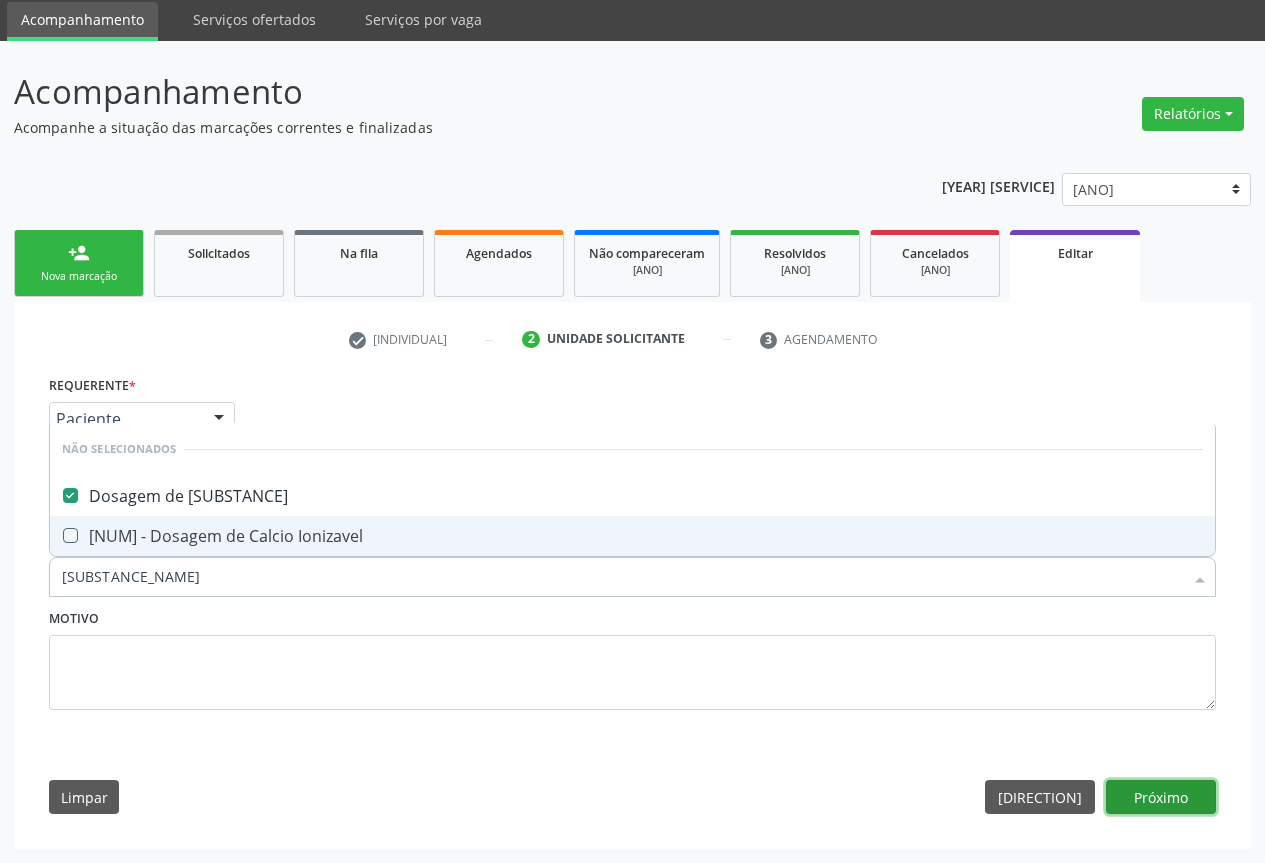 click on "Próximo" at bounding box center (1161, 797) 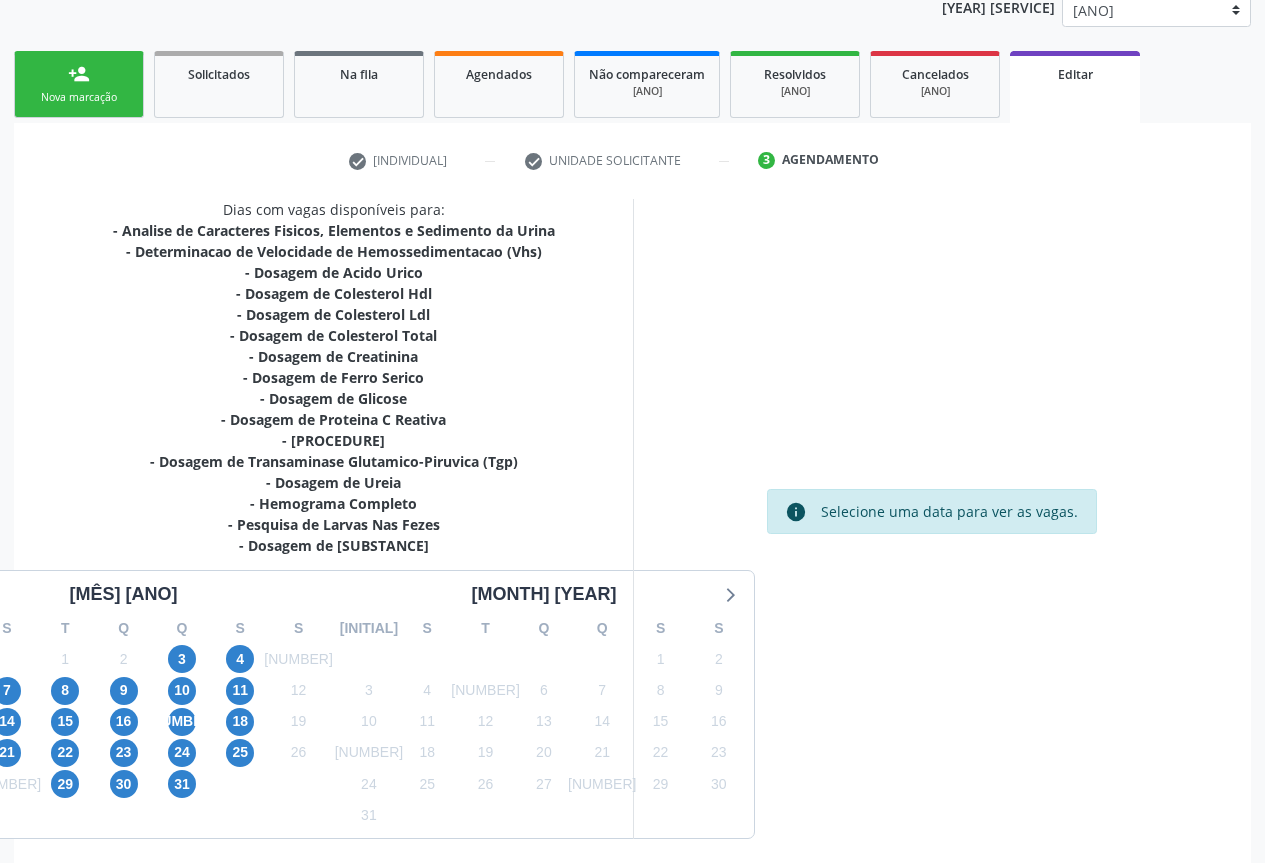 scroll, scrollTop: 348, scrollLeft: 0, axis: vertical 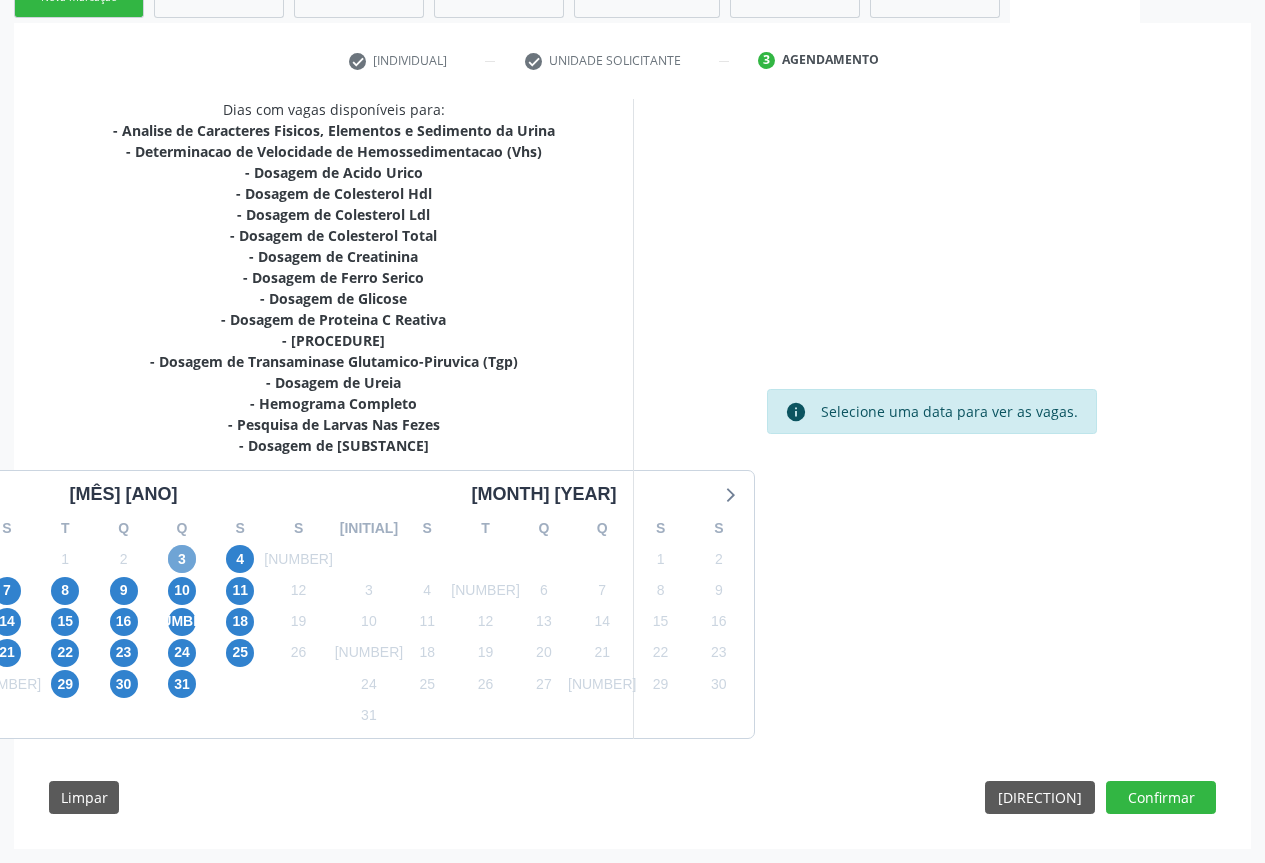 click on "3" at bounding box center (182, 559) 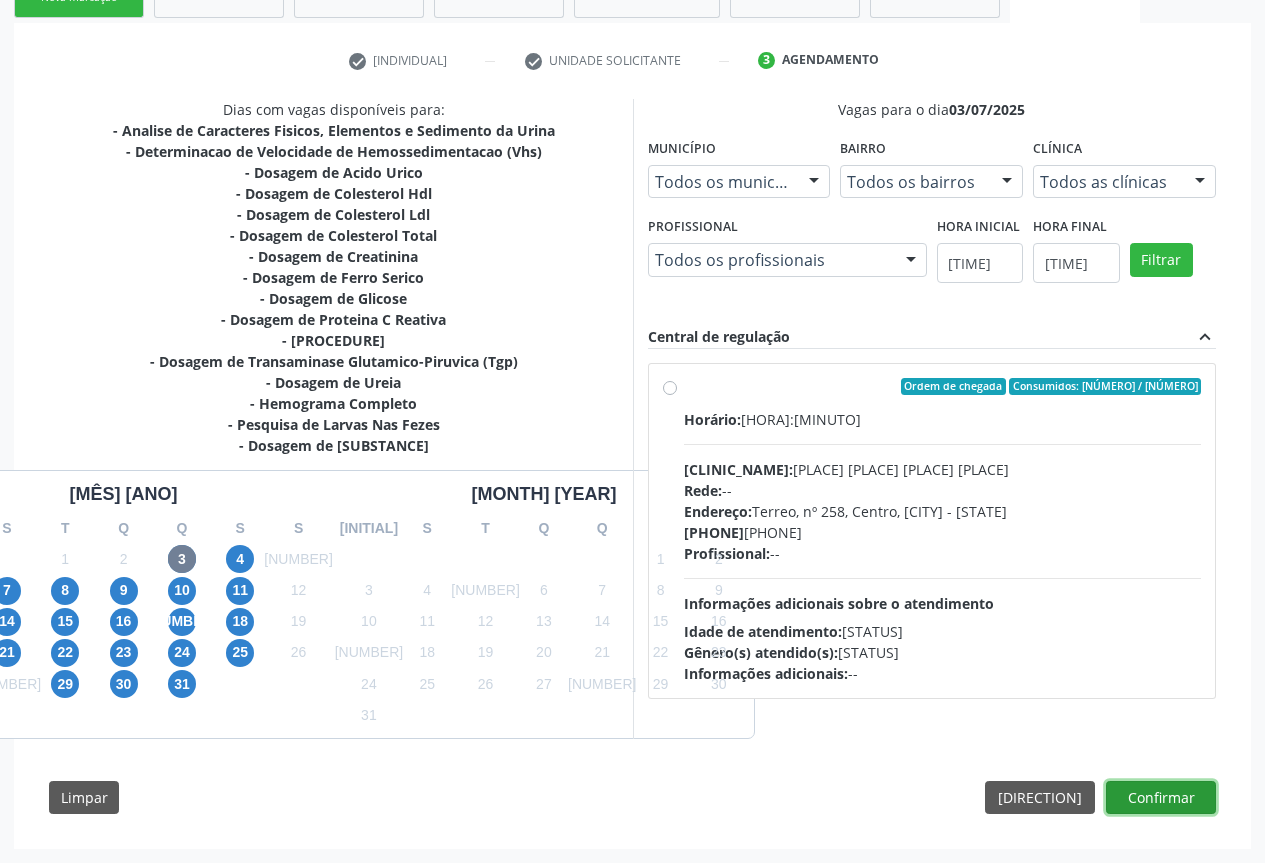 click on "Confirmar" at bounding box center [1161, 798] 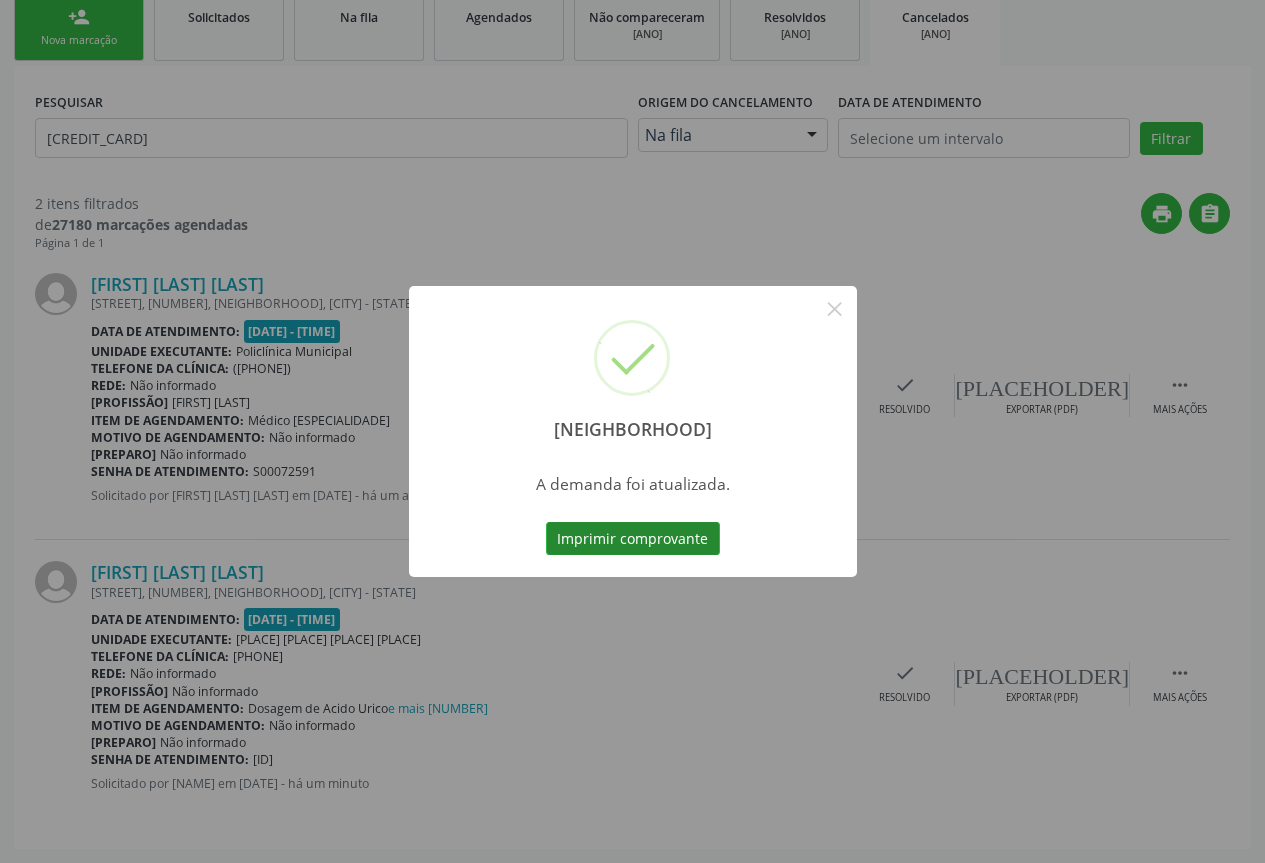 scroll, scrollTop: 0, scrollLeft: 0, axis: both 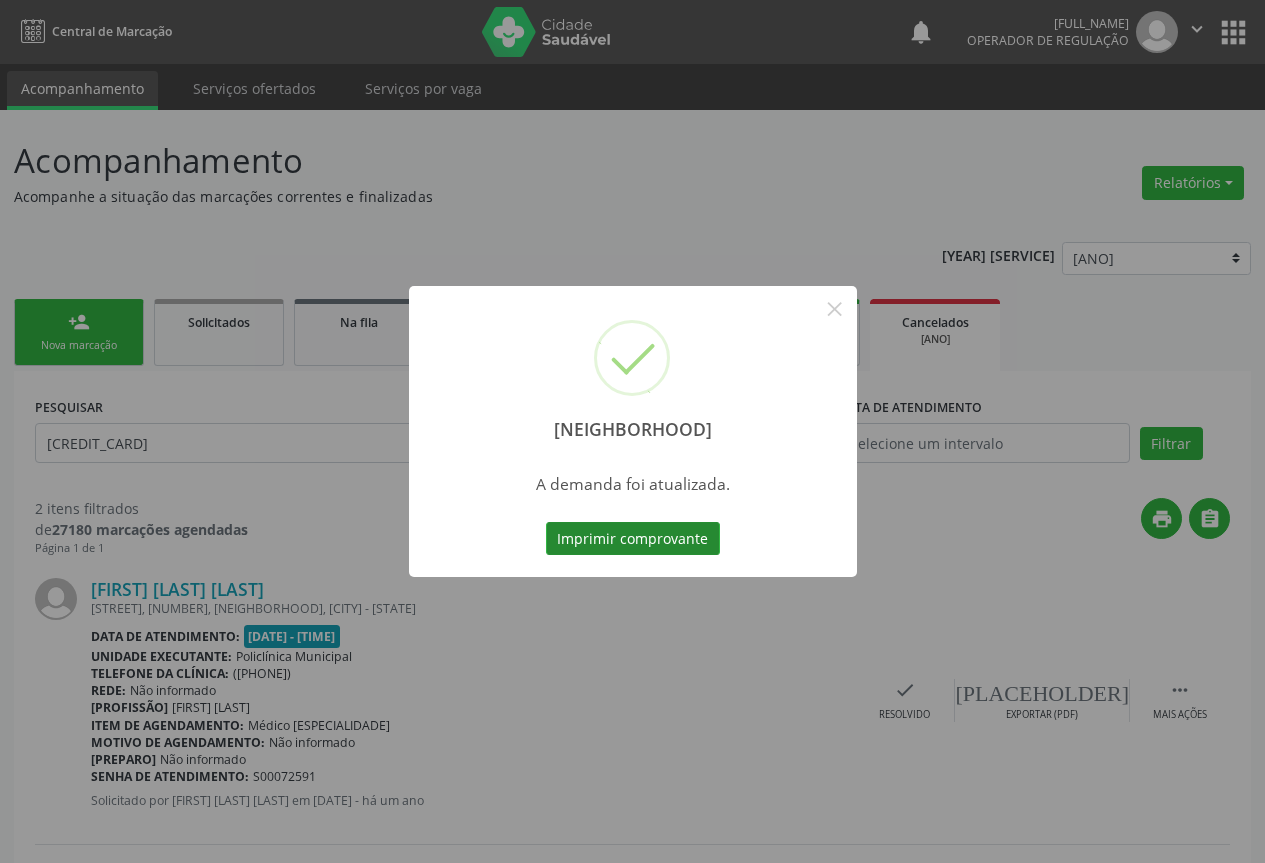 click on "Imprimir comprovante" at bounding box center [633, 539] 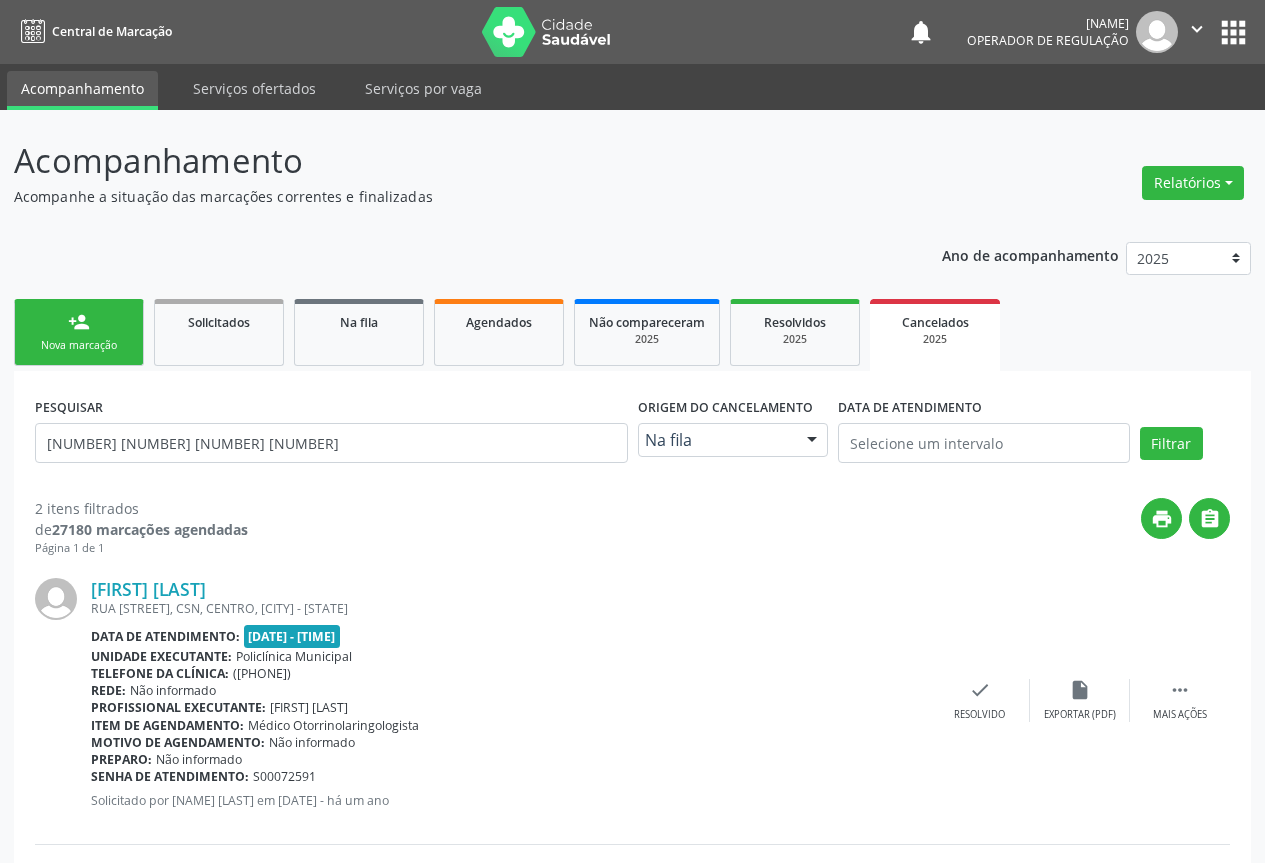 scroll, scrollTop: 0, scrollLeft: 0, axis: both 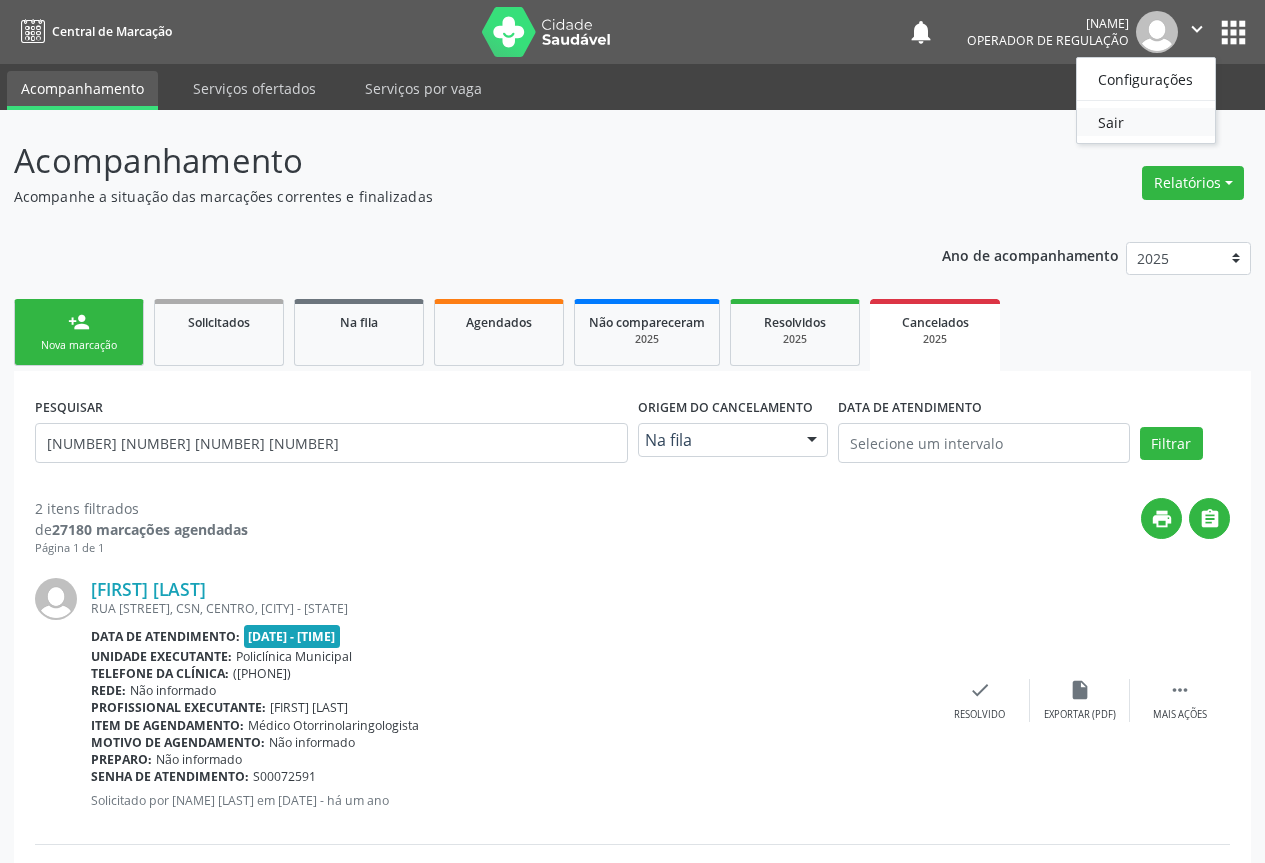 click on "Sair" at bounding box center [1146, 122] 